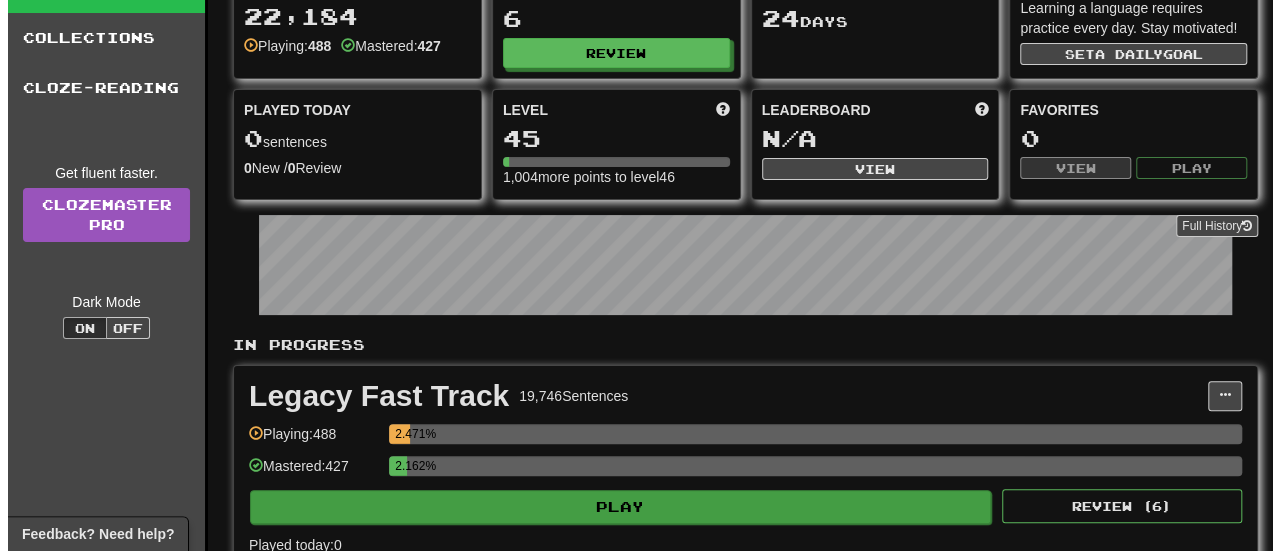 scroll, scrollTop: 300, scrollLeft: 0, axis: vertical 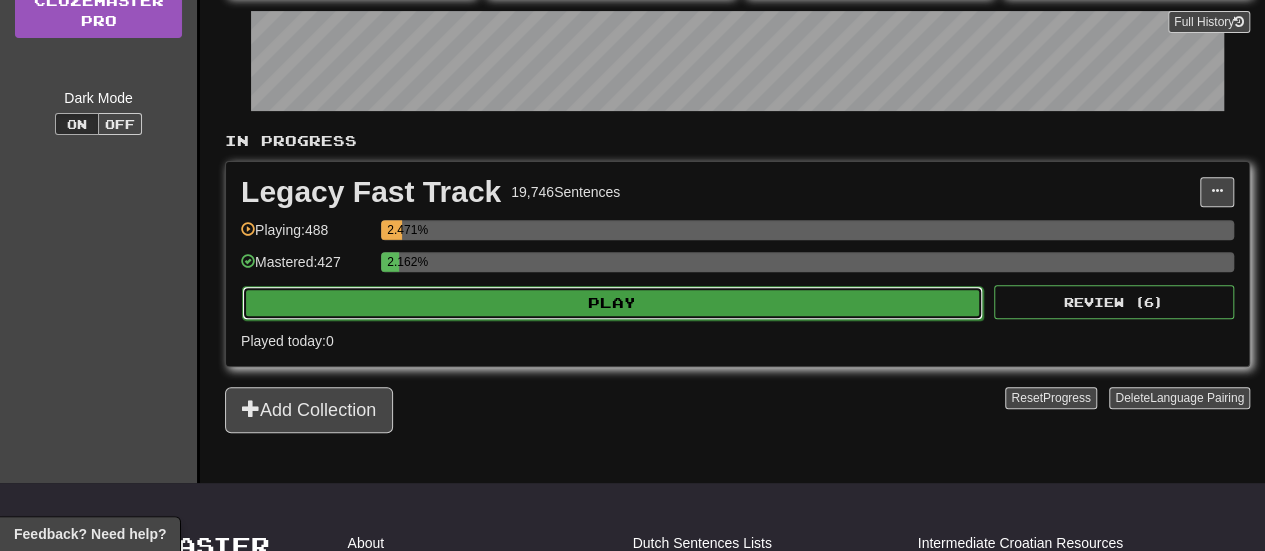 click on "Play" at bounding box center (612, 303) 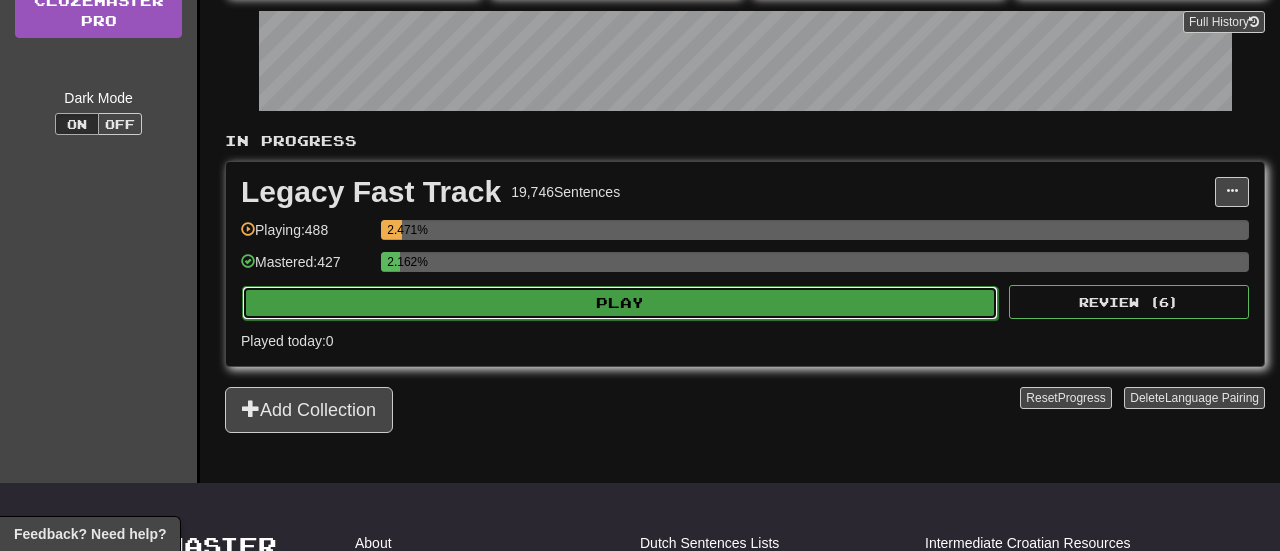 select on "**" 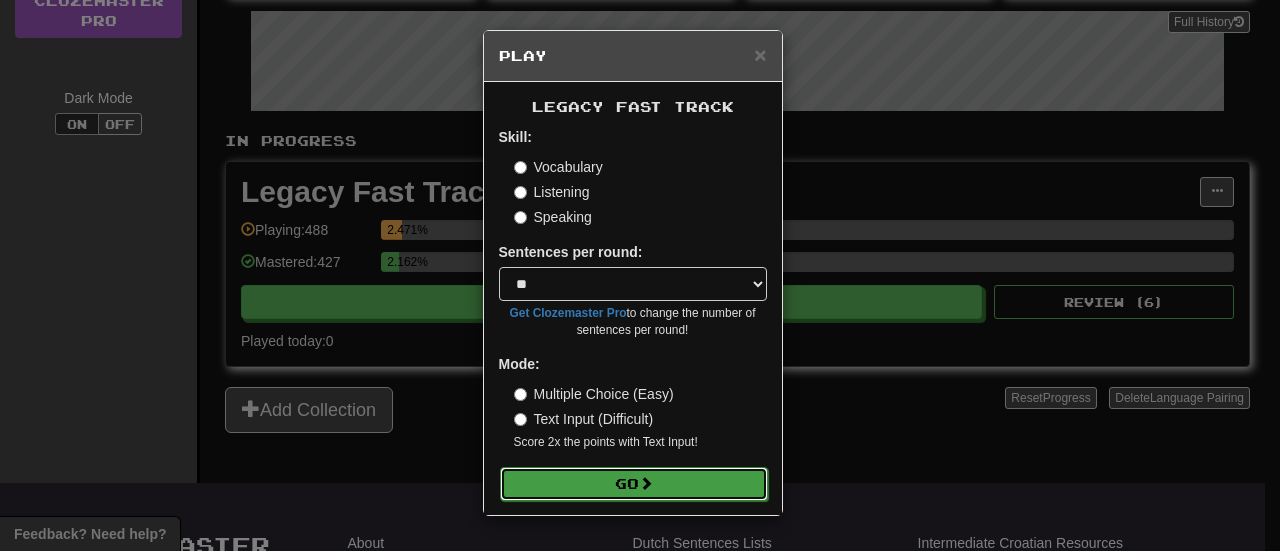 click on "Go" at bounding box center [634, 484] 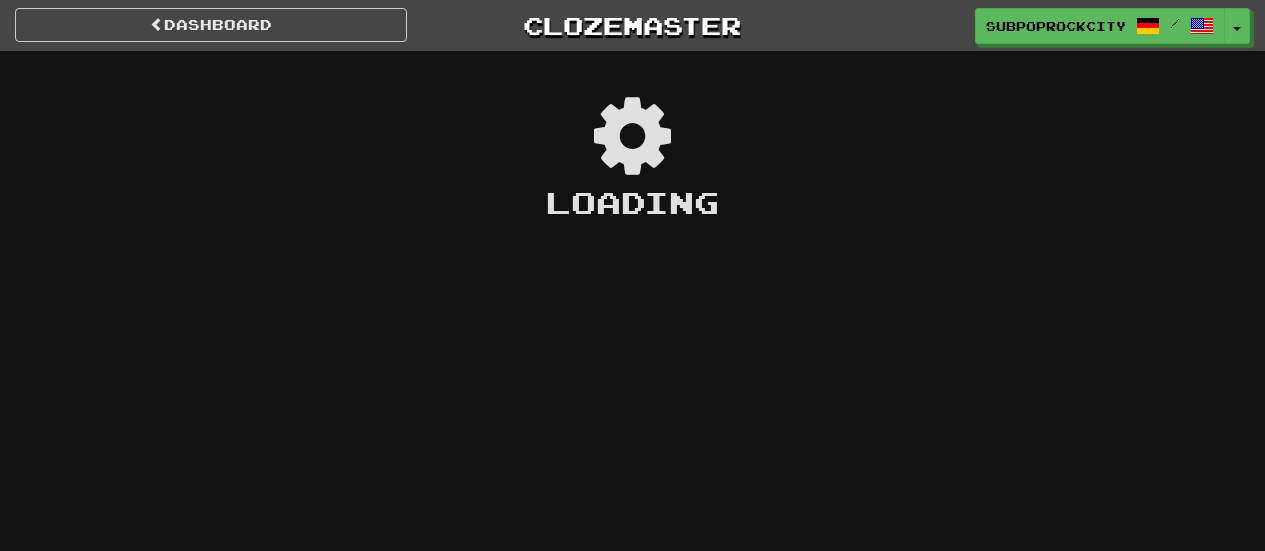 scroll, scrollTop: 0, scrollLeft: 0, axis: both 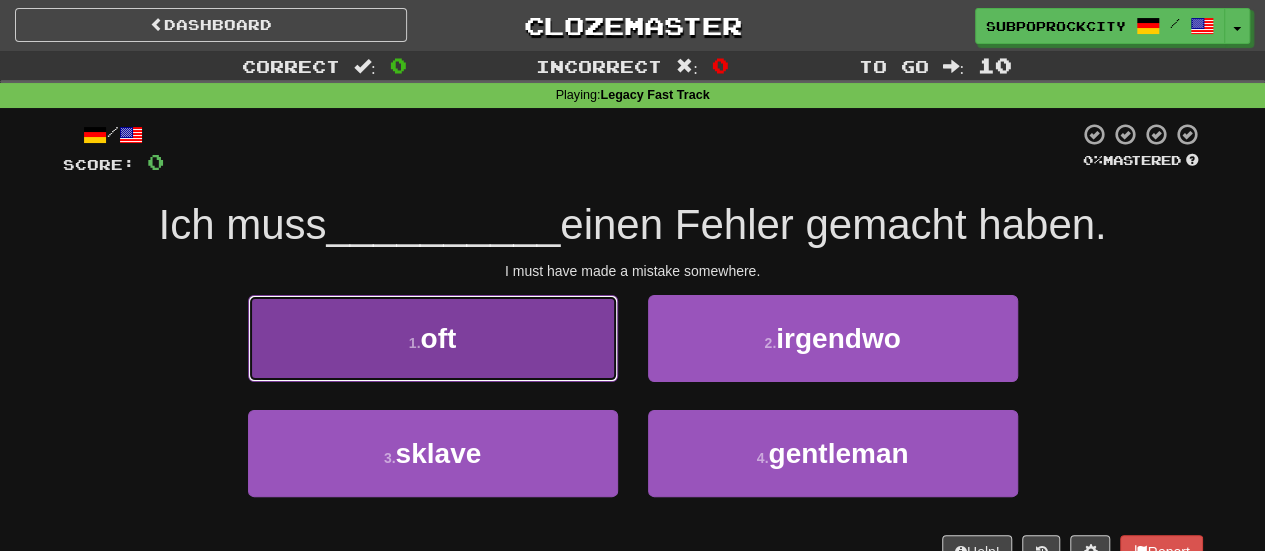 click on "1 .  oft" at bounding box center (433, 338) 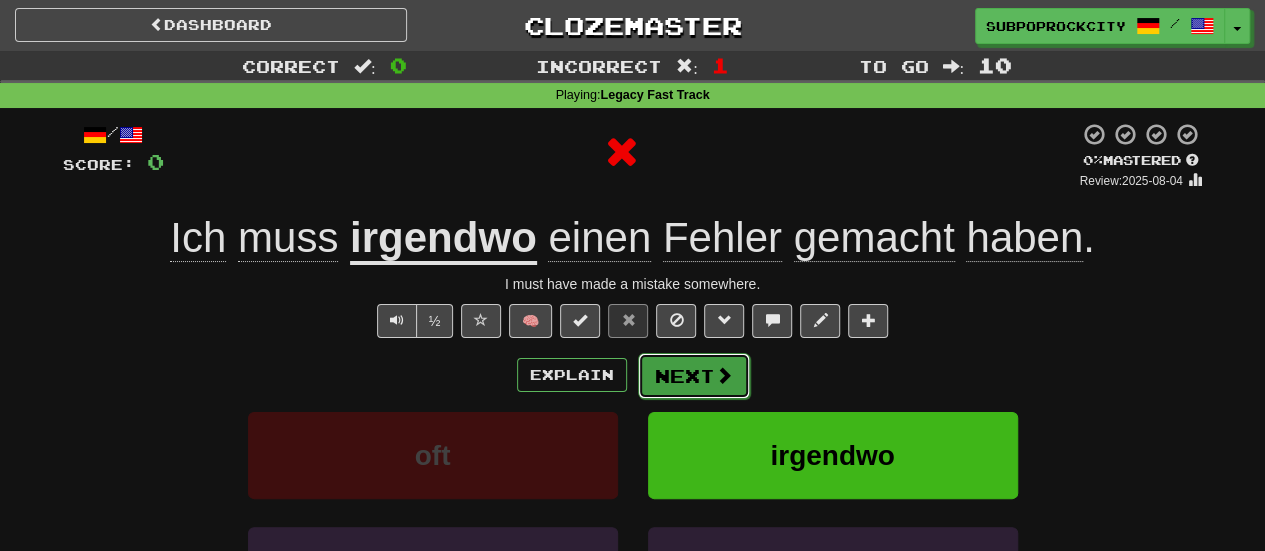 click on "Next" at bounding box center (694, 376) 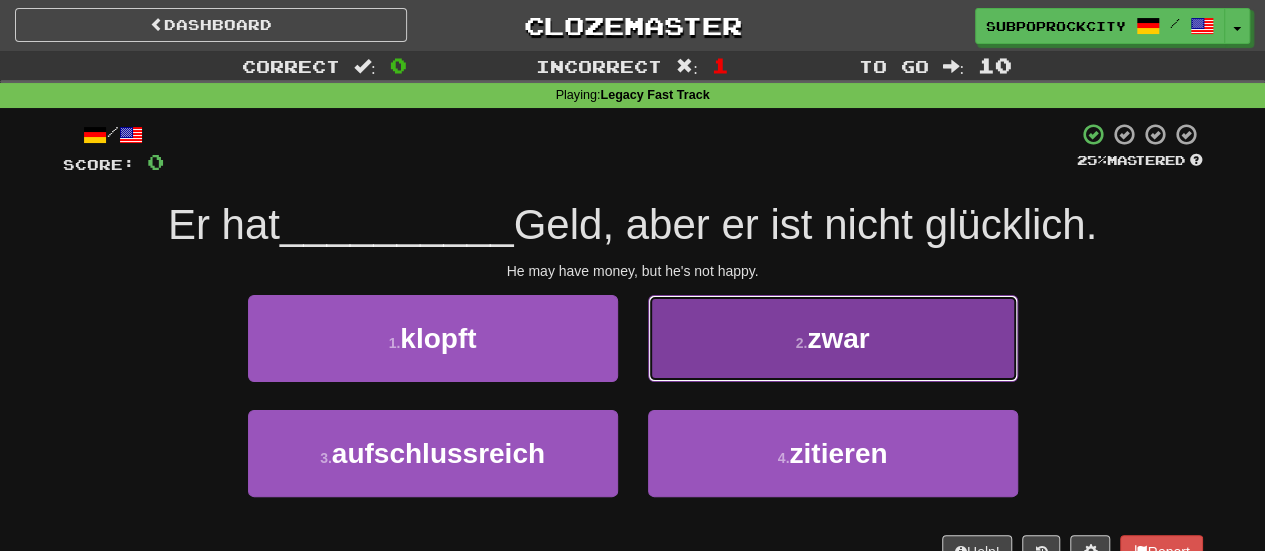 click on "2 .  zwar" at bounding box center [833, 338] 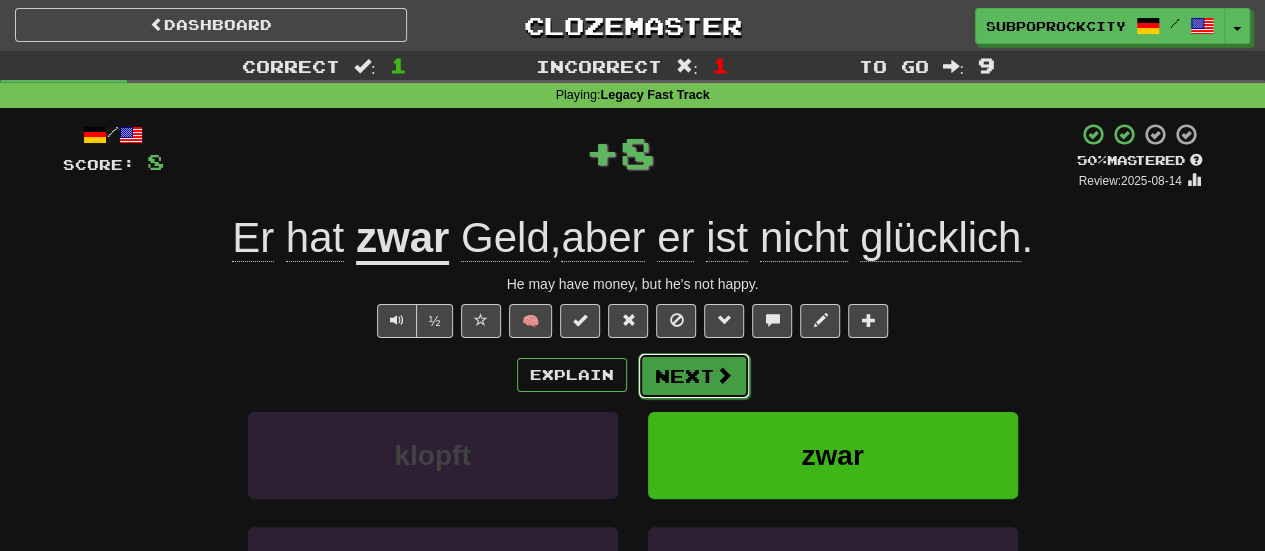 click on "Next" at bounding box center (694, 376) 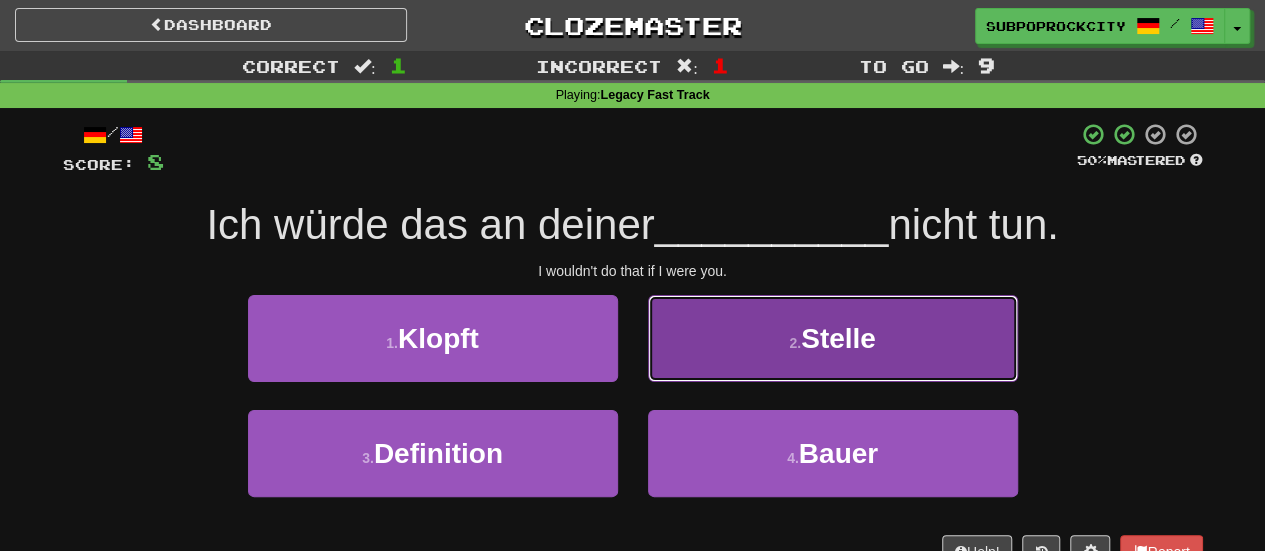 click on "2 .  Stelle" at bounding box center (833, 338) 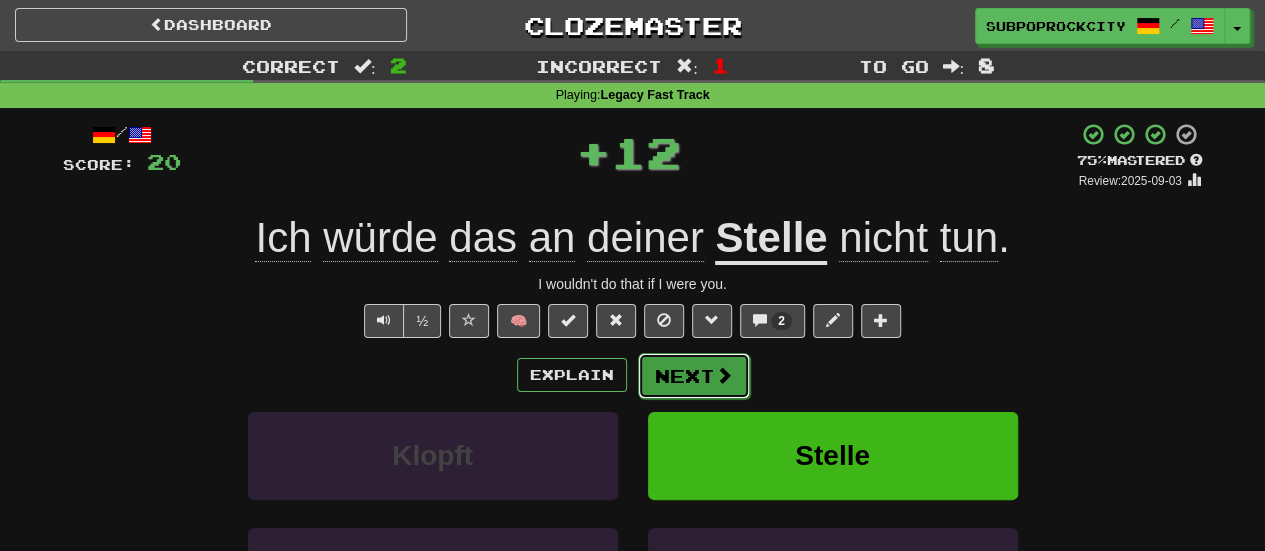 click on "Next" at bounding box center (694, 376) 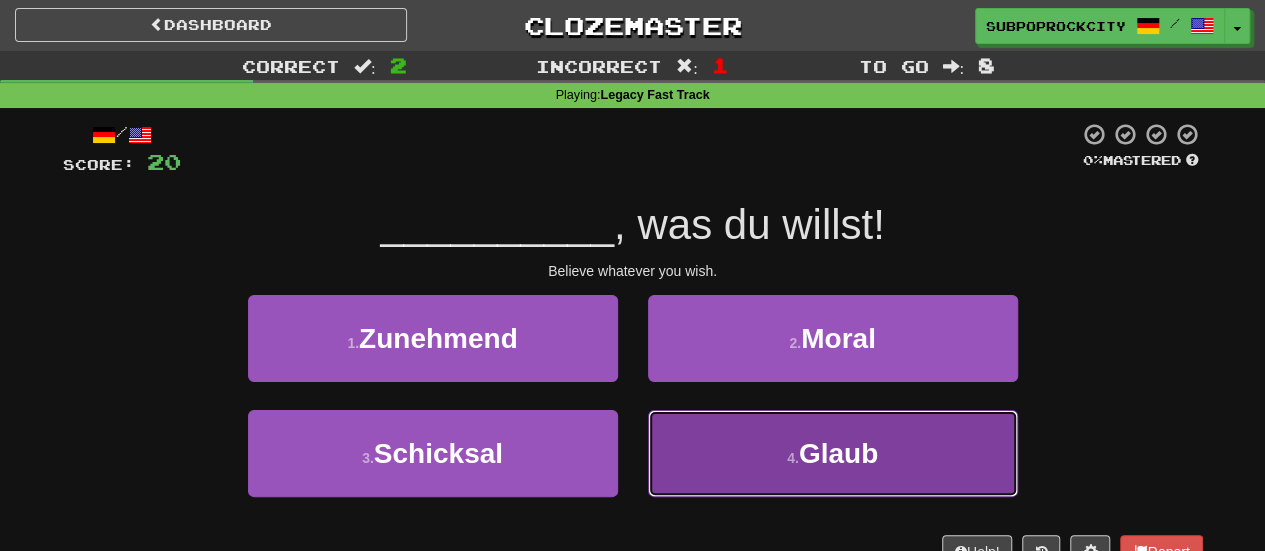 click on "4 .  Glaub" at bounding box center [833, 453] 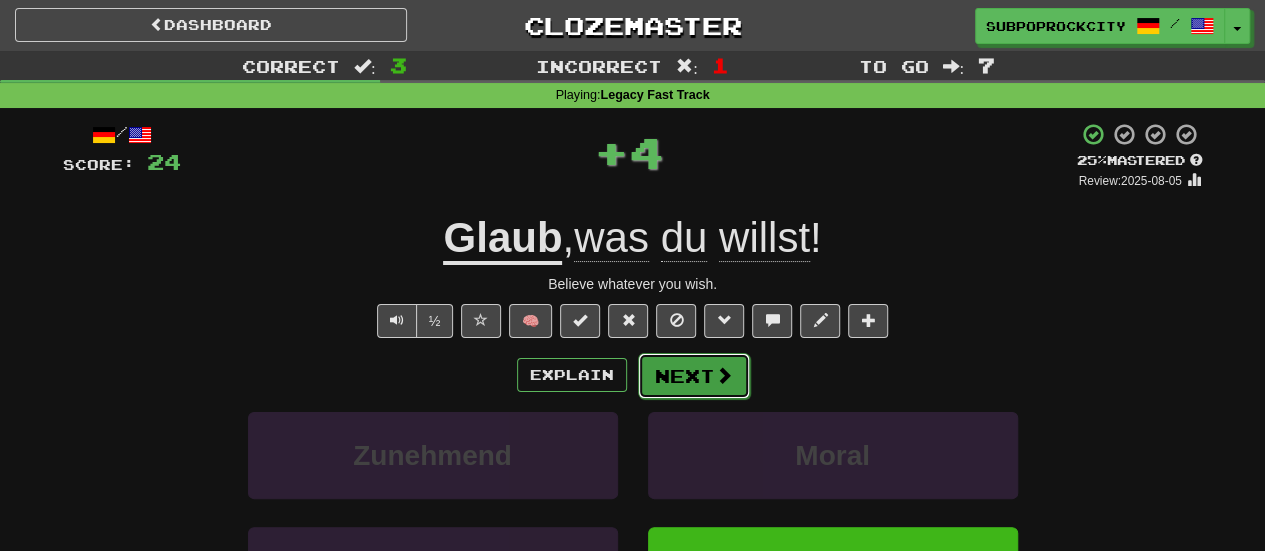 click on "Next" at bounding box center [694, 376] 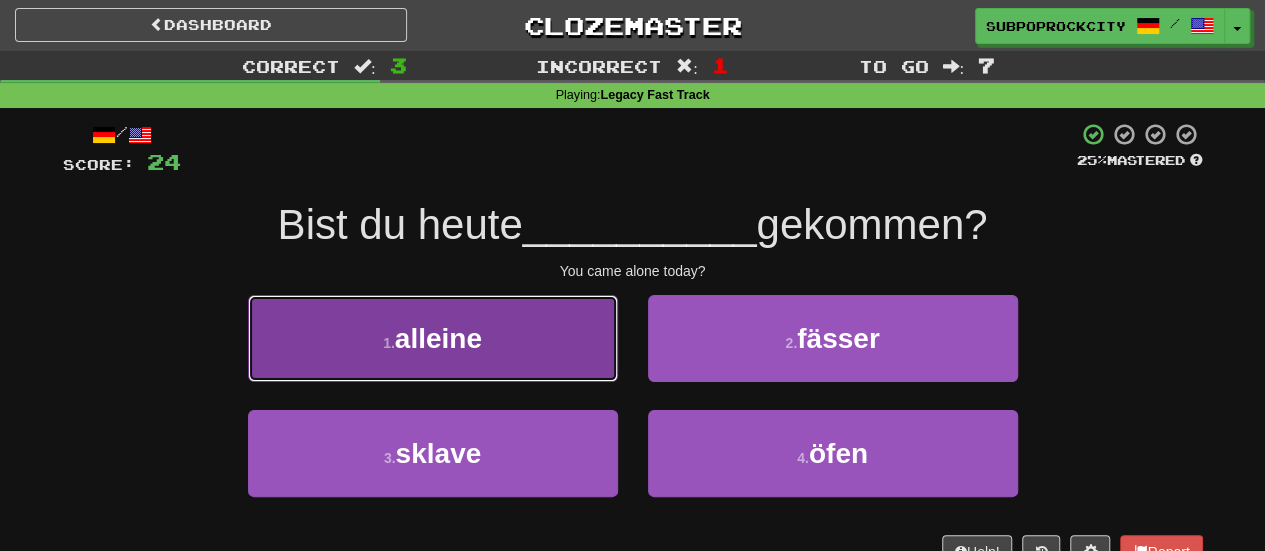 click on "1 .  alleine" at bounding box center [433, 338] 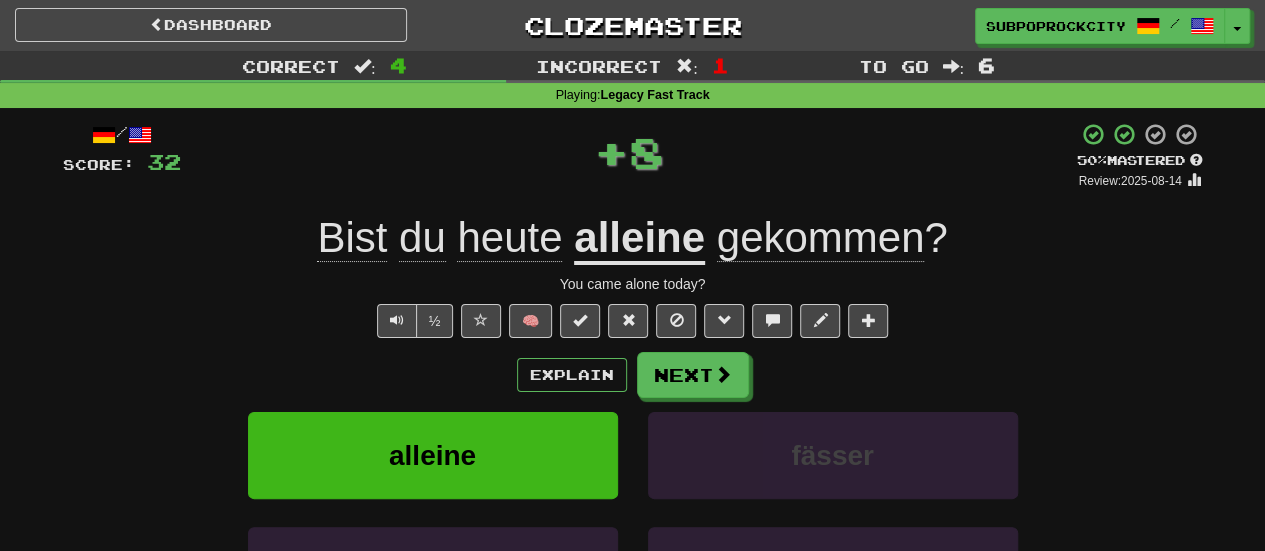 click on "Explain Next alleine fässer sklave öfen Learn more: alleine fässer sklave öfen" at bounding box center (633, 512) 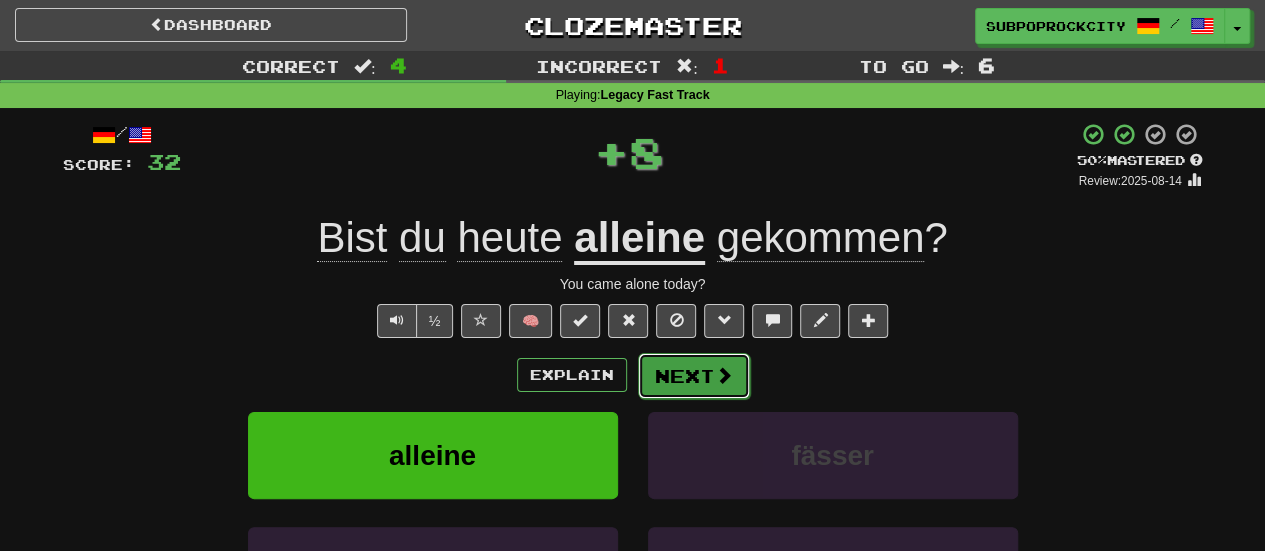 click on "Next" at bounding box center (694, 376) 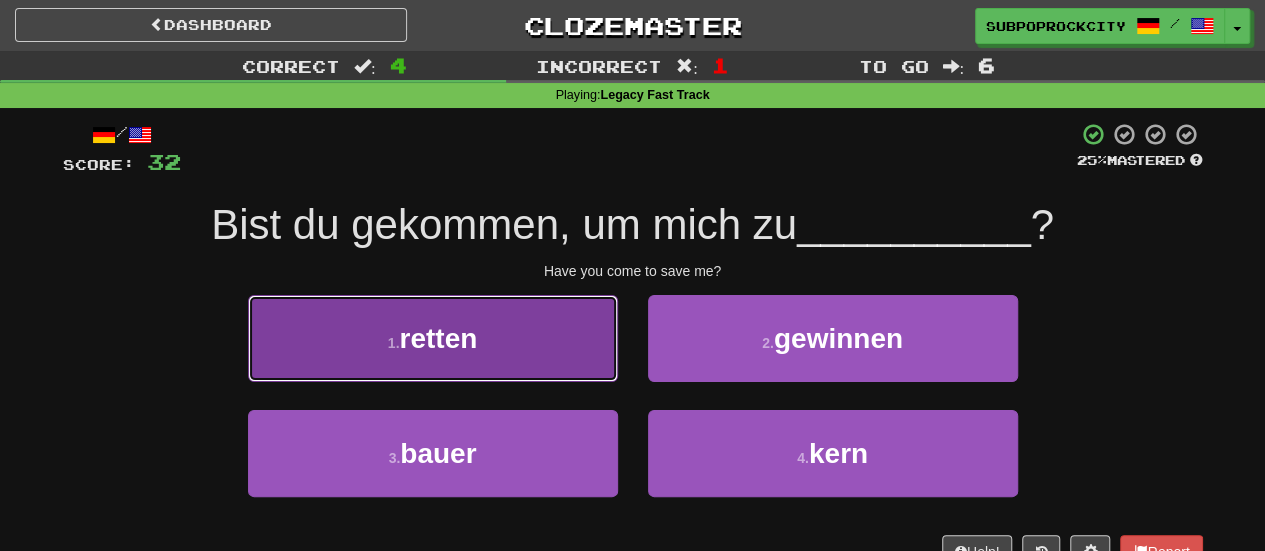 click on "1 .  retten" at bounding box center (433, 338) 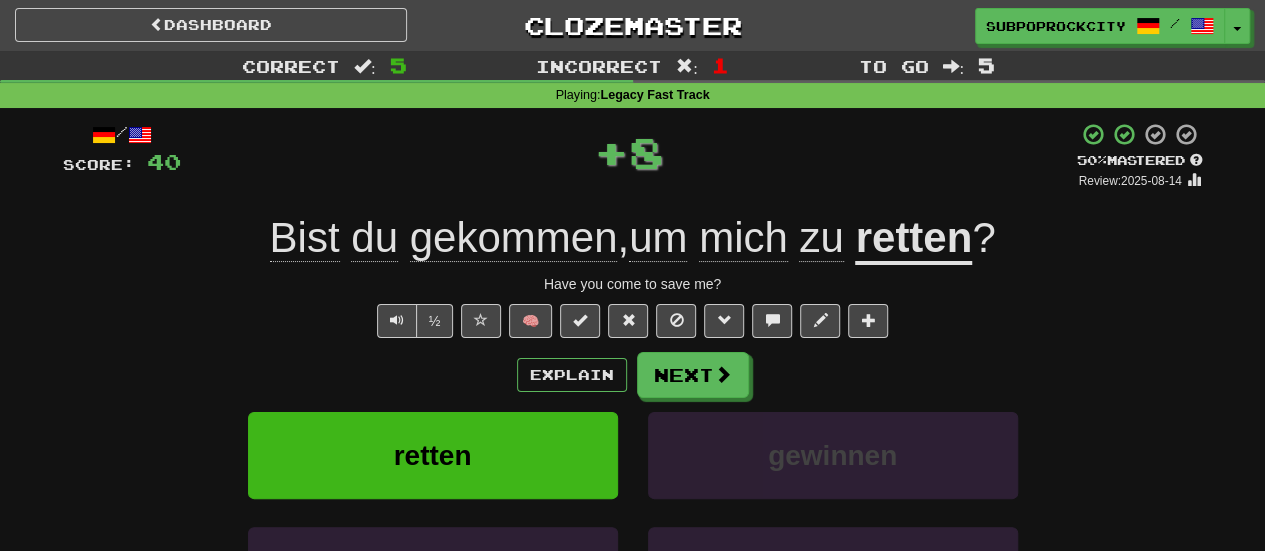 click on "Explain Next retten gewinnen bauer kern Learn more: retten gewinnen bauer kern" at bounding box center (633, 512) 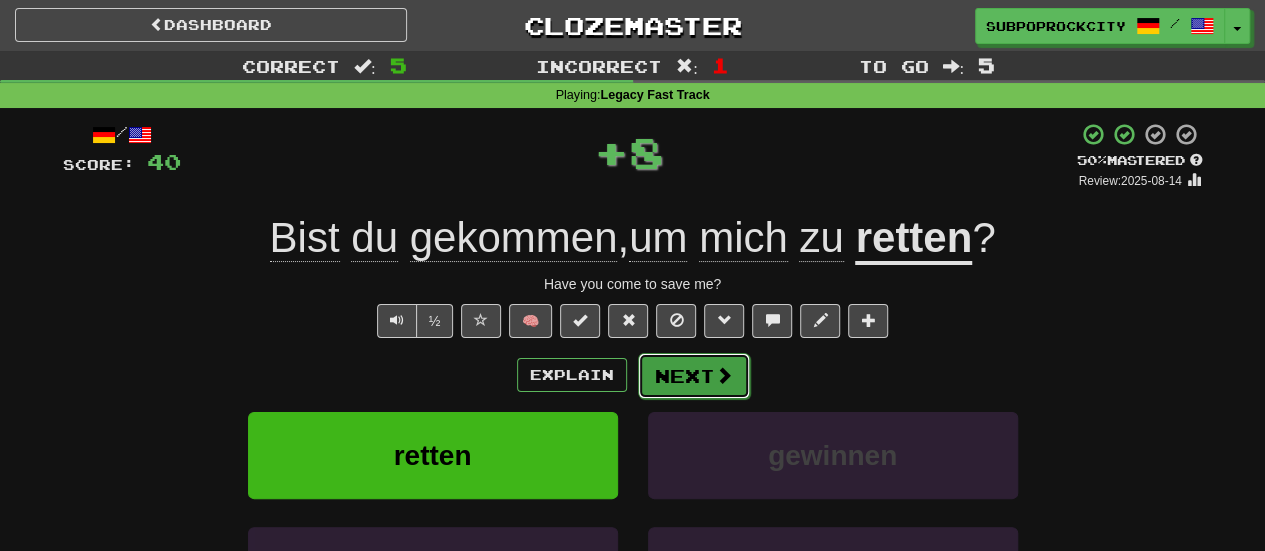 click on "Next" at bounding box center [694, 376] 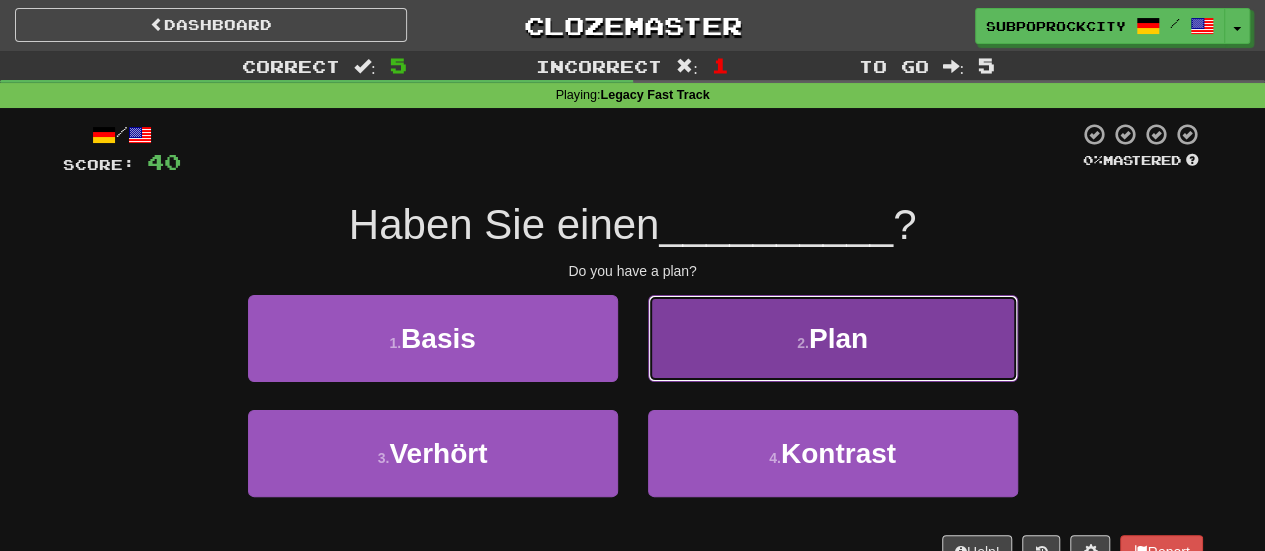 click on "2 .  Plan" at bounding box center (833, 338) 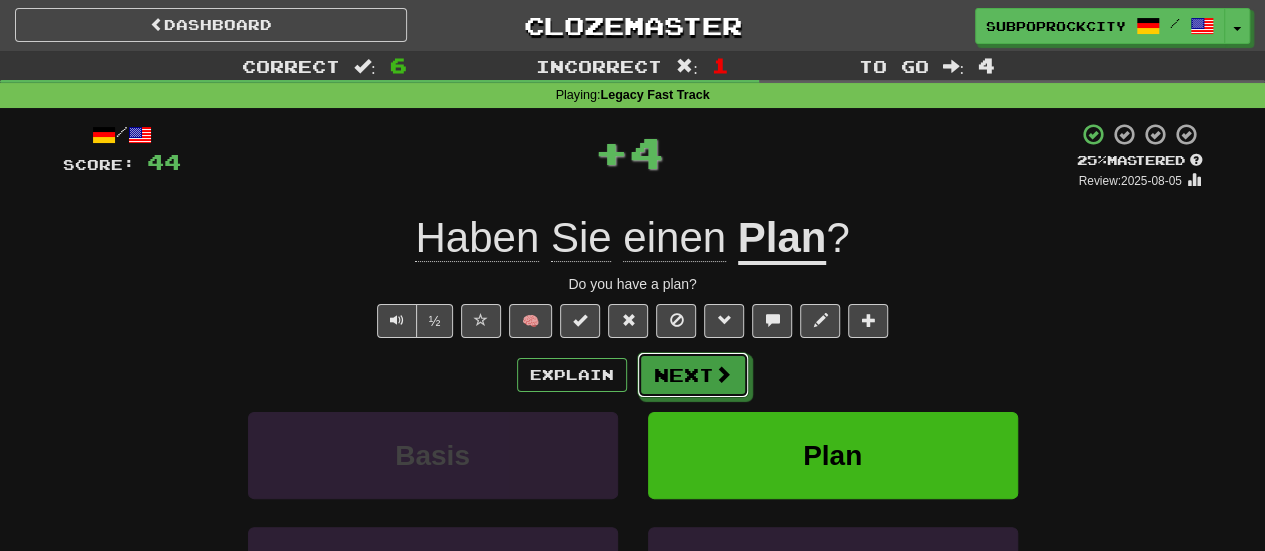 click on "Next" at bounding box center (693, 375) 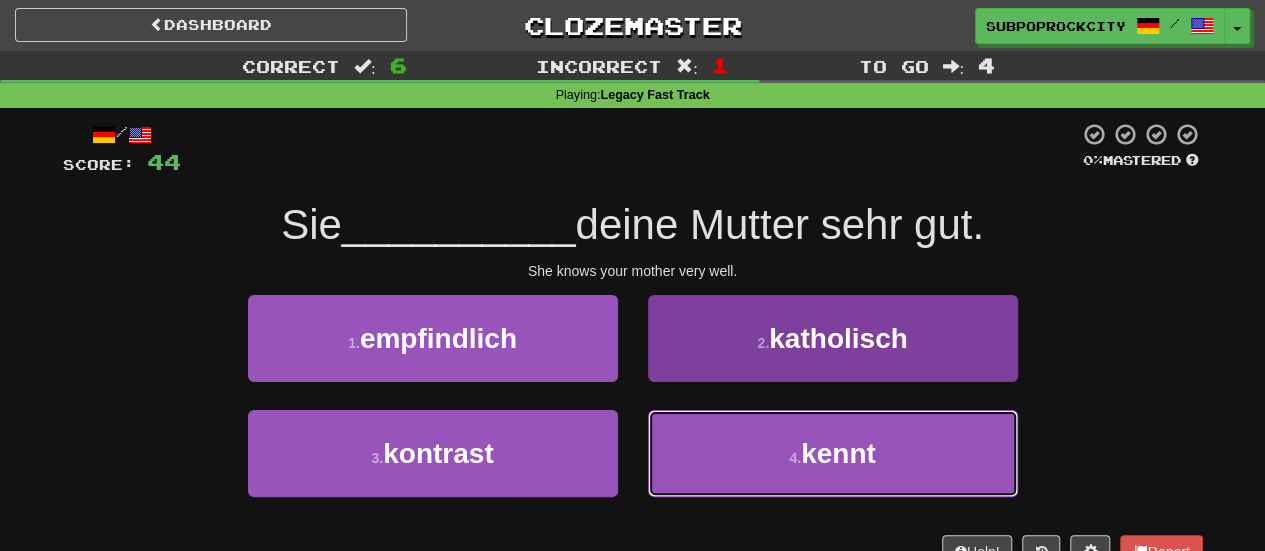click on "4 .  kennt" at bounding box center [833, 453] 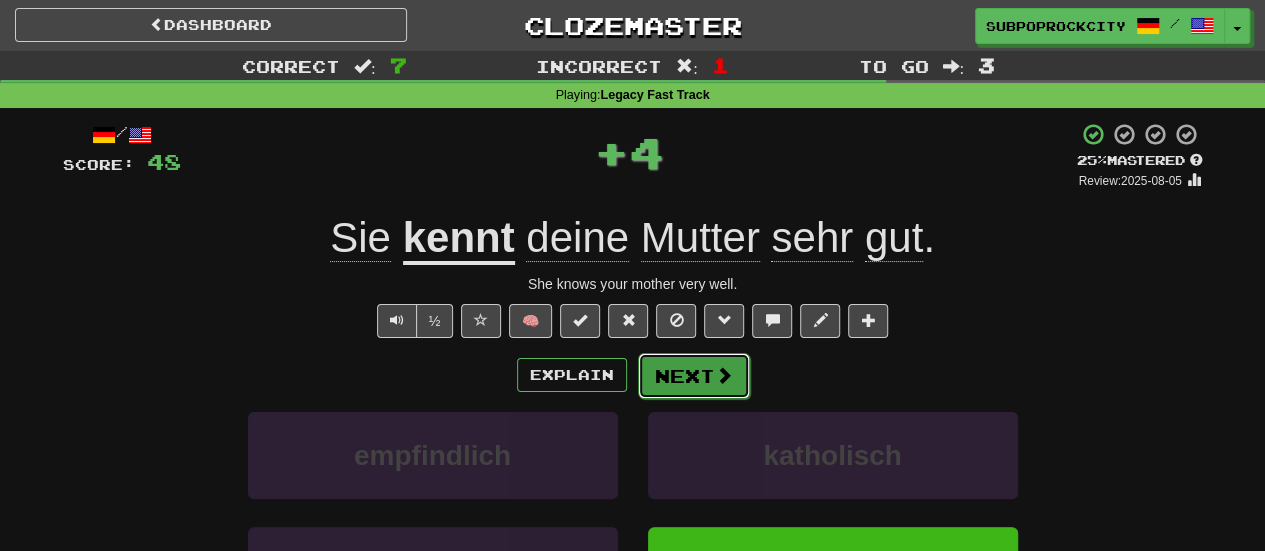 click on "Next" at bounding box center [694, 376] 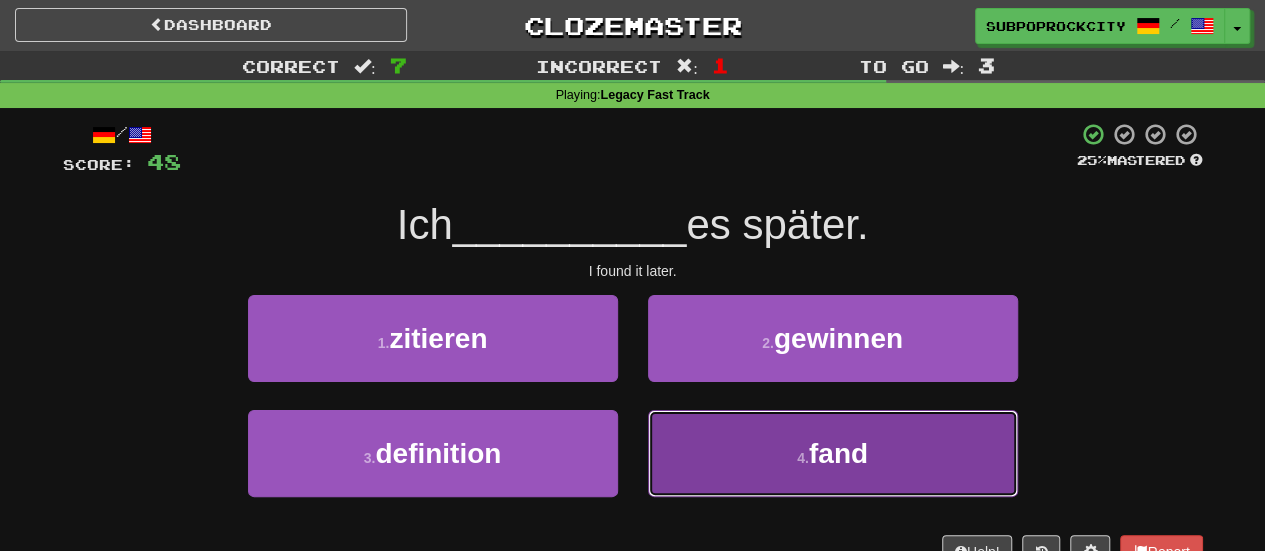 click on "4 .  fand" at bounding box center [833, 453] 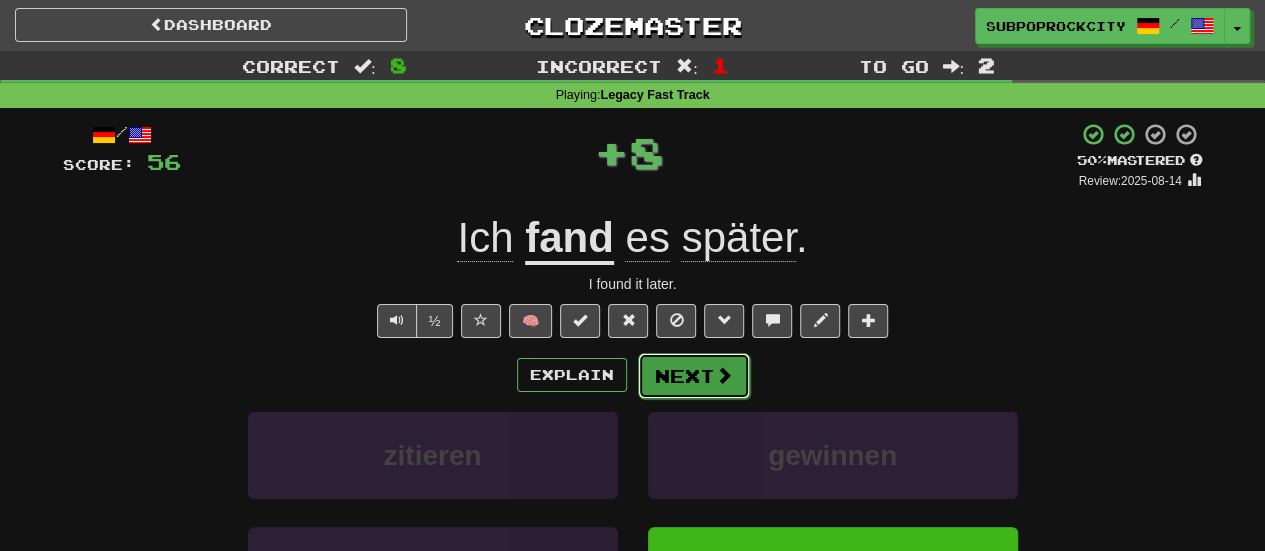 click on "Next" at bounding box center (694, 376) 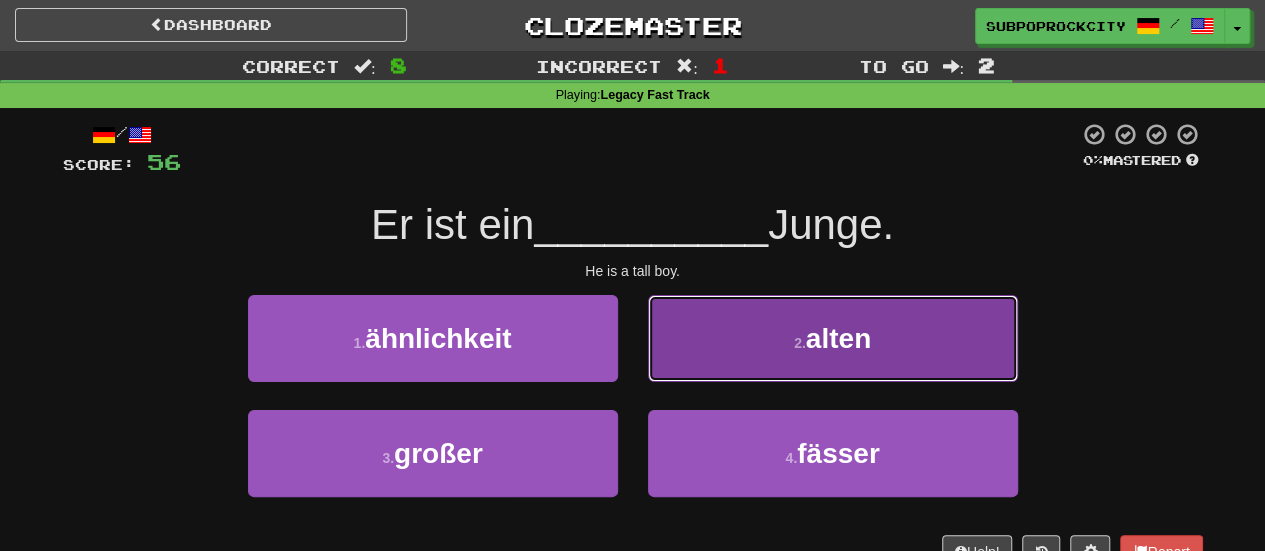 click on "2 .  alten" at bounding box center (833, 338) 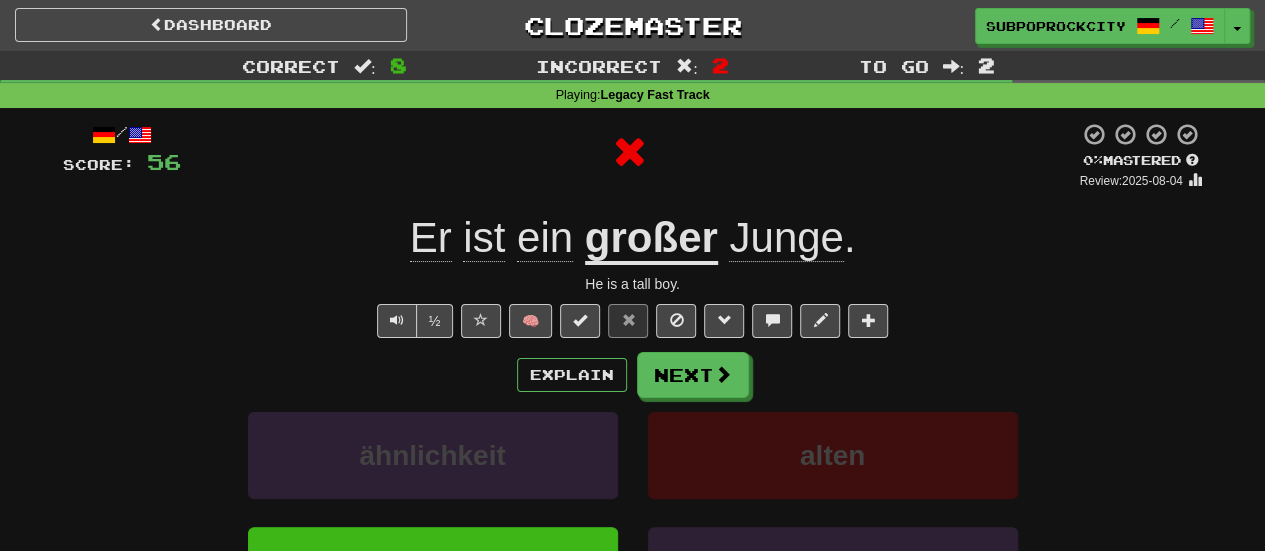click on "Next" at bounding box center (693, 375) 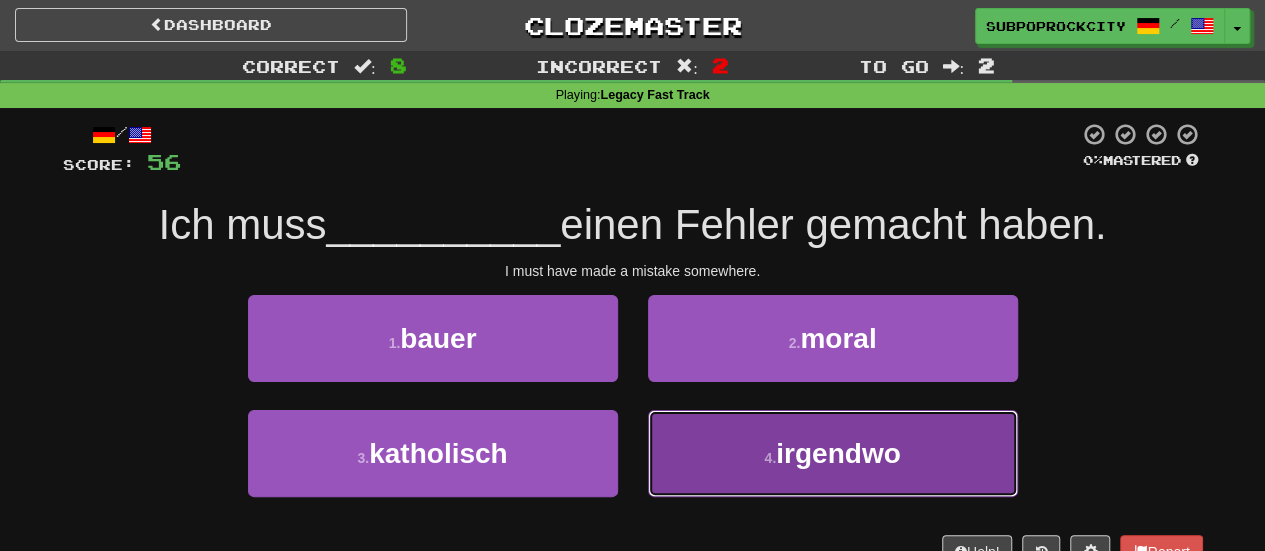 click on "4 .  irgendwo" at bounding box center [833, 453] 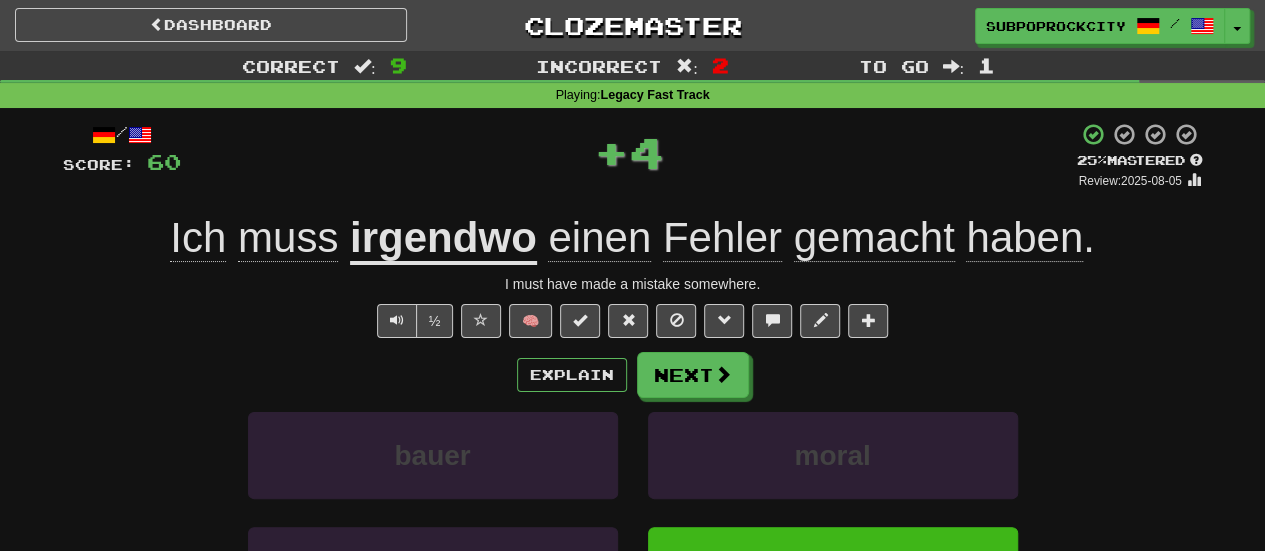 click on "Explain Next bauer moral katholisch irgendwo Learn more: bauer moral katholisch irgendwo" at bounding box center (633, 512) 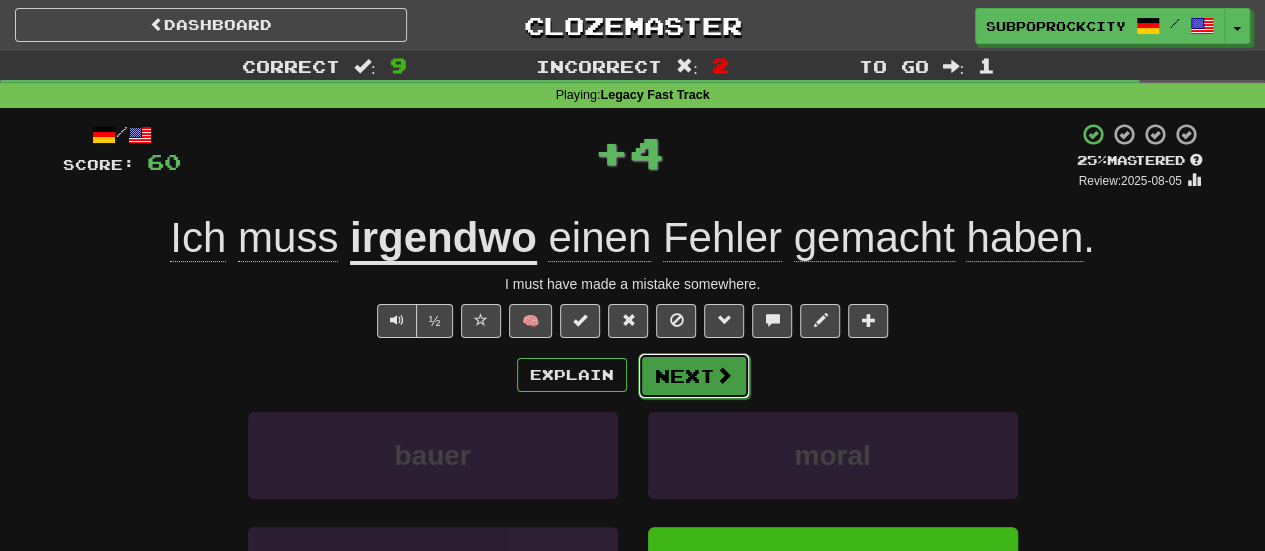 click on "Next" at bounding box center [694, 376] 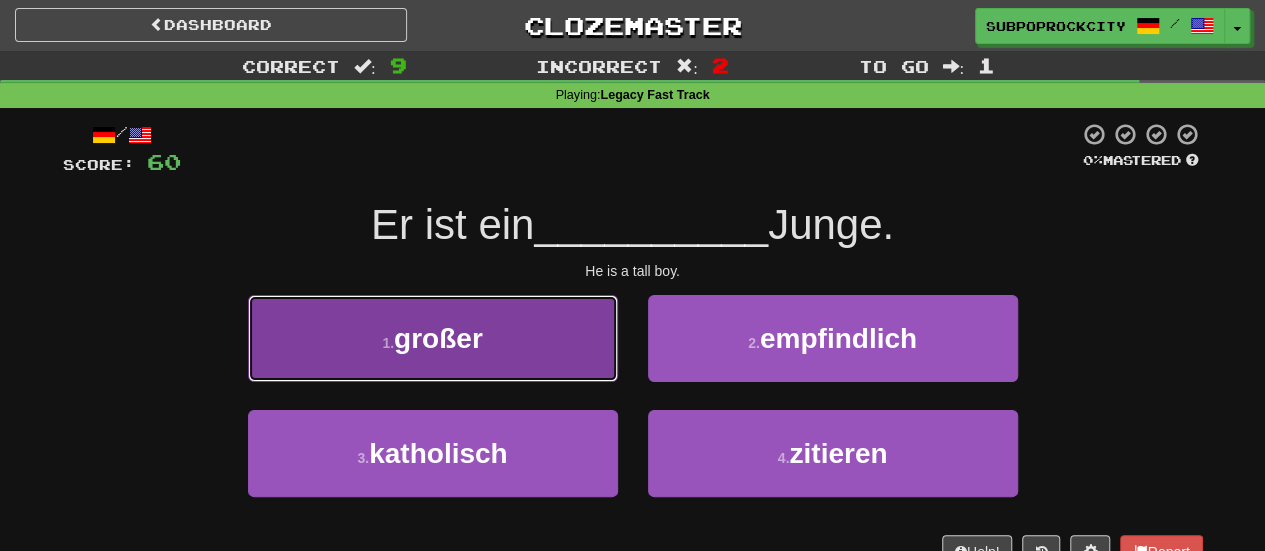 click on "1 .  großer" at bounding box center (433, 338) 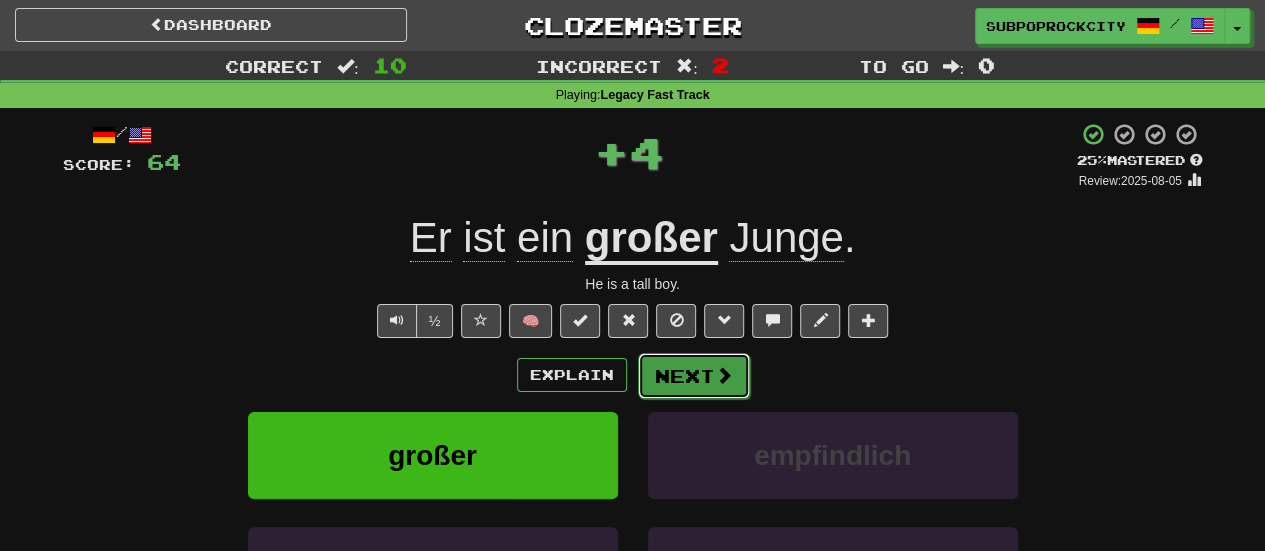 click on "Next" at bounding box center [694, 376] 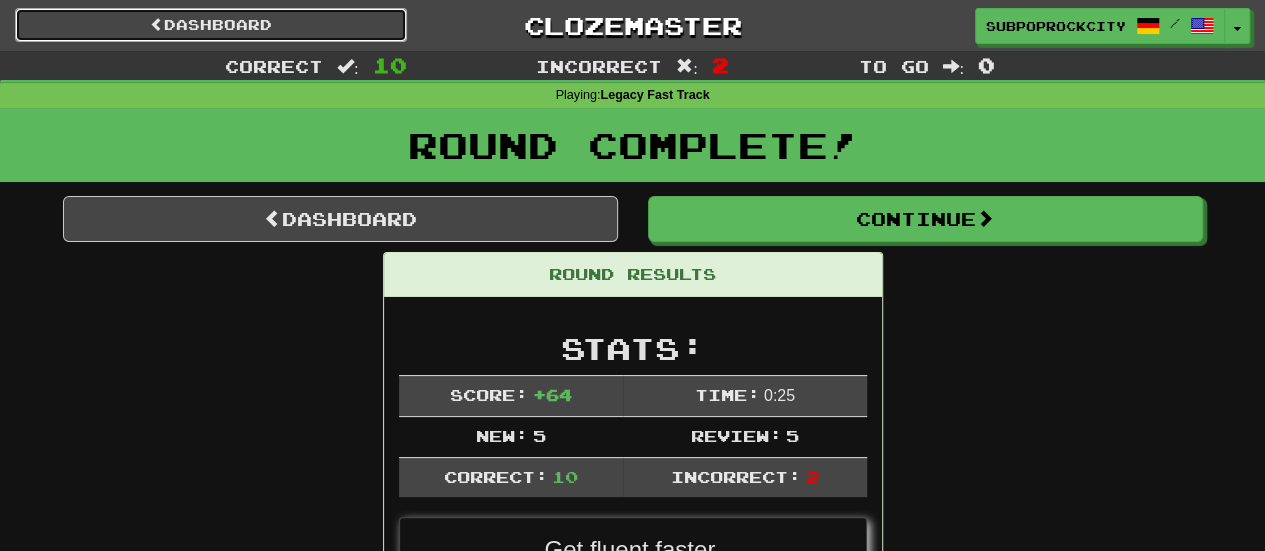 click on "Dashboard" at bounding box center [211, 25] 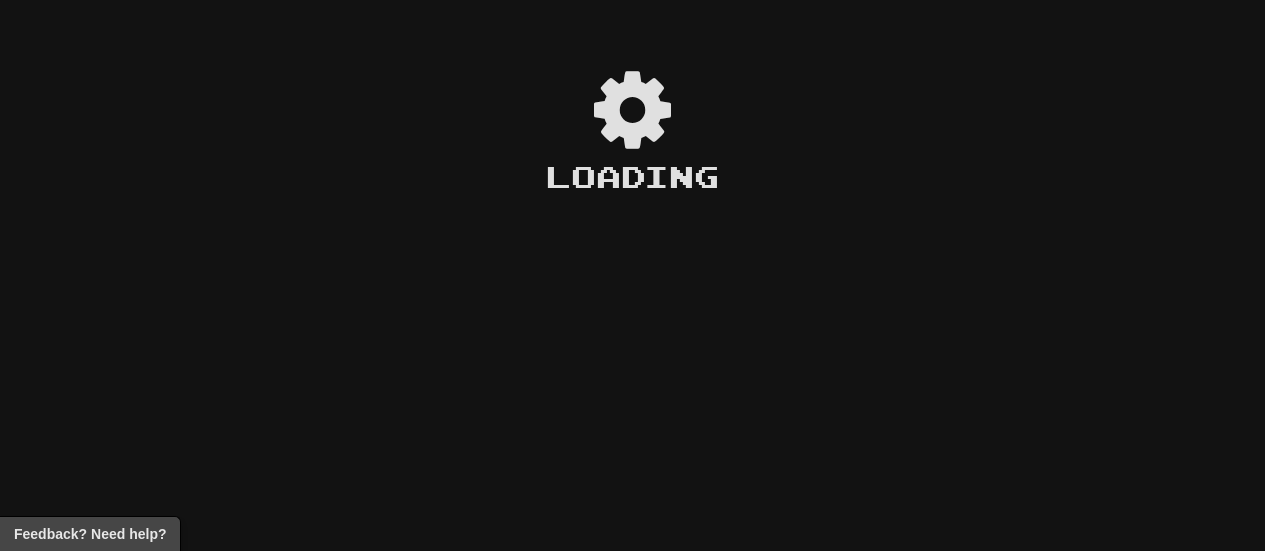 scroll, scrollTop: 0, scrollLeft: 0, axis: both 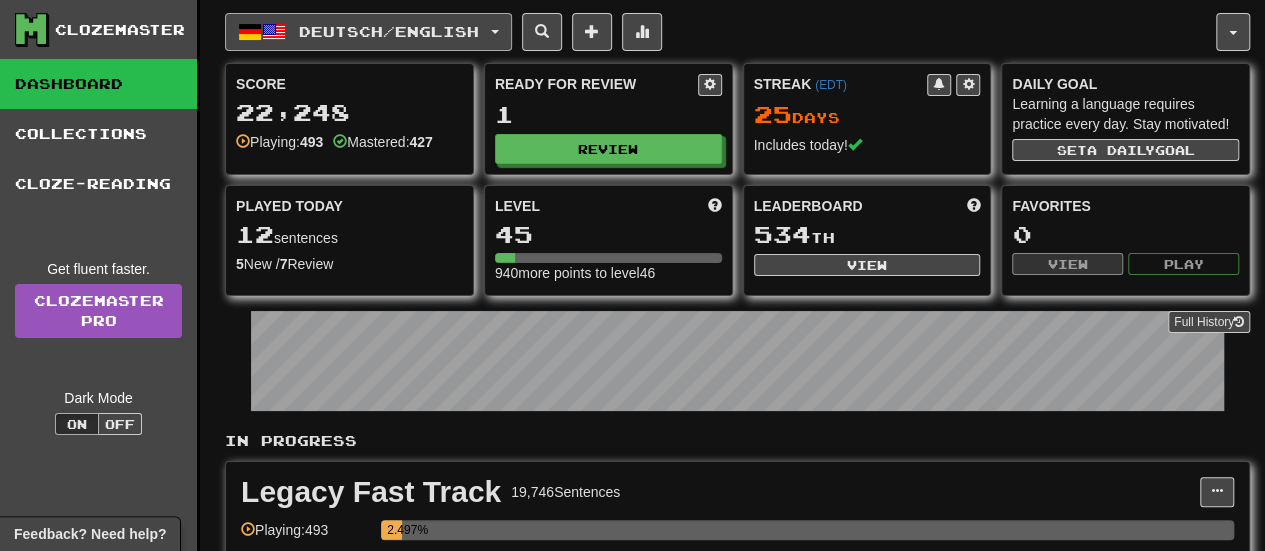 click on "Deutsch  /  English" at bounding box center (389, 31) 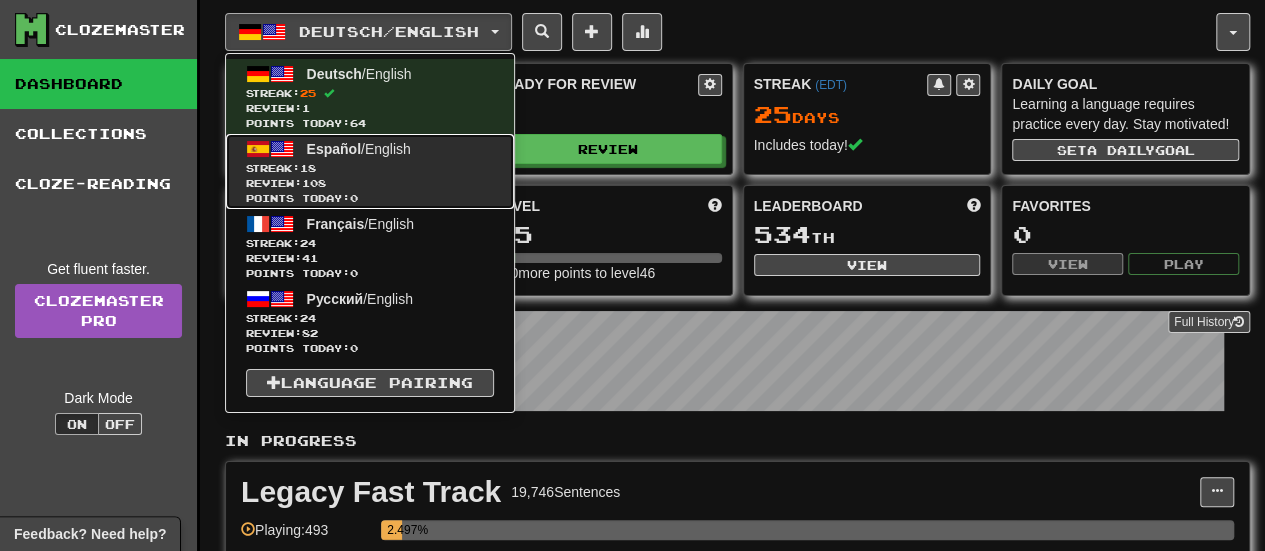 click on "Español  /  English" at bounding box center (359, 149) 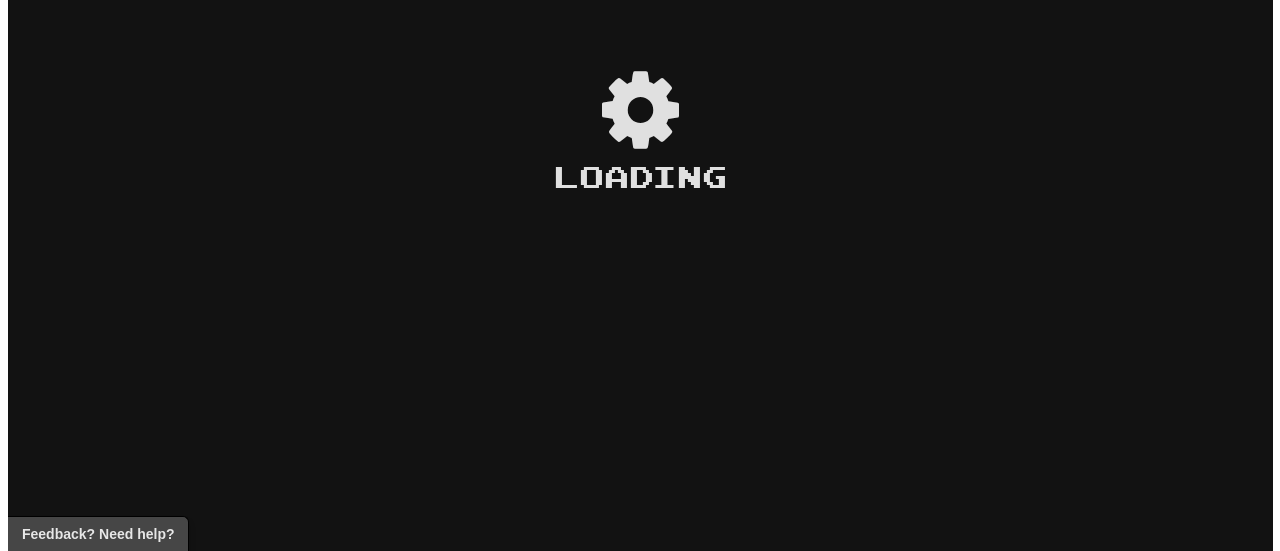 scroll, scrollTop: 0, scrollLeft: 0, axis: both 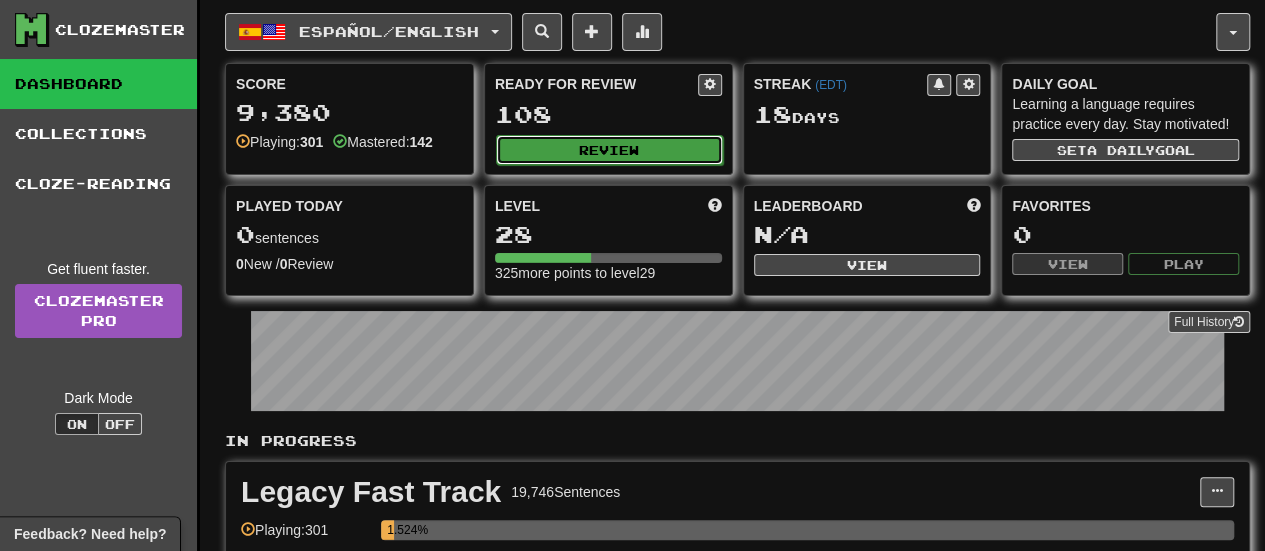 click on "Review" at bounding box center [609, 150] 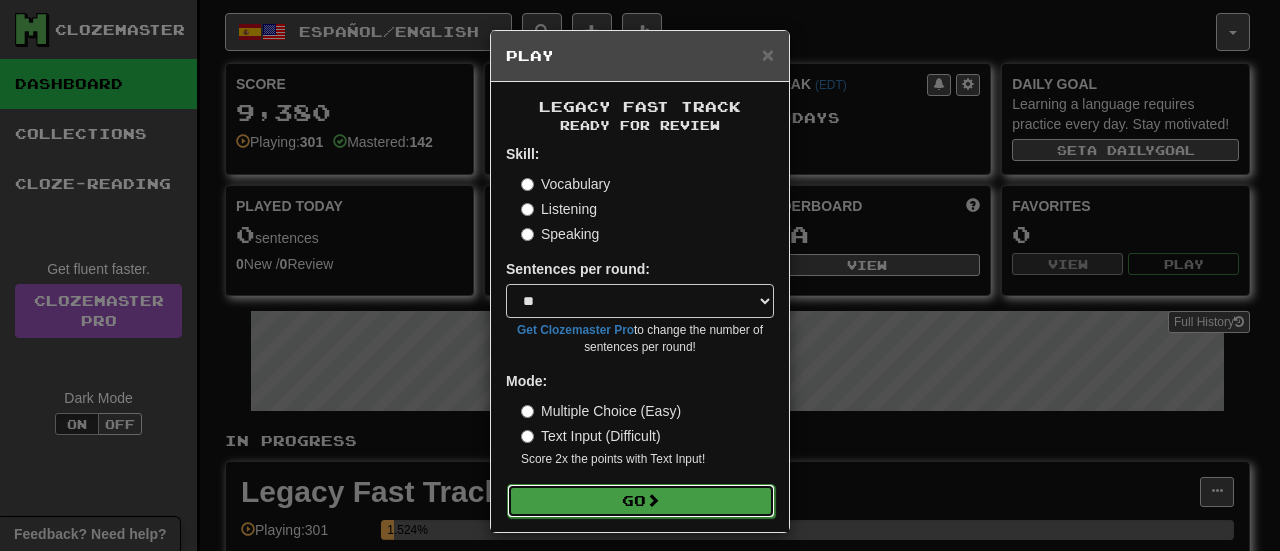 click on "Go" at bounding box center (641, 501) 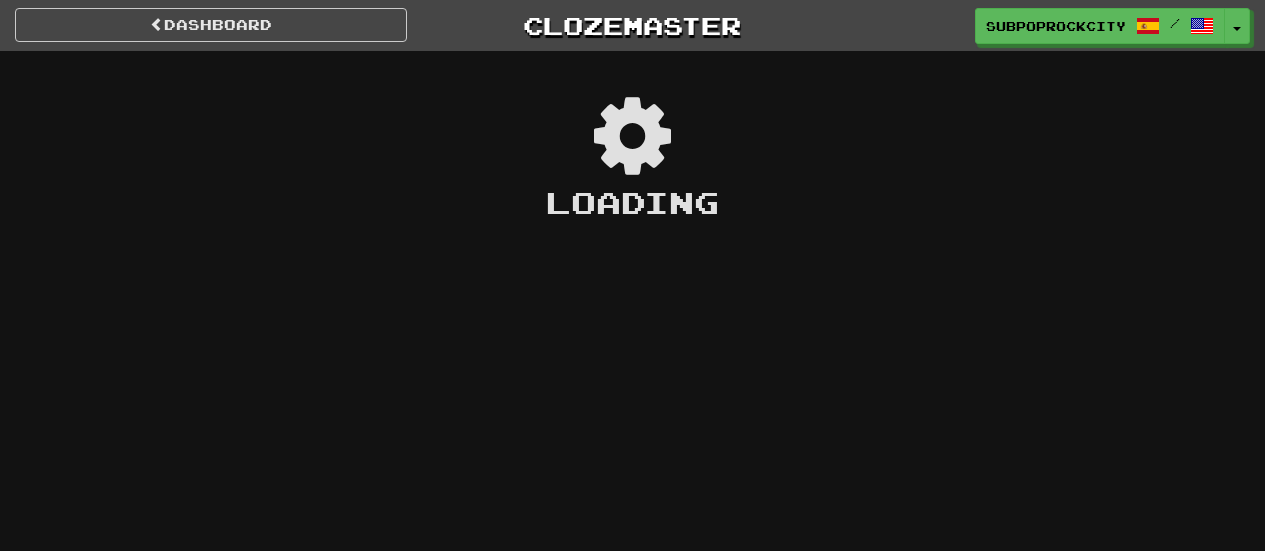 scroll, scrollTop: 0, scrollLeft: 0, axis: both 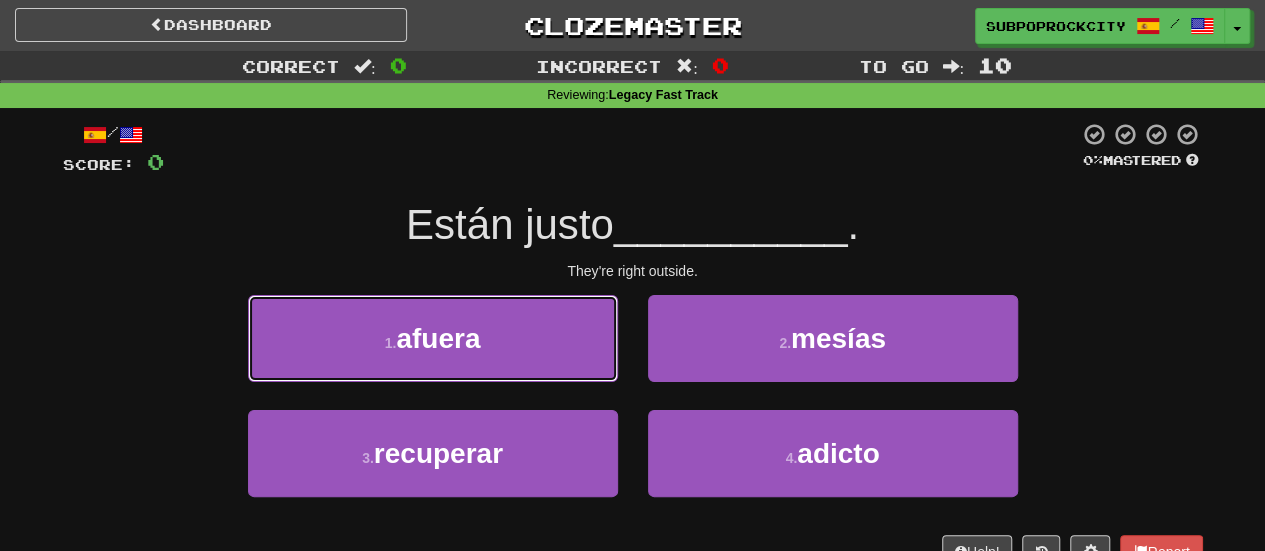 drag, startPoint x: 538, startPoint y: 333, endPoint x: 591, endPoint y: 347, distance: 54.81788 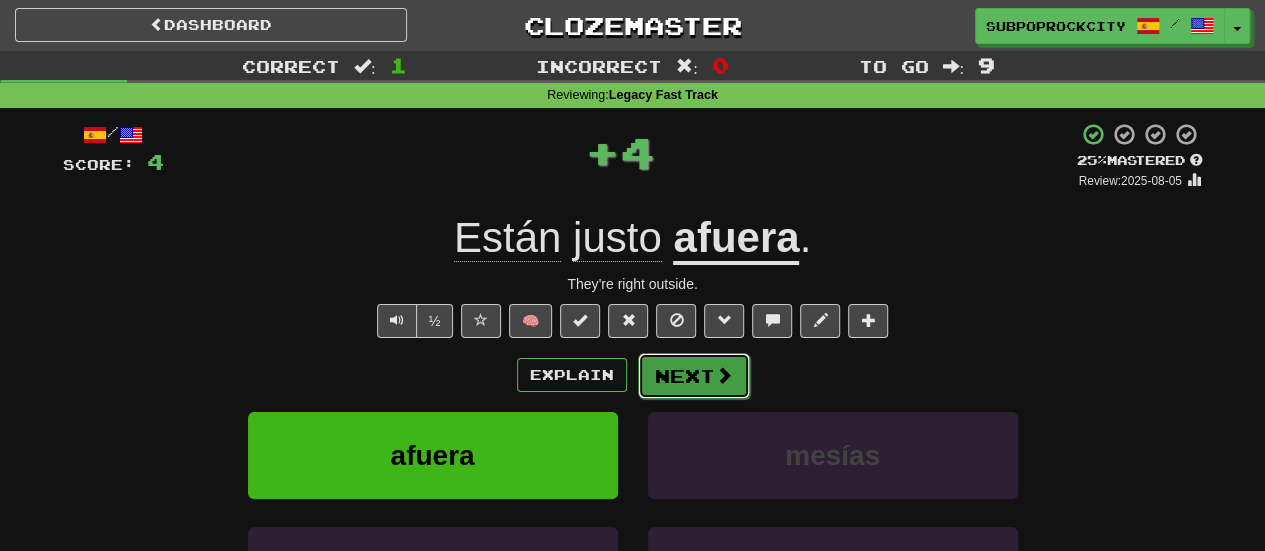 click on "Next" at bounding box center [694, 376] 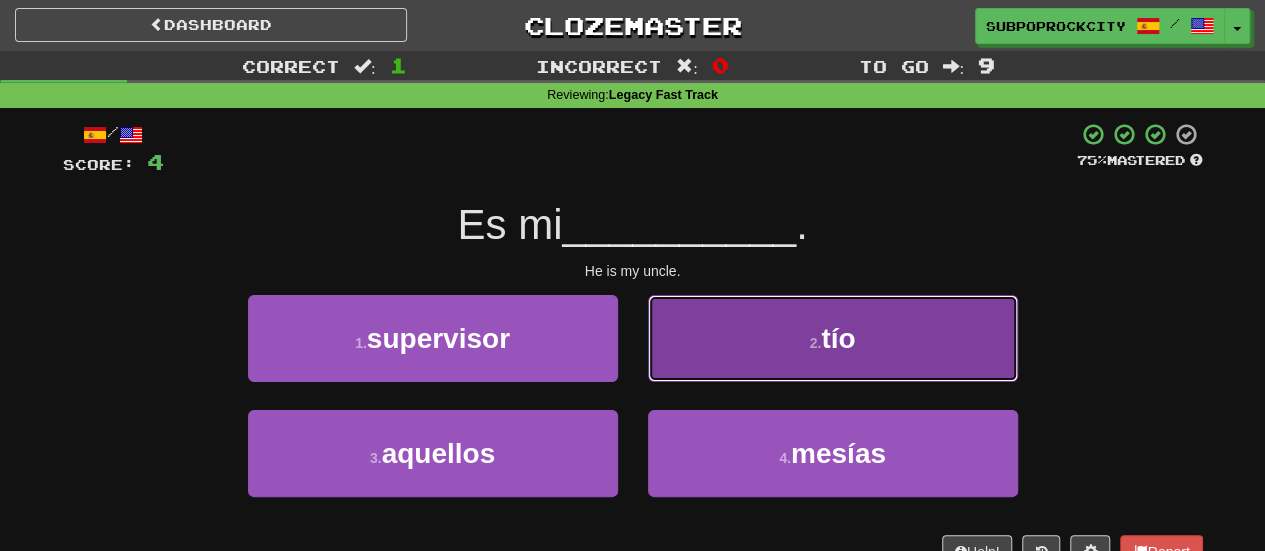 click on "2 .  tío" at bounding box center [833, 338] 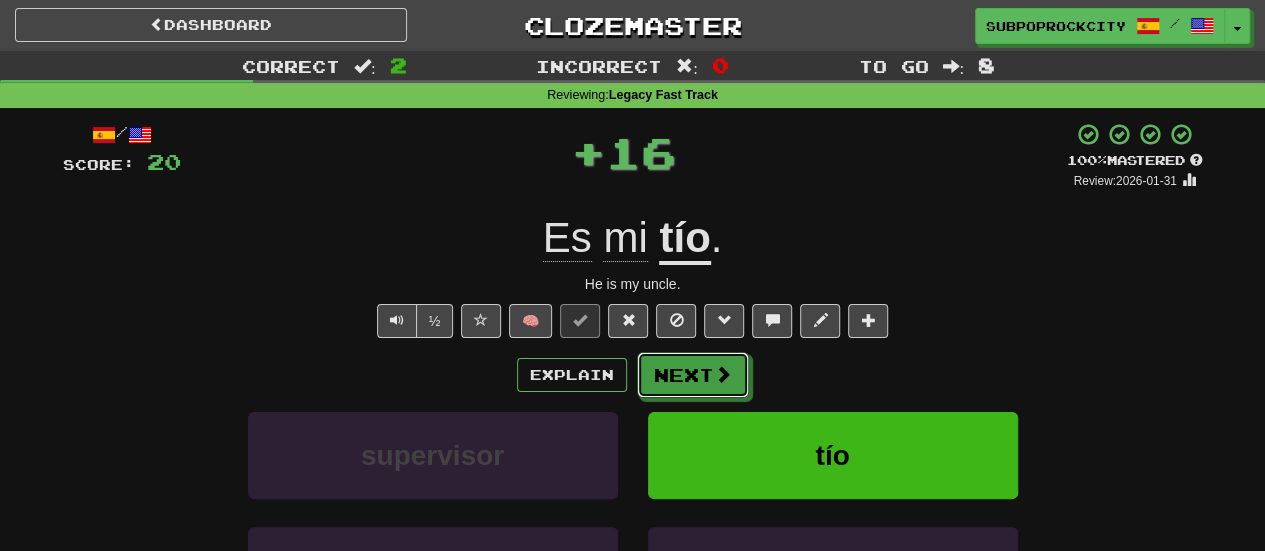 click on "Next" at bounding box center [693, 375] 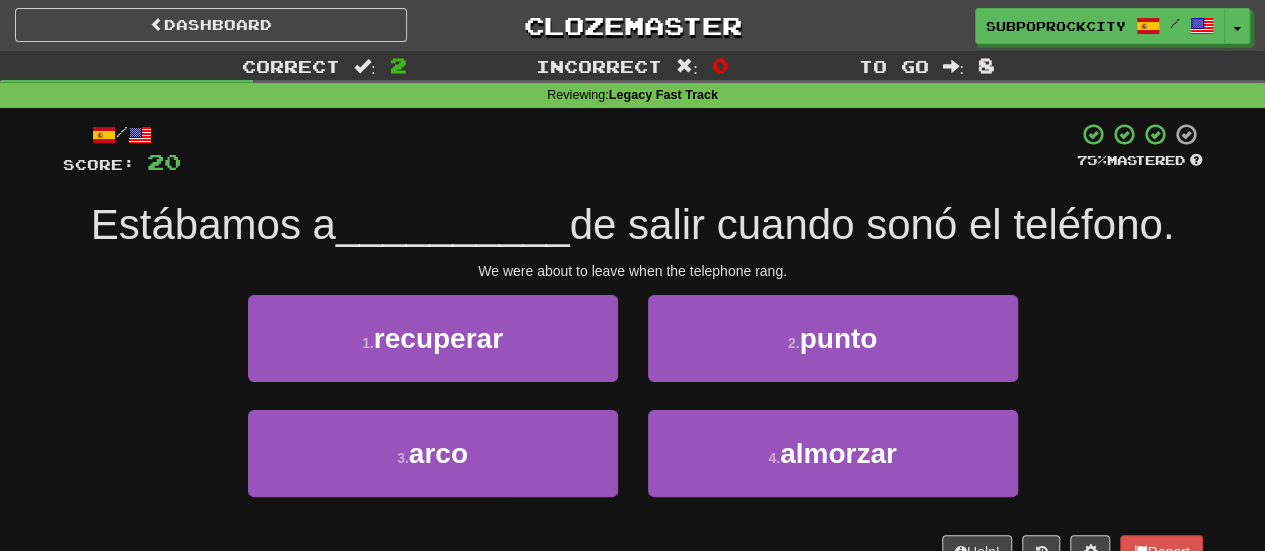 click on "2 .  punto" at bounding box center [833, 352] 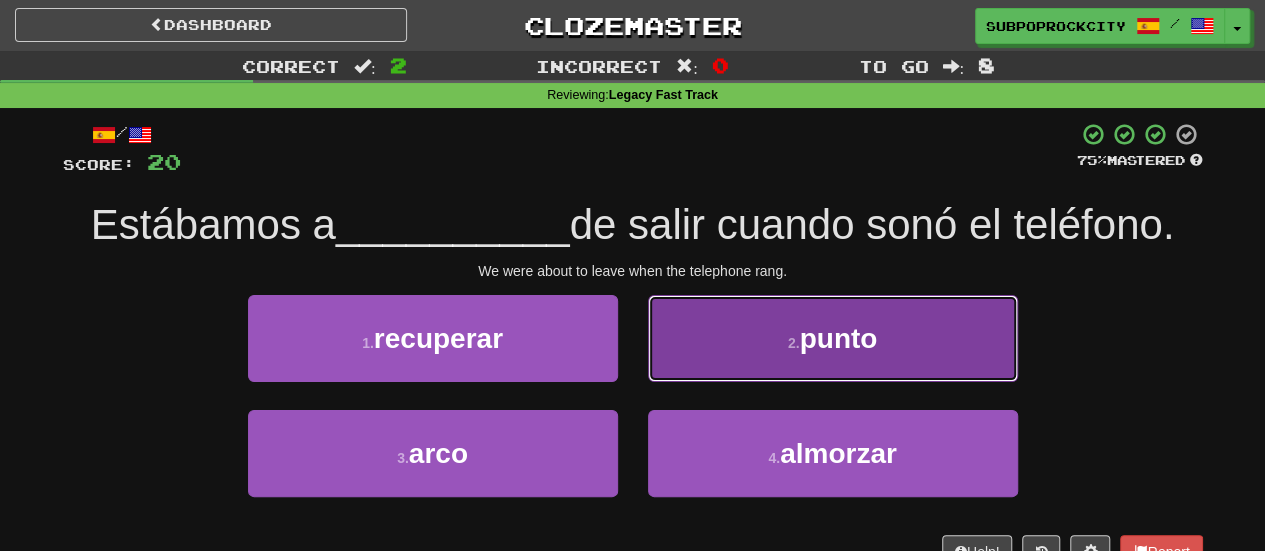 click on "2 .  punto" at bounding box center (833, 338) 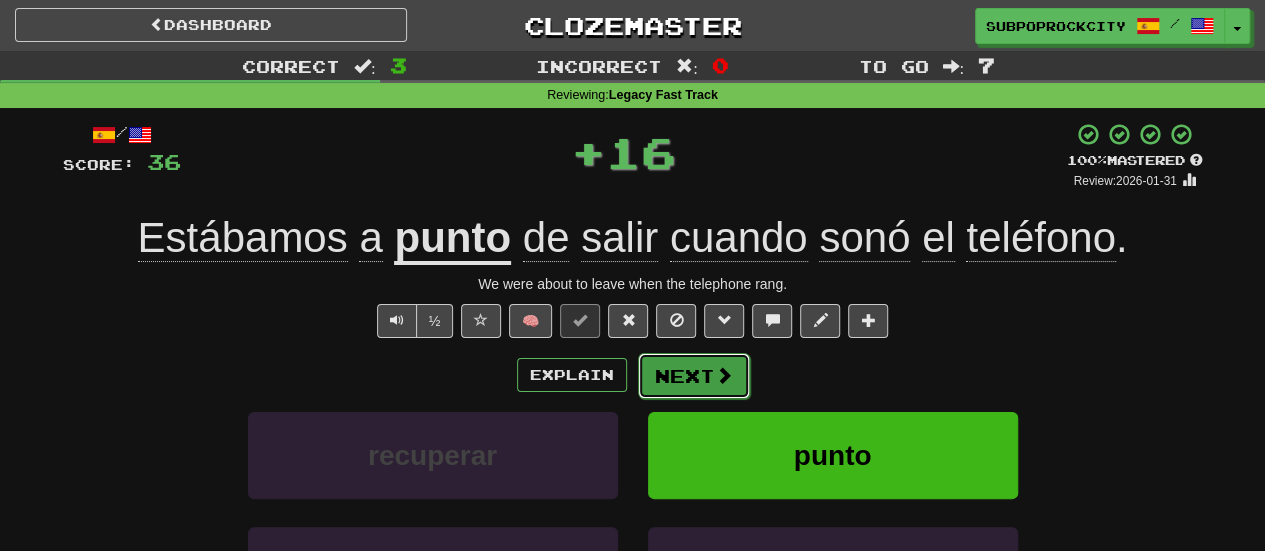 click on "Next" at bounding box center (694, 376) 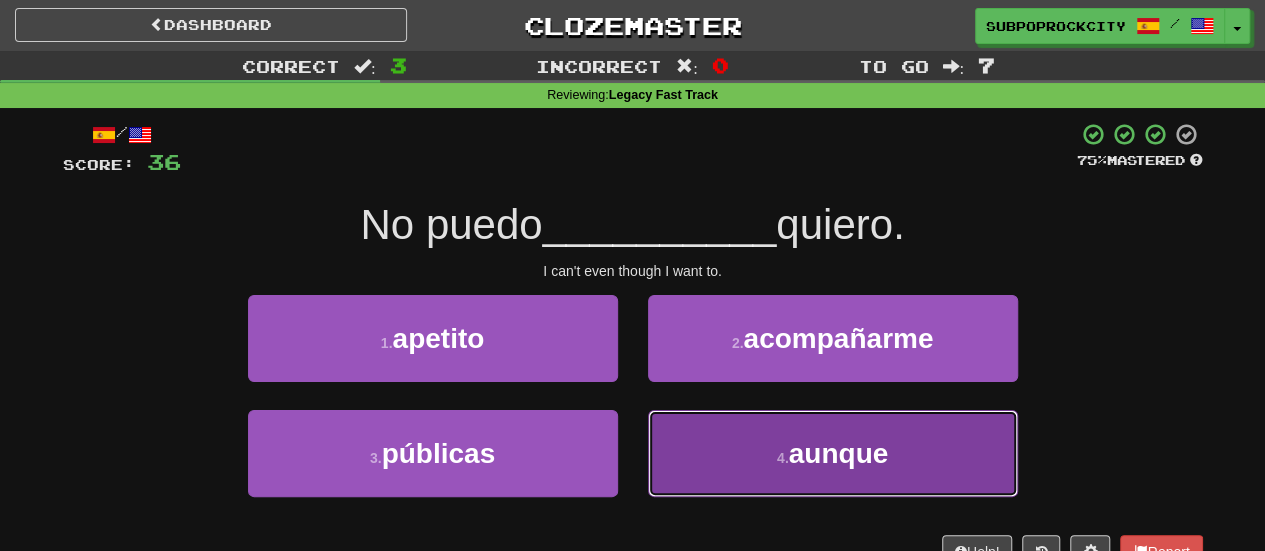 click on "4 .  aunque" at bounding box center (833, 453) 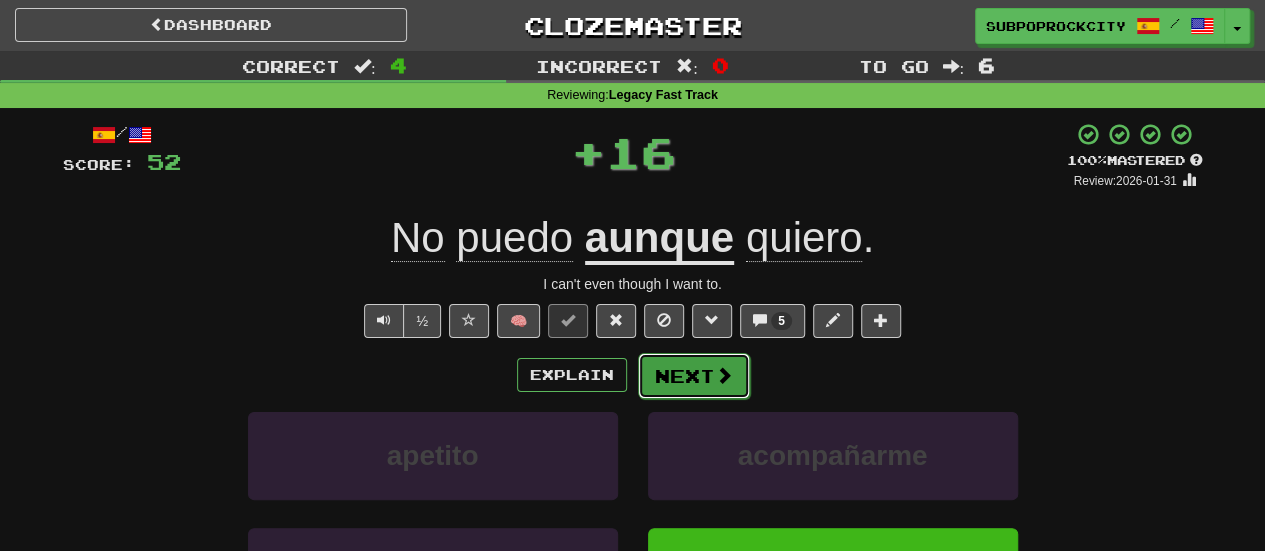 click on "Next" at bounding box center [694, 376] 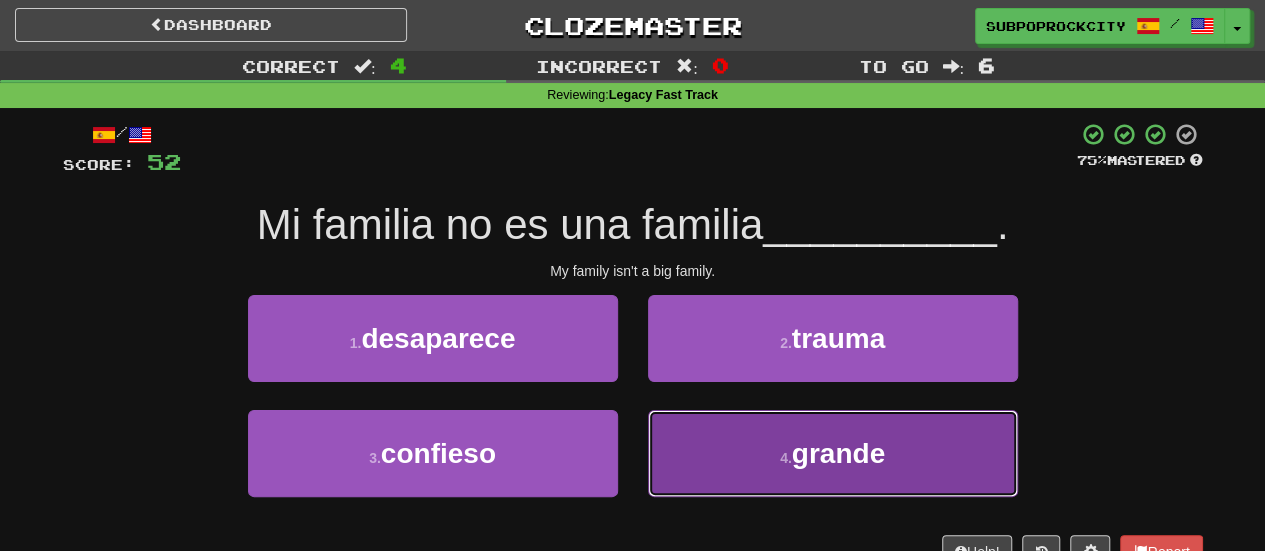 click on "4 .  grande" at bounding box center [833, 453] 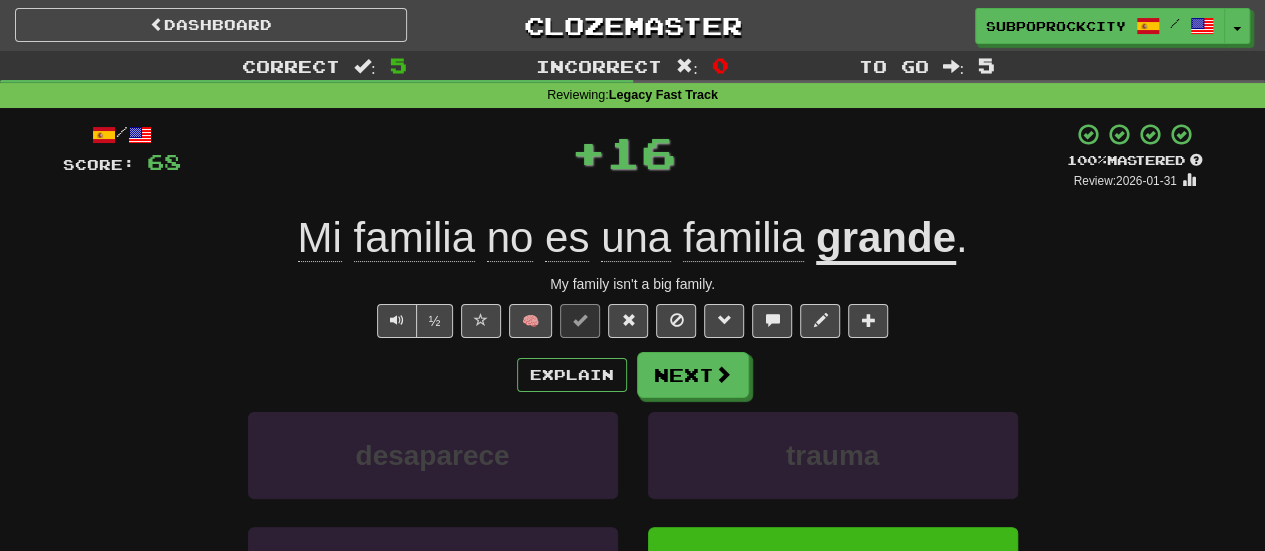click on "Explain Next desaparece trauma confieso grande Learn more: desaparece trauma confieso grande" at bounding box center (633, 512) 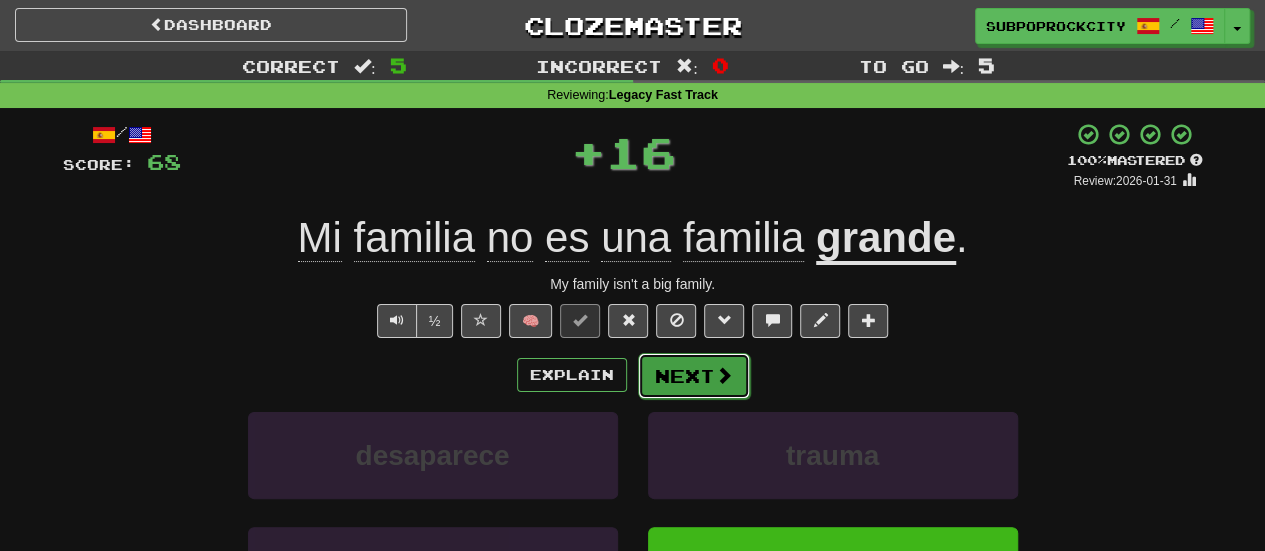 click on "Next" at bounding box center [694, 376] 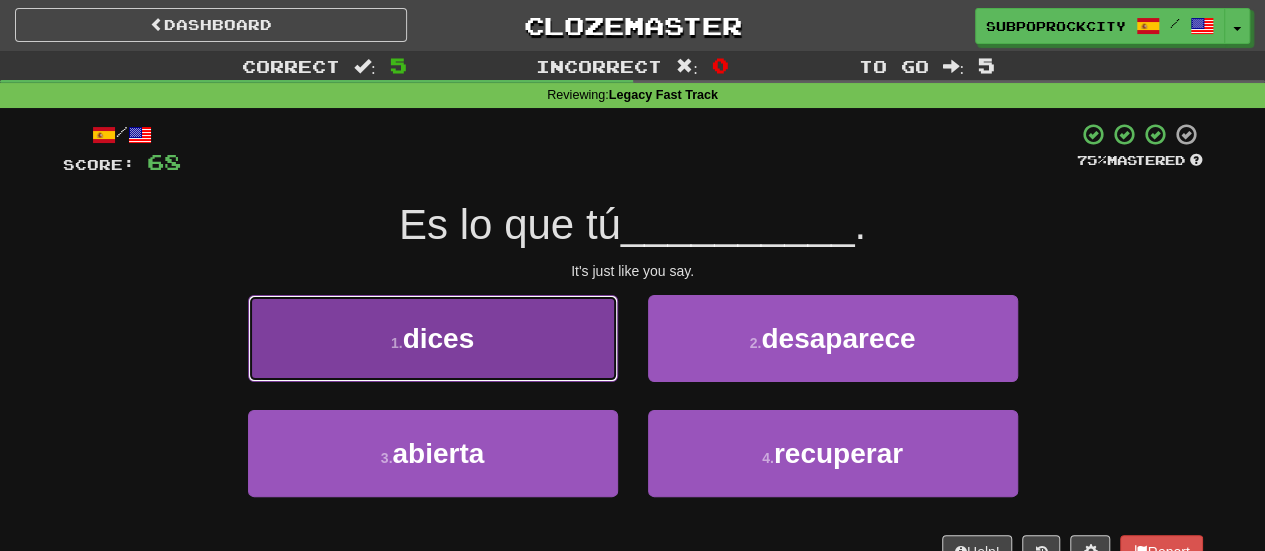 click on "1 .  dices" at bounding box center (433, 338) 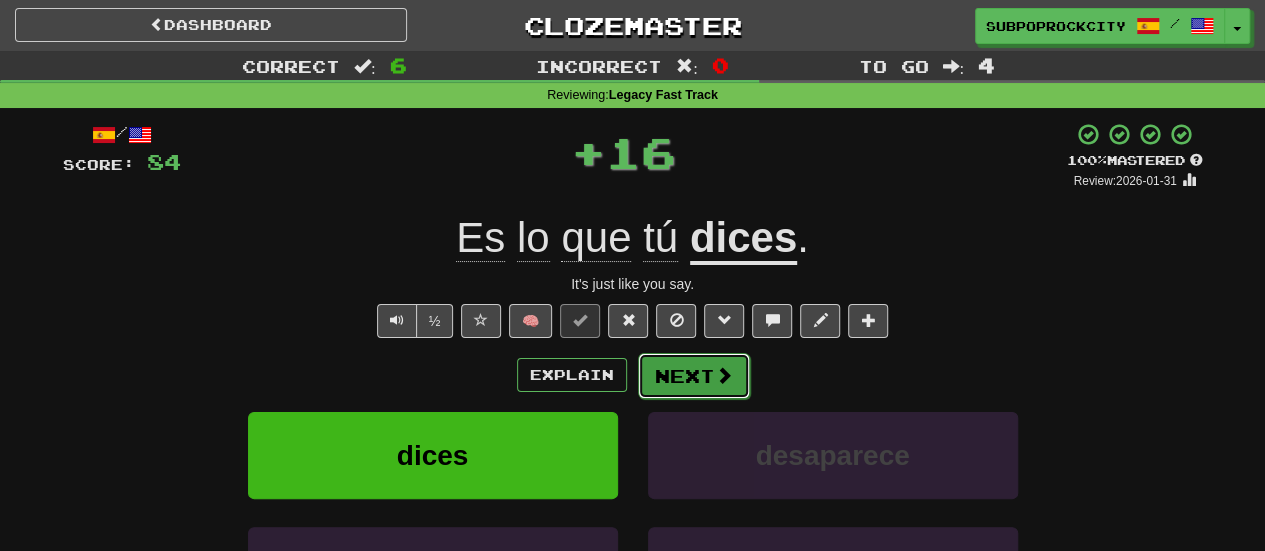 click on "Next" at bounding box center (694, 376) 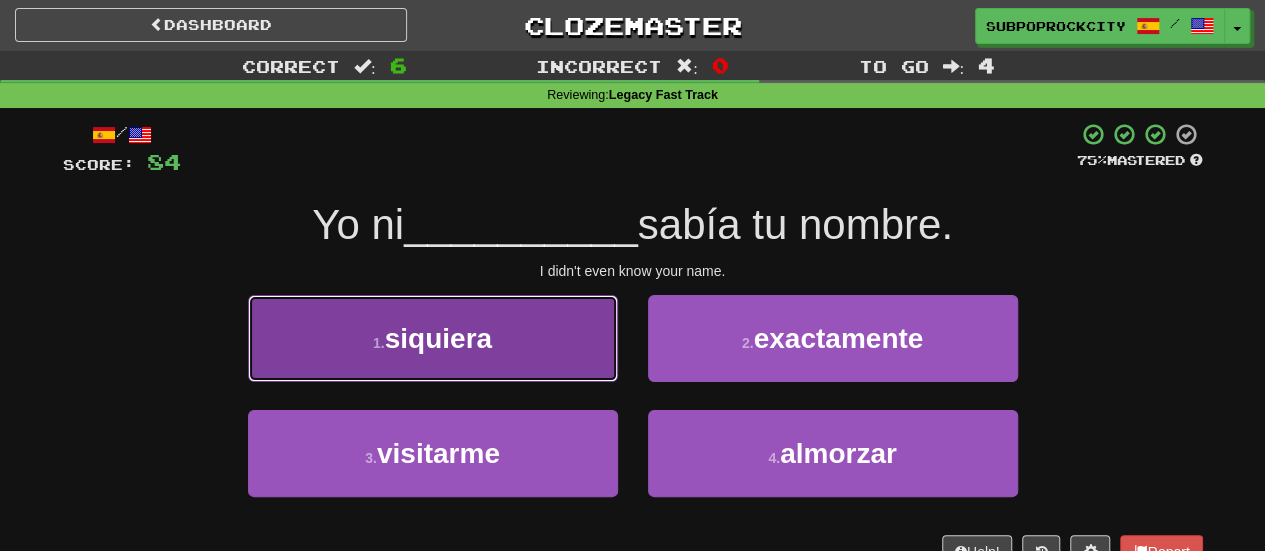 click on "1 .  siquiera" at bounding box center (433, 338) 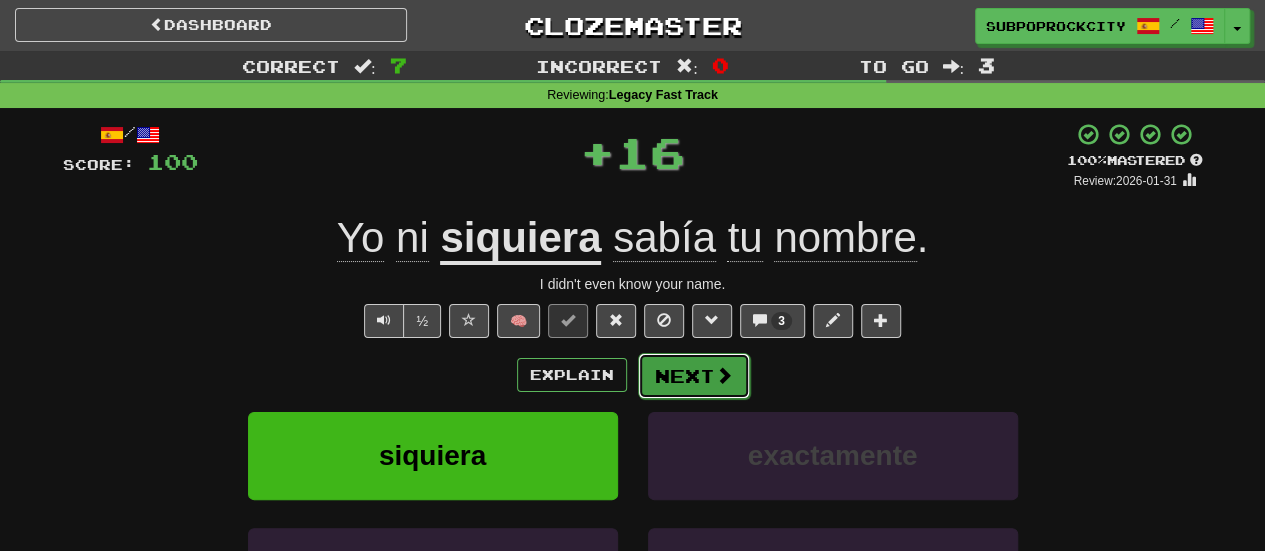 click on "Next" at bounding box center (694, 376) 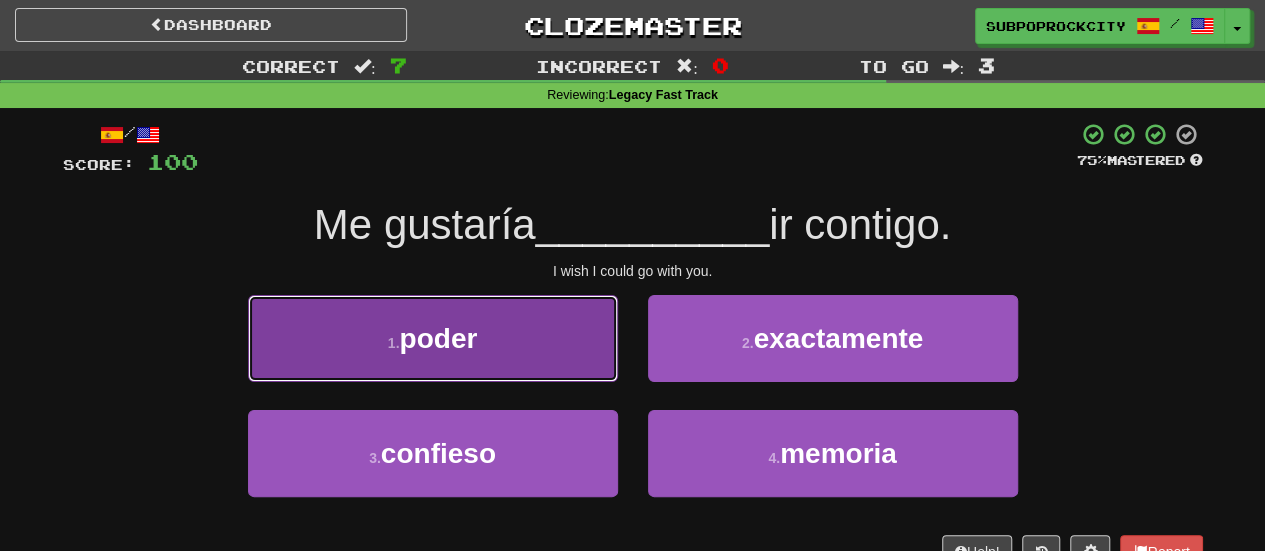click on "1 .  poder" at bounding box center (433, 338) 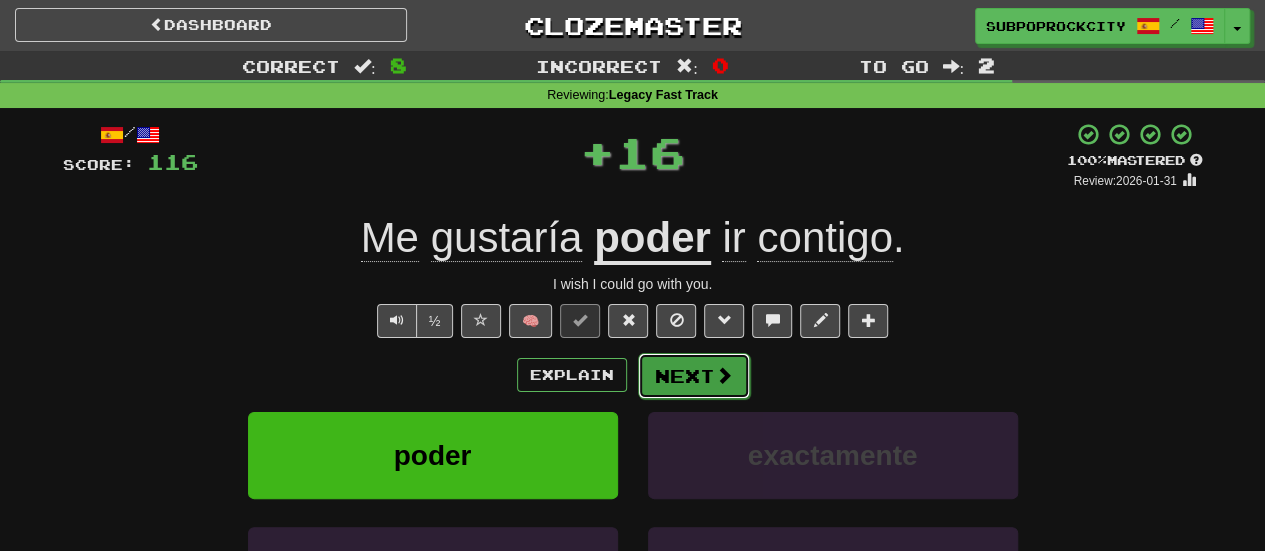 click on "Next" at bounding box center (694, 376) 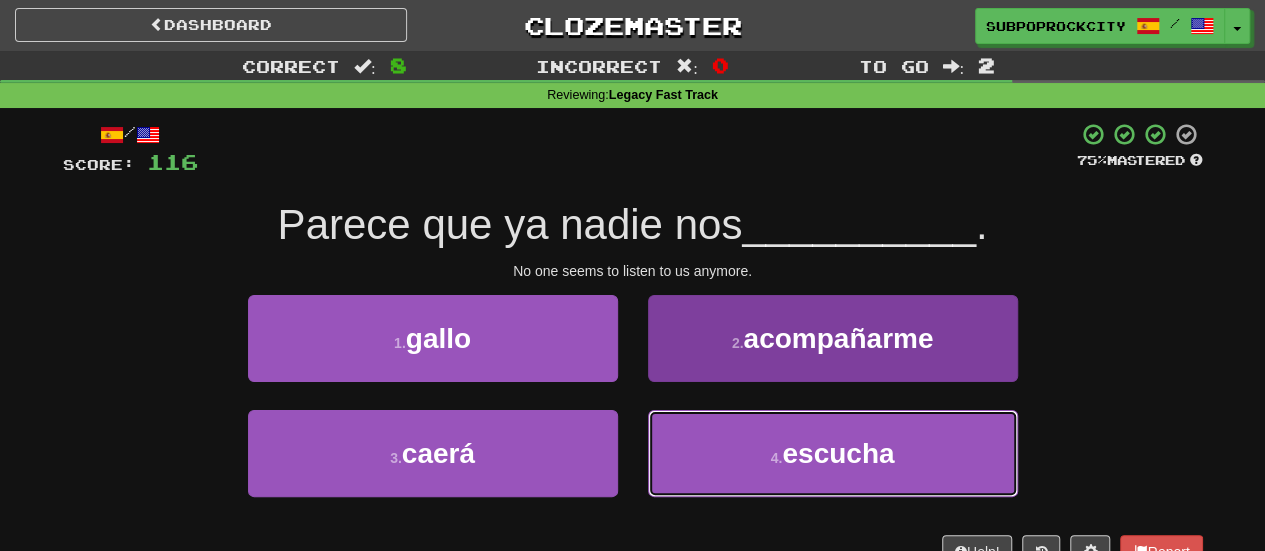 click on "4 .  escucha" at bounding box center (833, 453) 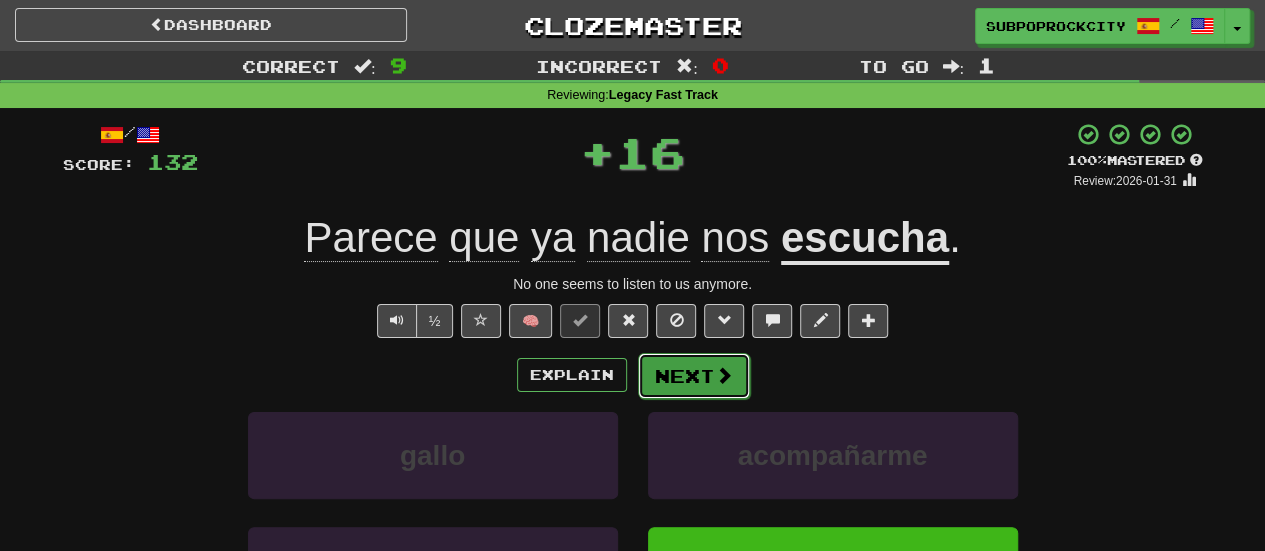 click on "Next" at bounding box center (694, 376) 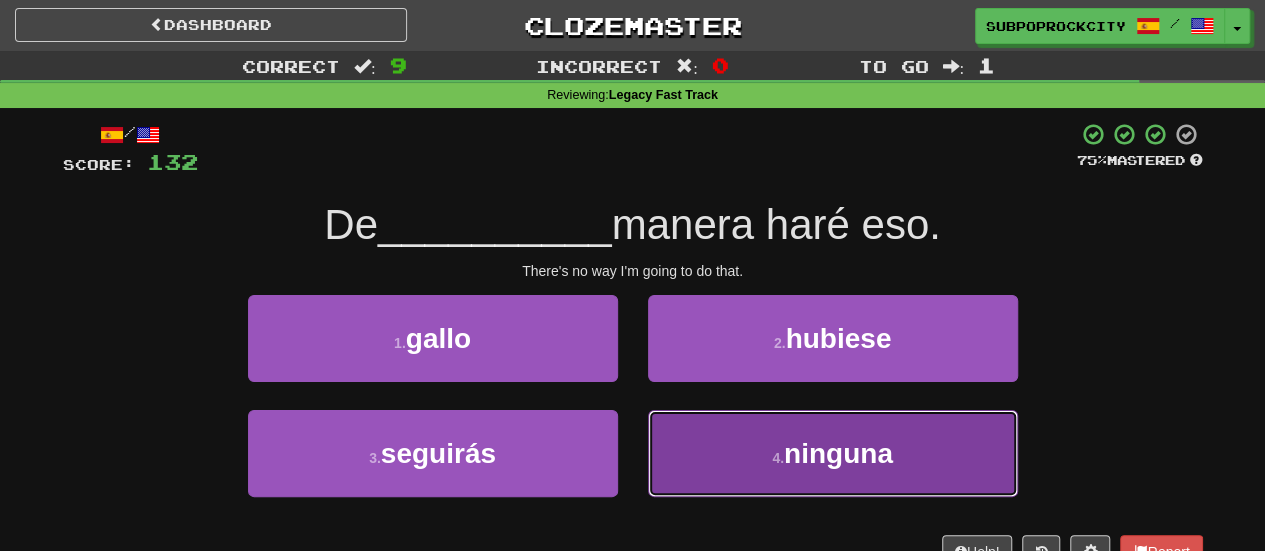 click on "4 .  ninguna" at bounding box center [833, 453] 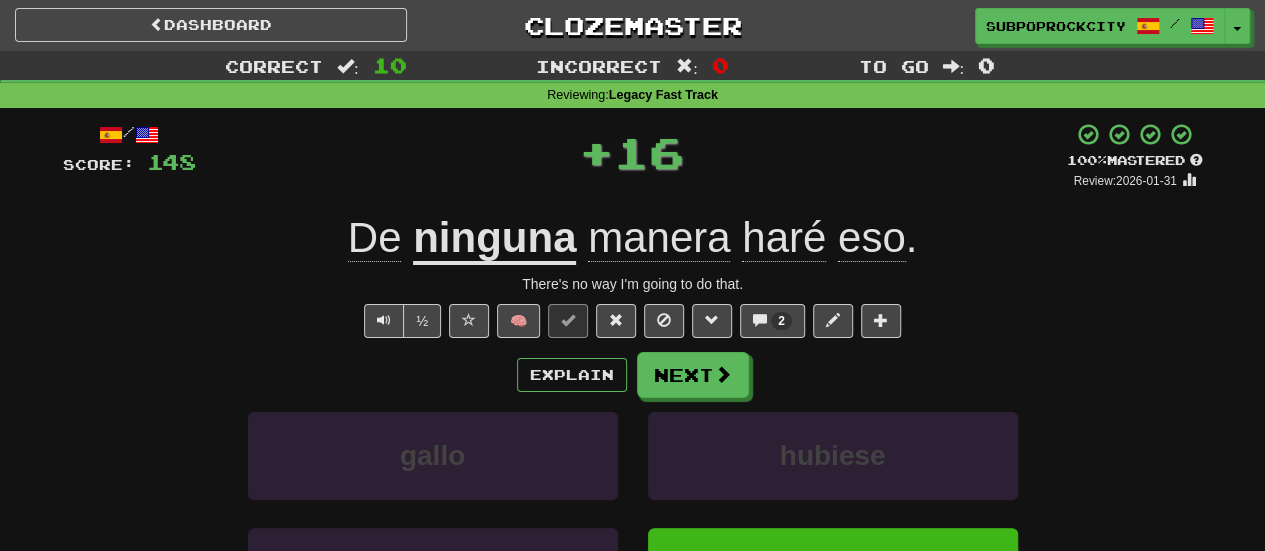 click on "Explain Next gallo hubiese seguirás ninguna Learn more: gallo hubiese seguirás ninguna" at bounding box center [633, 512] 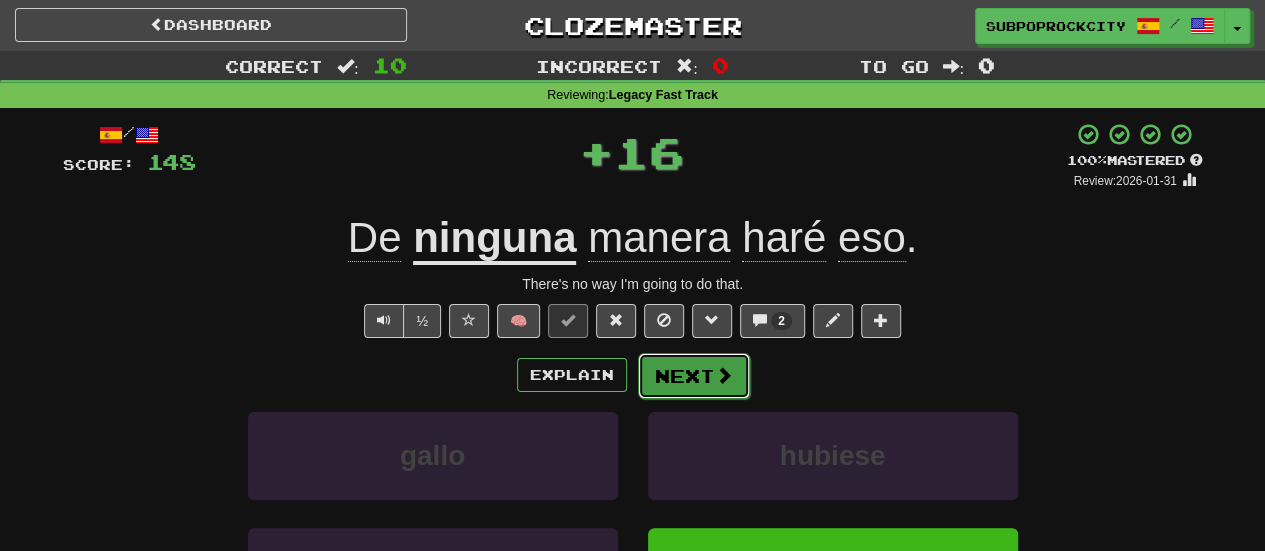 click on "Next" at bounding box center [694, 376] 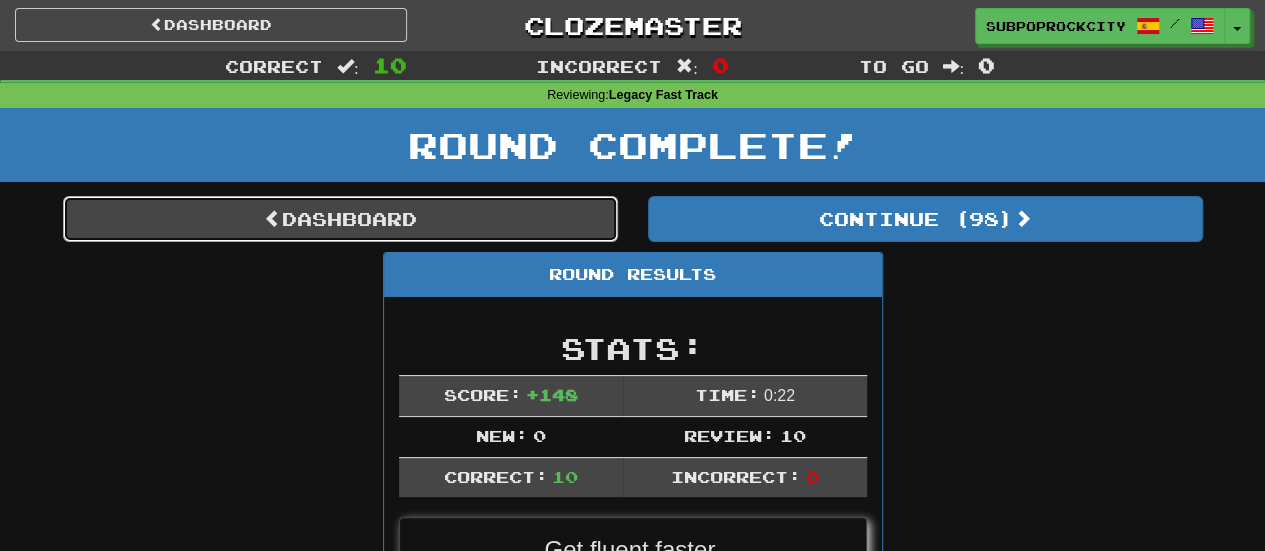 click on "Dashboard" at bounding box center (340, 219) 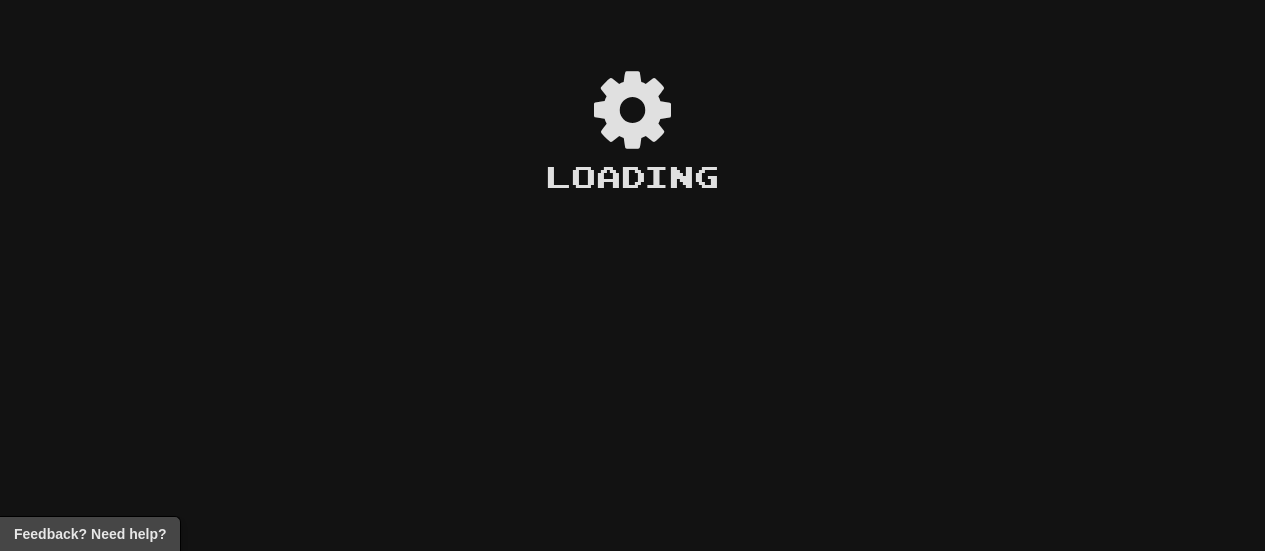 scroll, scrollTop: 0, scrollLeft: 0, axis: both 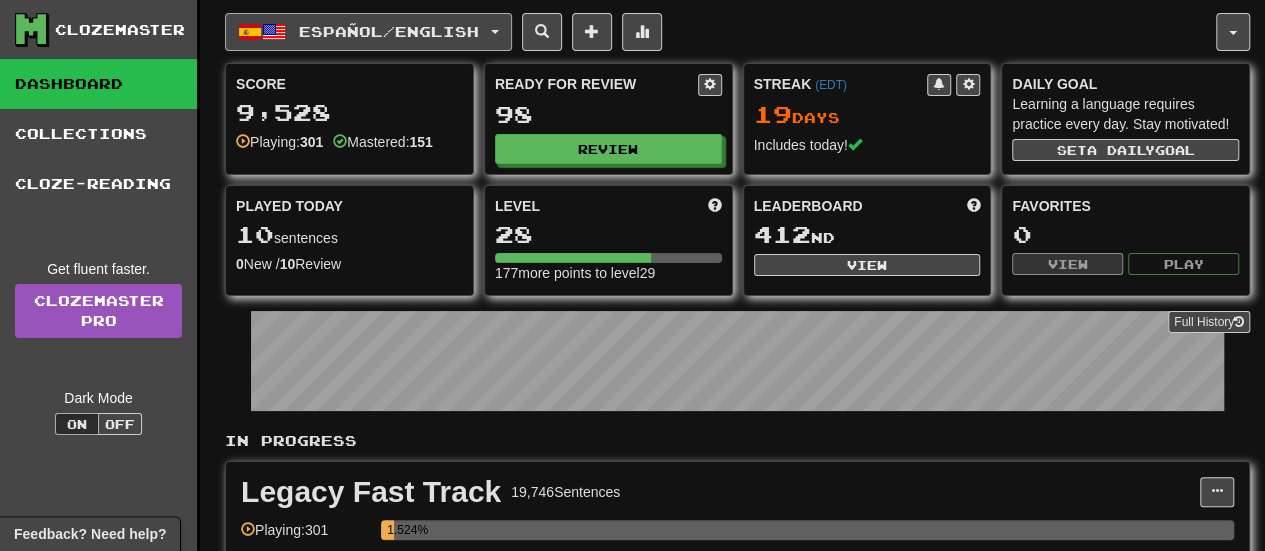 click on "Español  /  English" at bounding box center [389, 31] 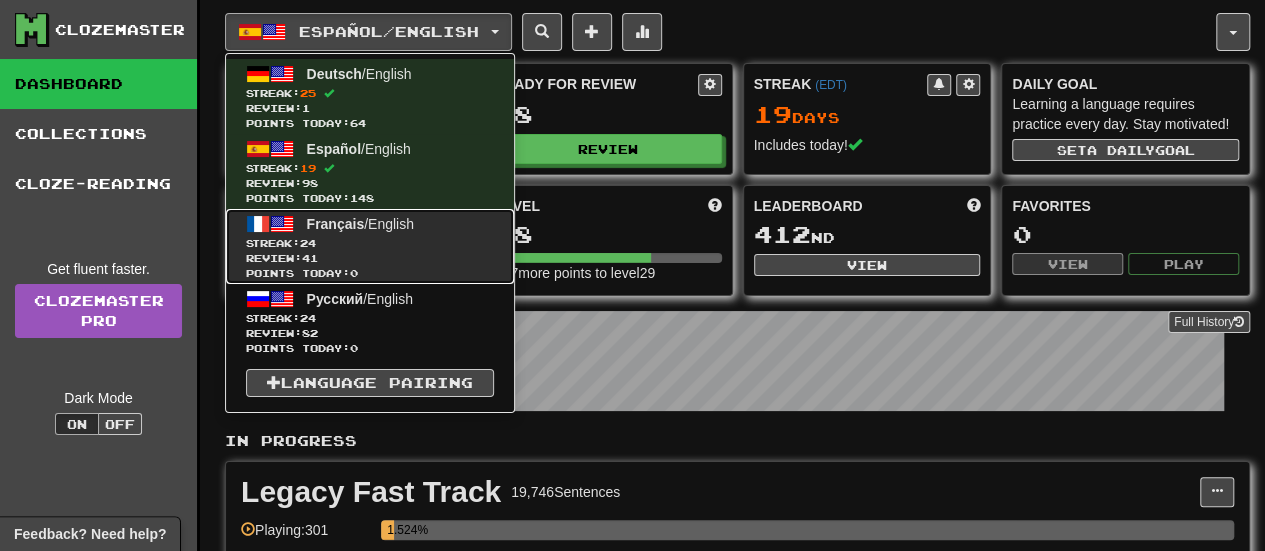 click on "Review:  41" at bounding box center (370, 258) 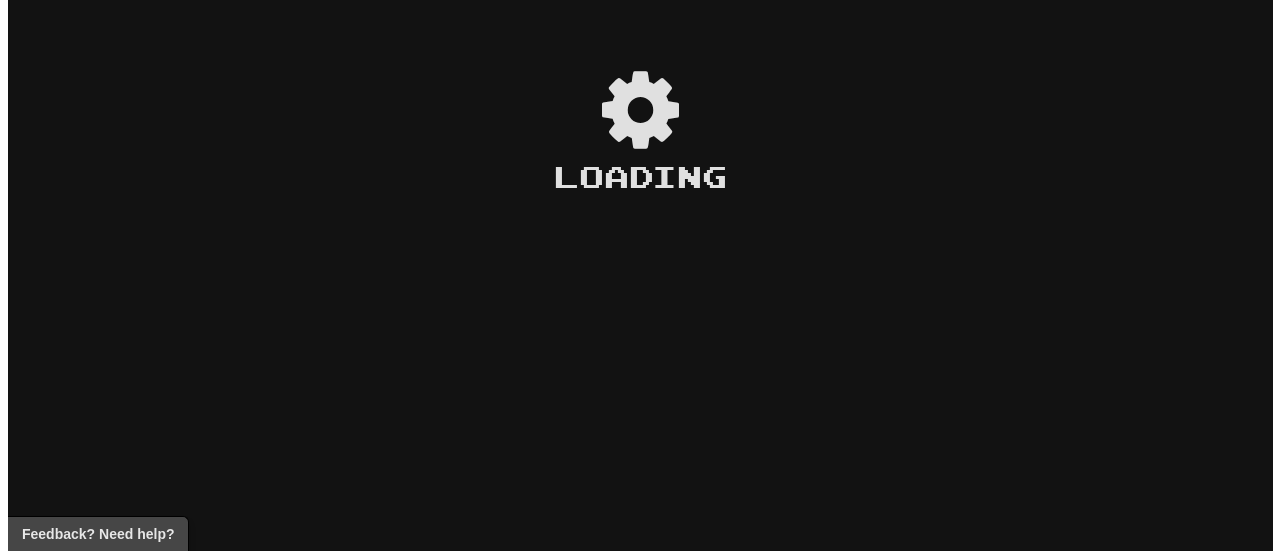 scroll, scrollTop: 0, scrollLeft: 0, axis: both 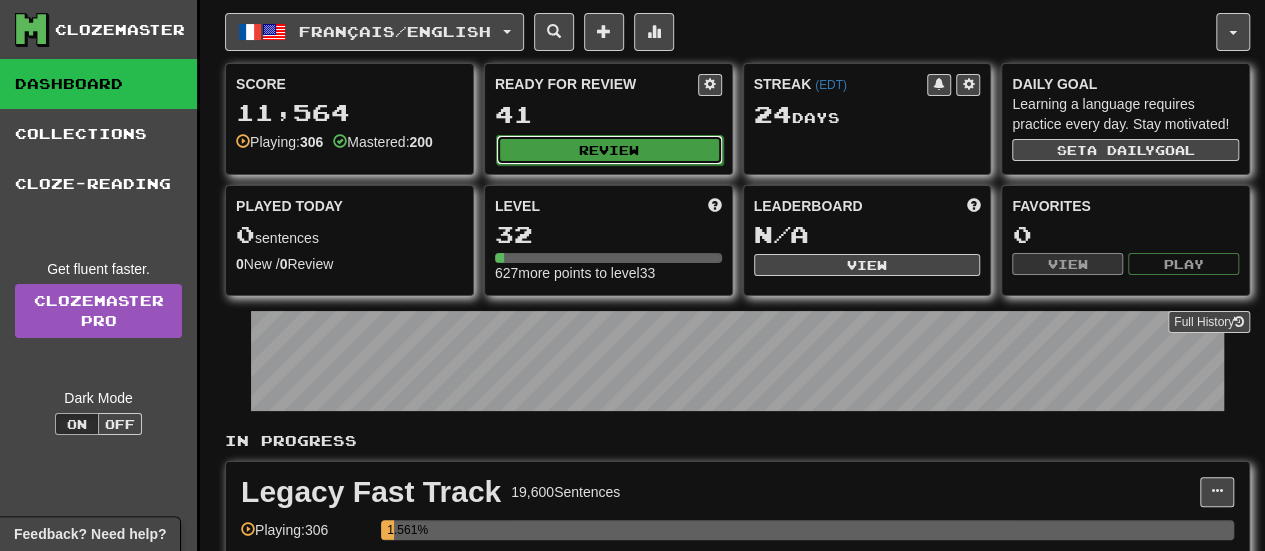 click on "Review" at bounding box center (609, 150) 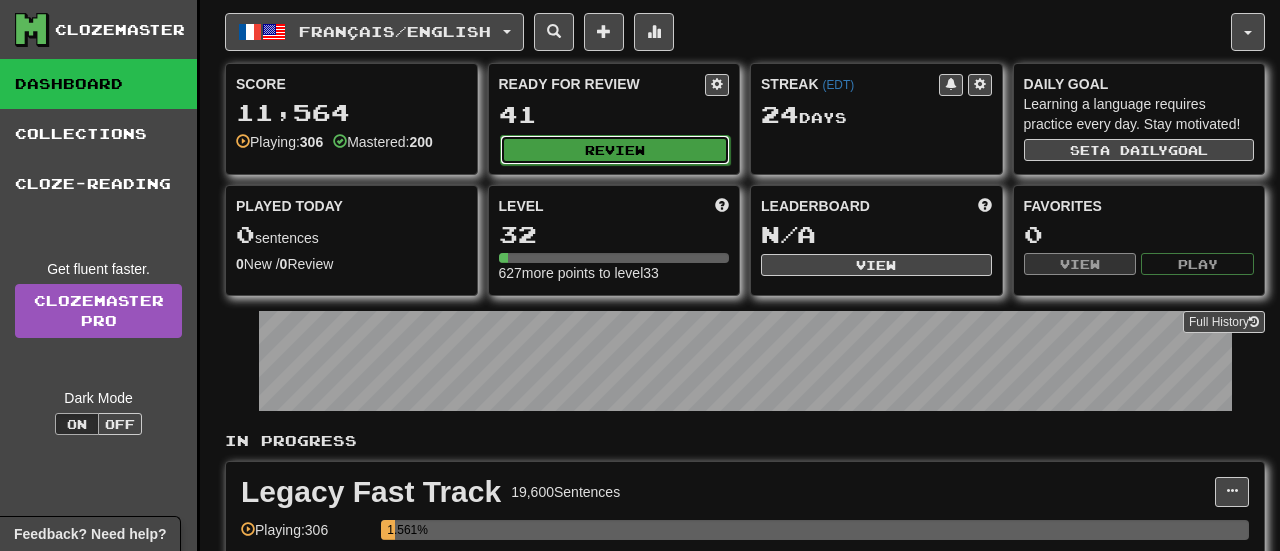select on "**" 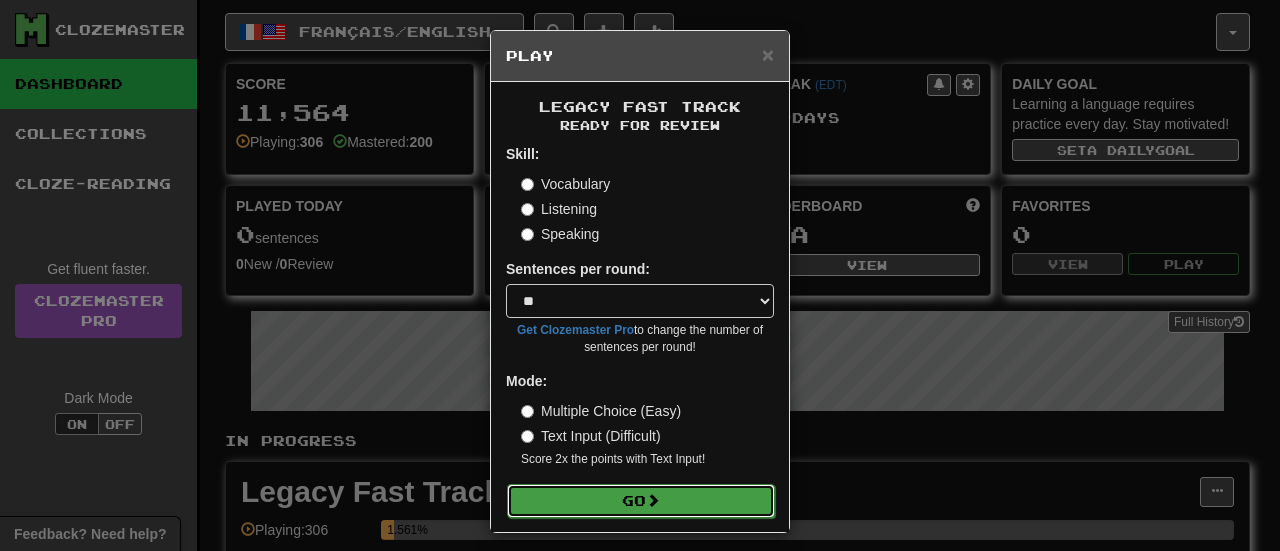 click on "Go" at bounding box center (641, 501) 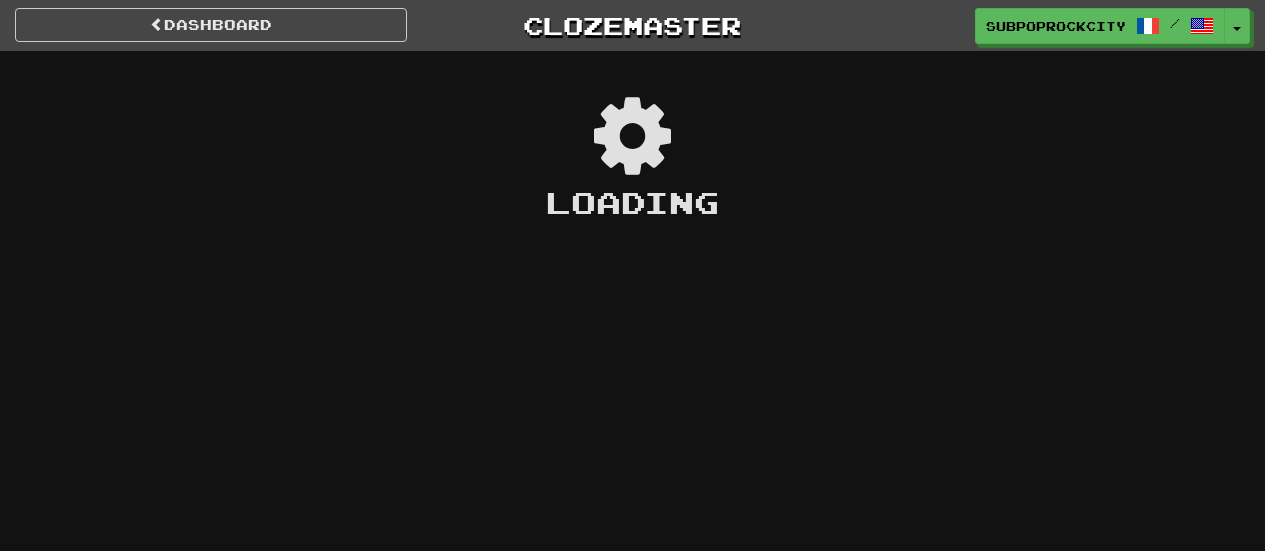 scroll, scrollTop: 0, scrollLeft: 0, axis: both 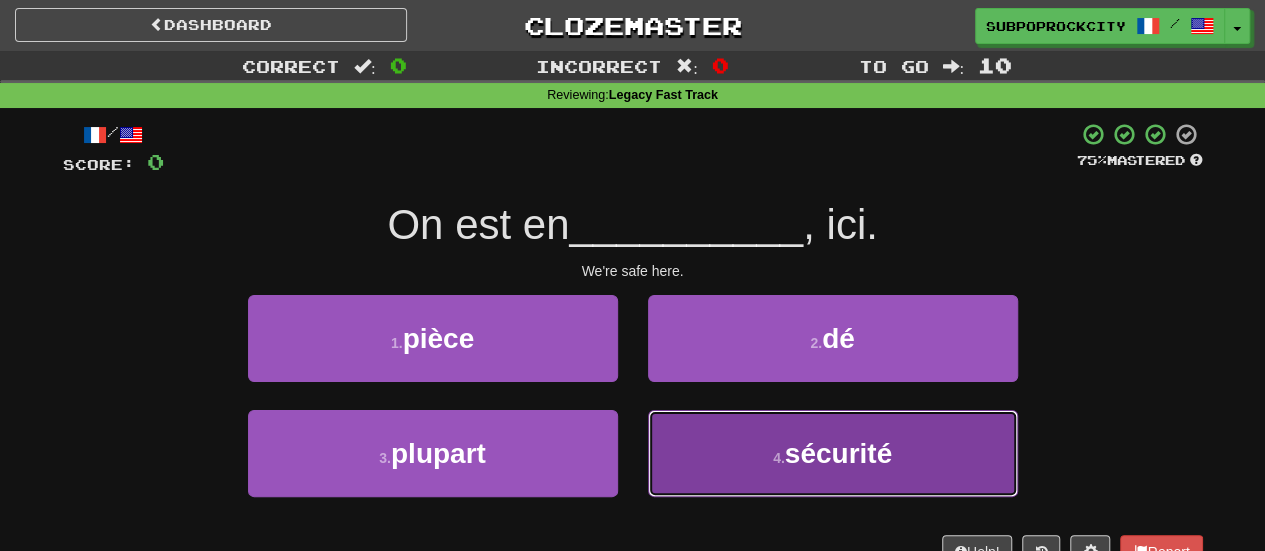 click on "4 .  sécurité" at bounding box center (833, 453) 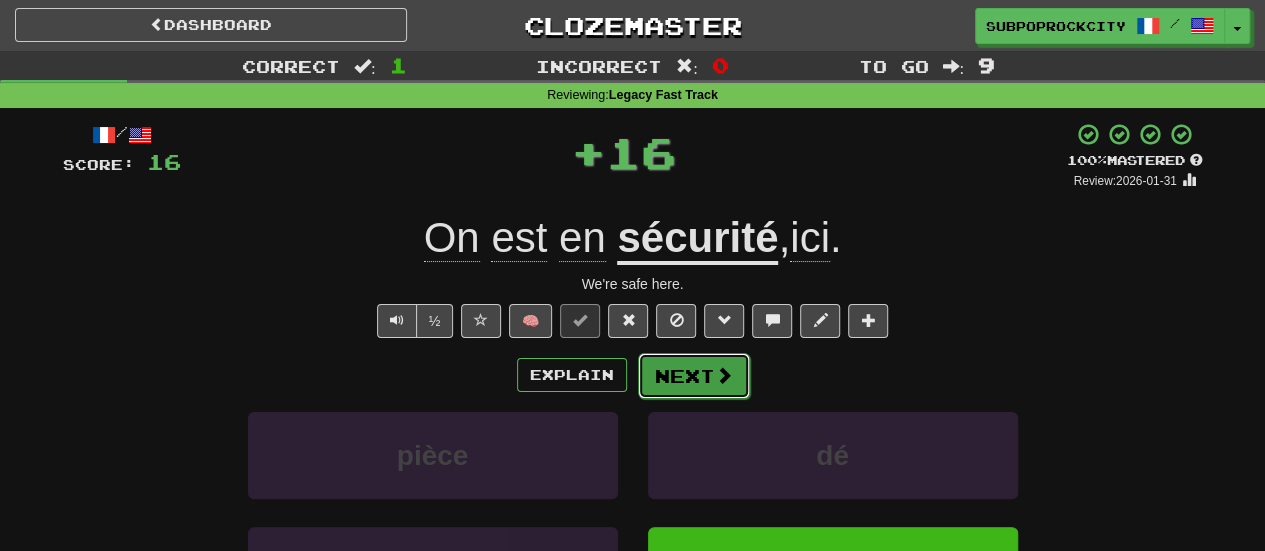 click on "Next" at bounding box center [694, 376] 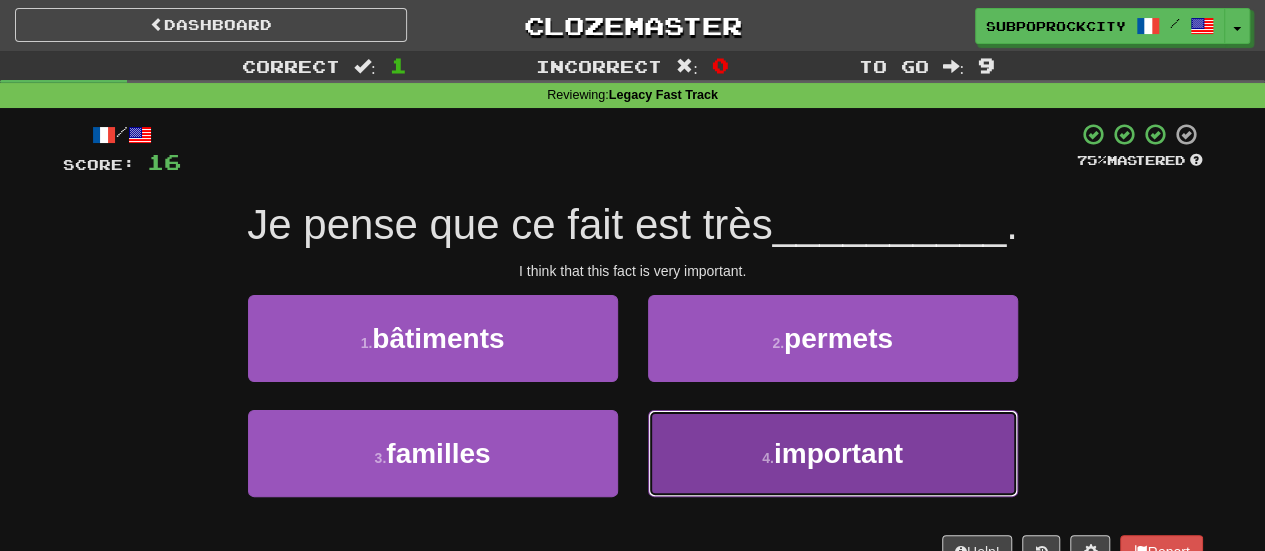 click on "4 .  important" at bounding box center [833, 453] 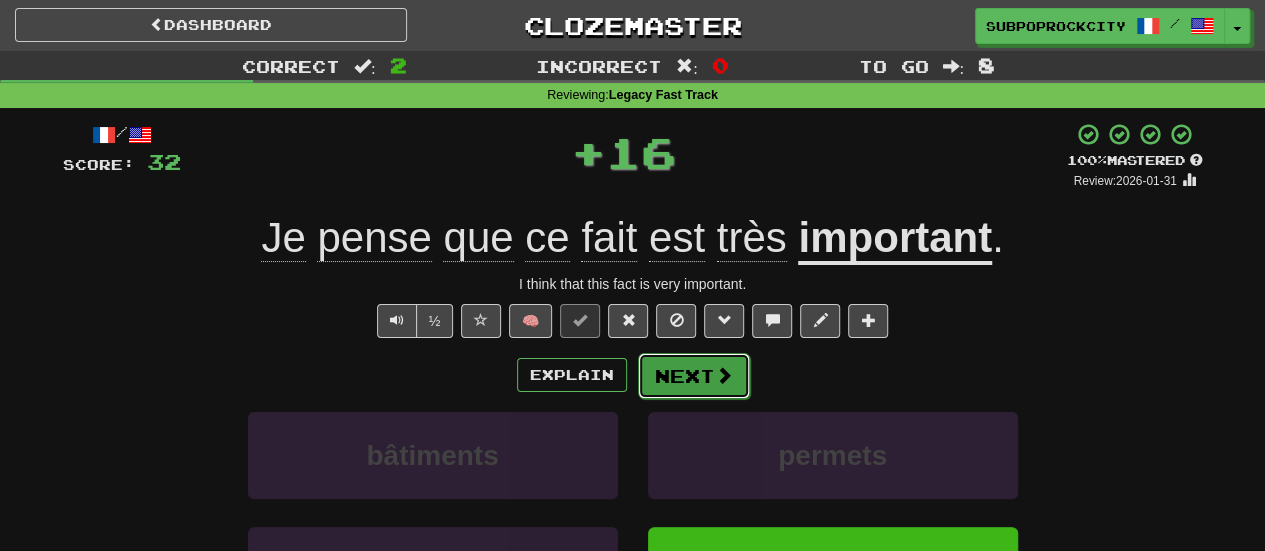 click on "Next" at bounding box center [694, 376] 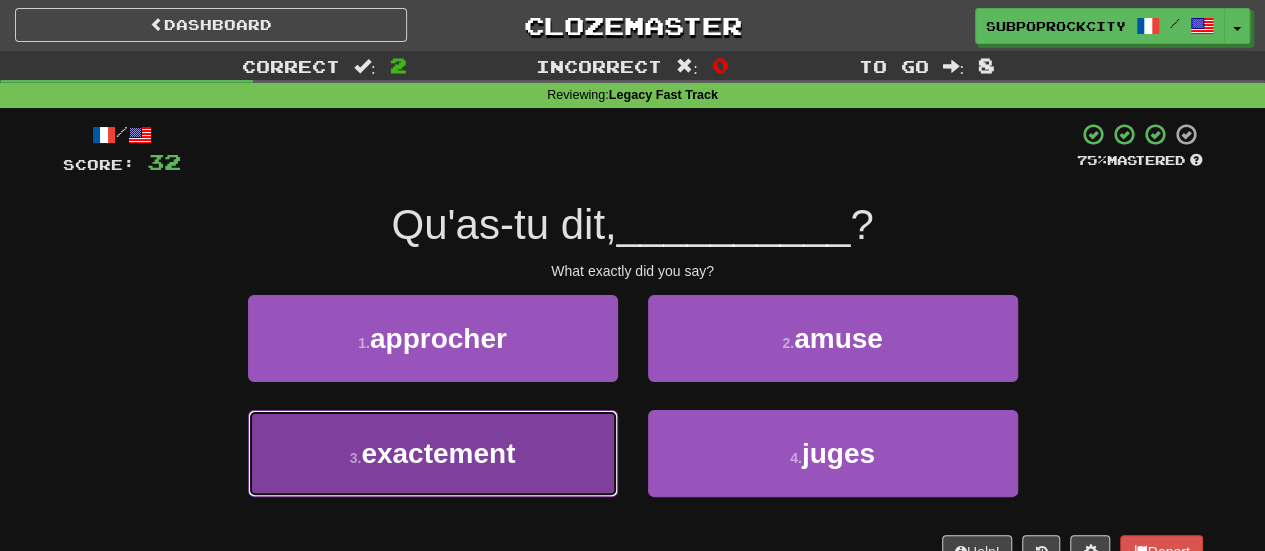 click on "3 .  exactement" at bounding box center [433, 453] 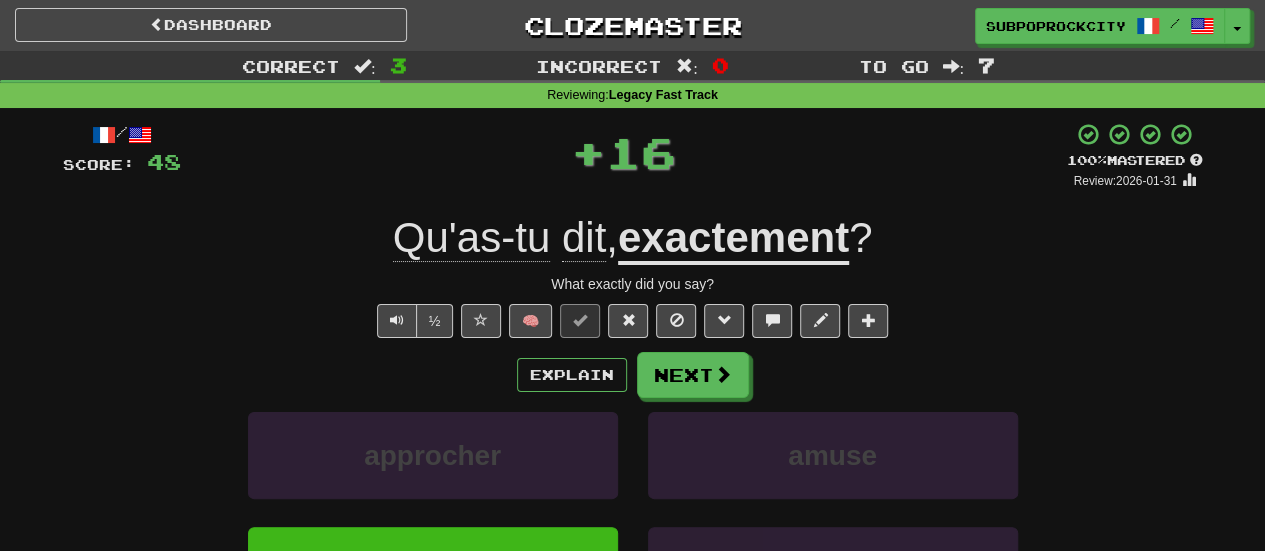click on "Explain Next approcher amuse exactement juges Learn more: approcher amuse exactement juges" at bounding box center [633, 512] 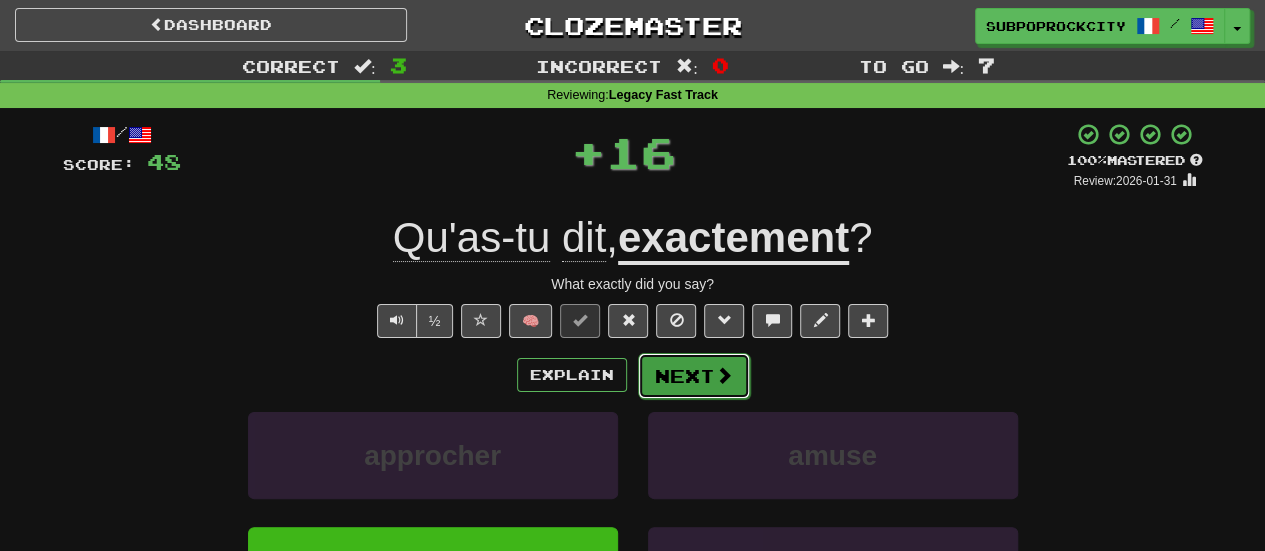 click on "Next" at bounding box center [694, 376] 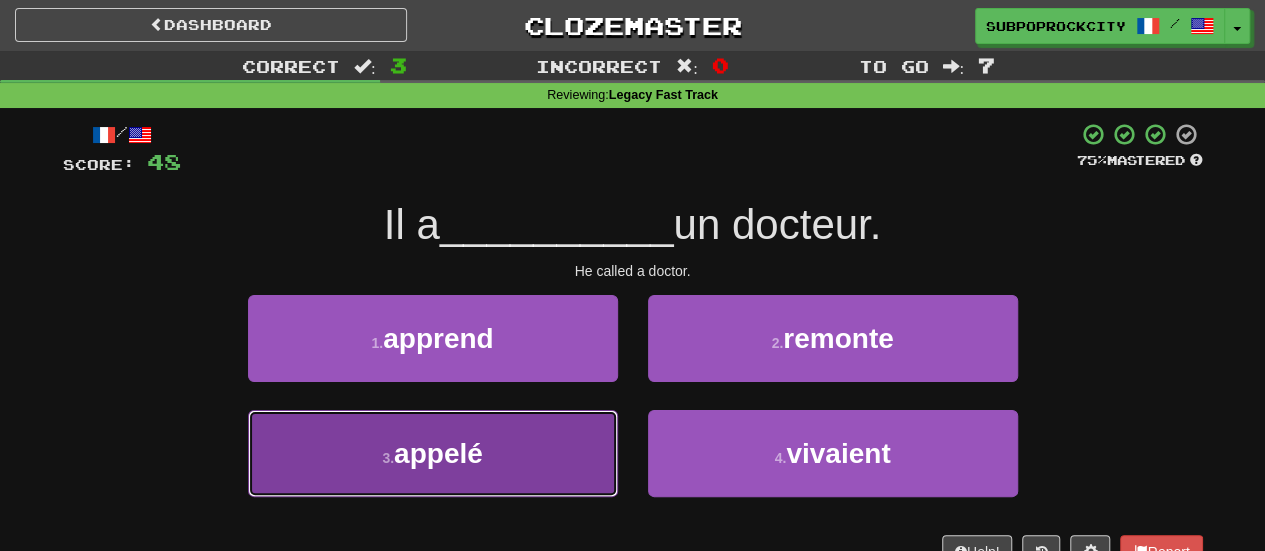 click on "3 .  appelé" at bounding box center [433, 453] 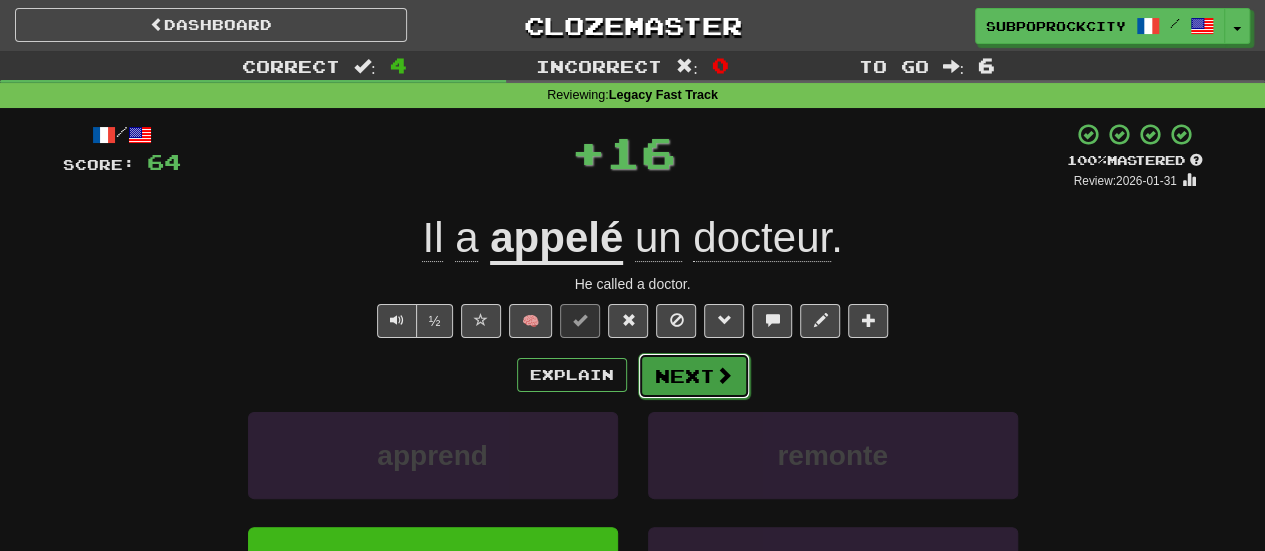 click on "Next" at bounding box center (694, 376) 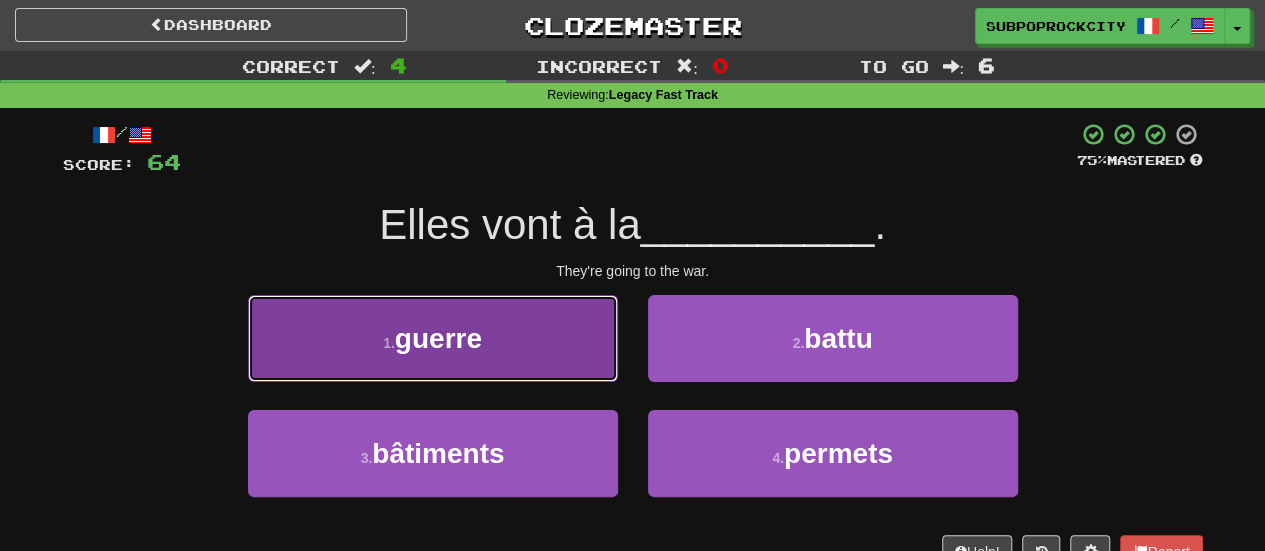 click on "1 .  guerre" at bounding box center (433, 338) 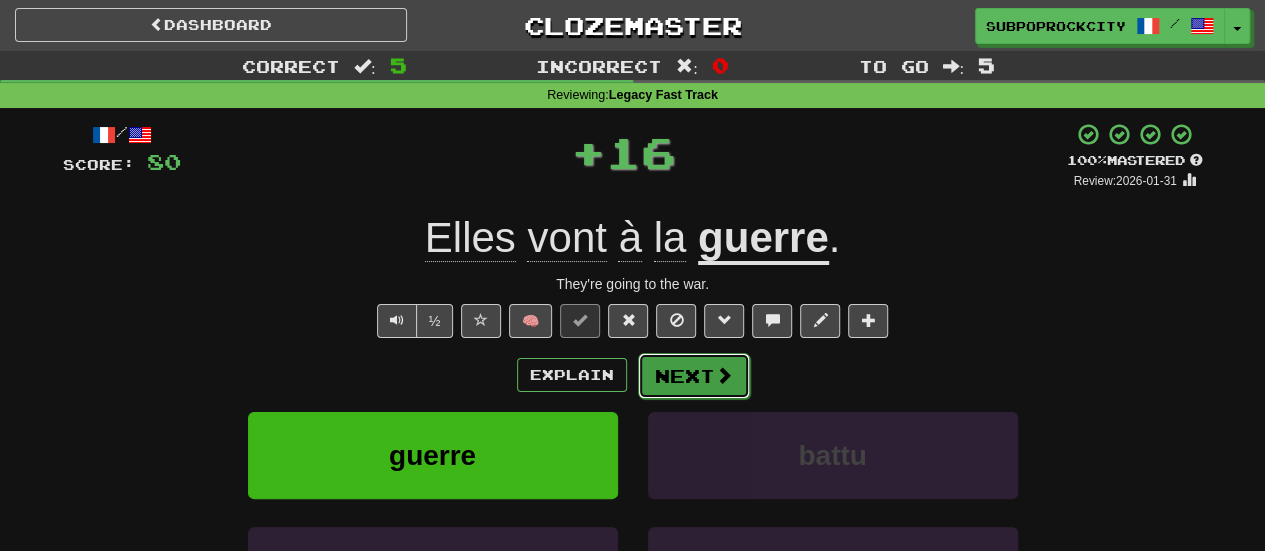 click at bounding box center (724, 375) 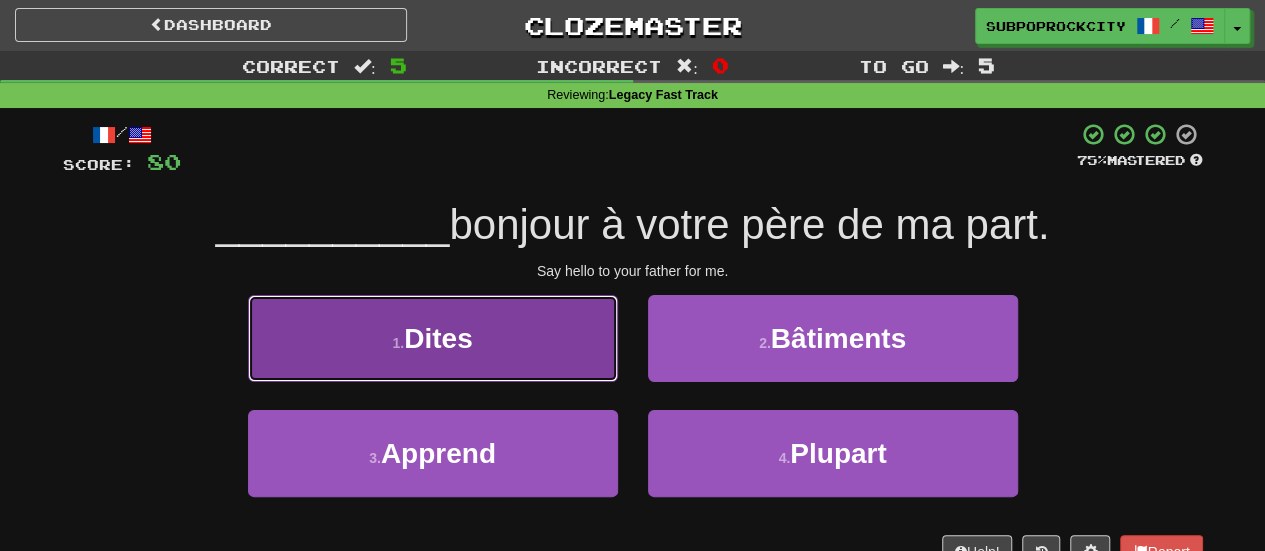 click on "1 .  Dites" at bounding box center (433, 338) 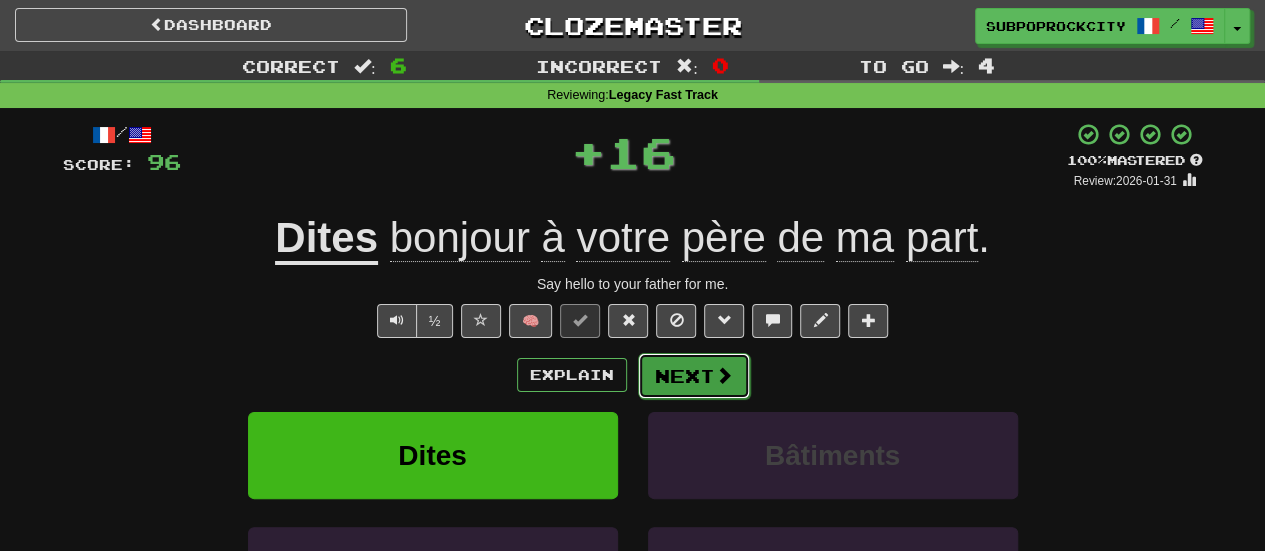 click on "Next" at bounding box center (694, 376) 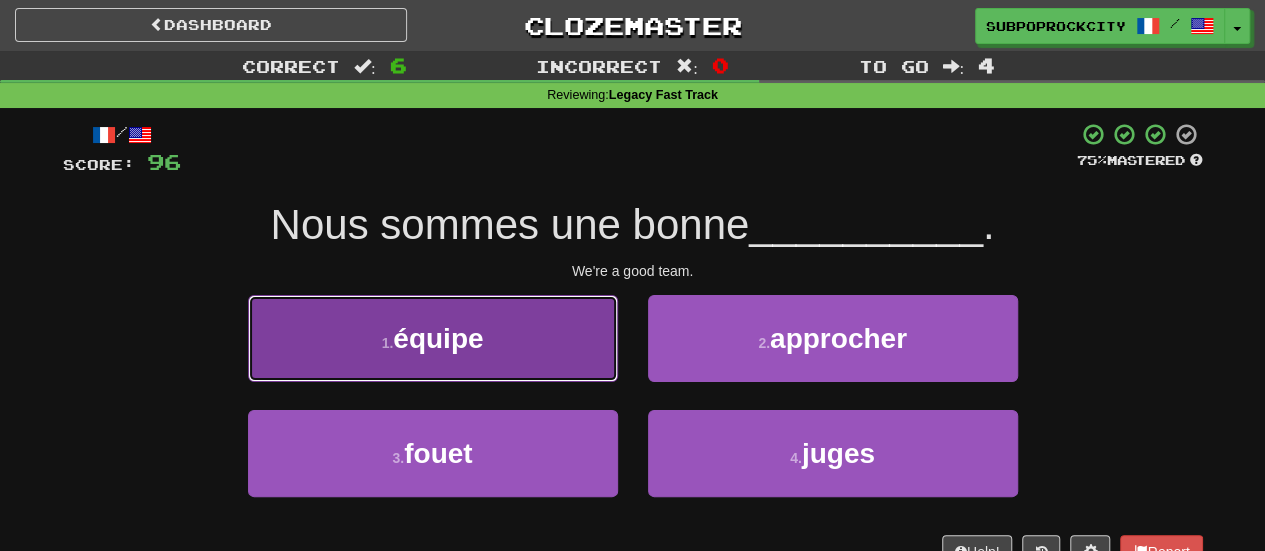 click on "1 .  équipe" at bounding box center [433, 338] 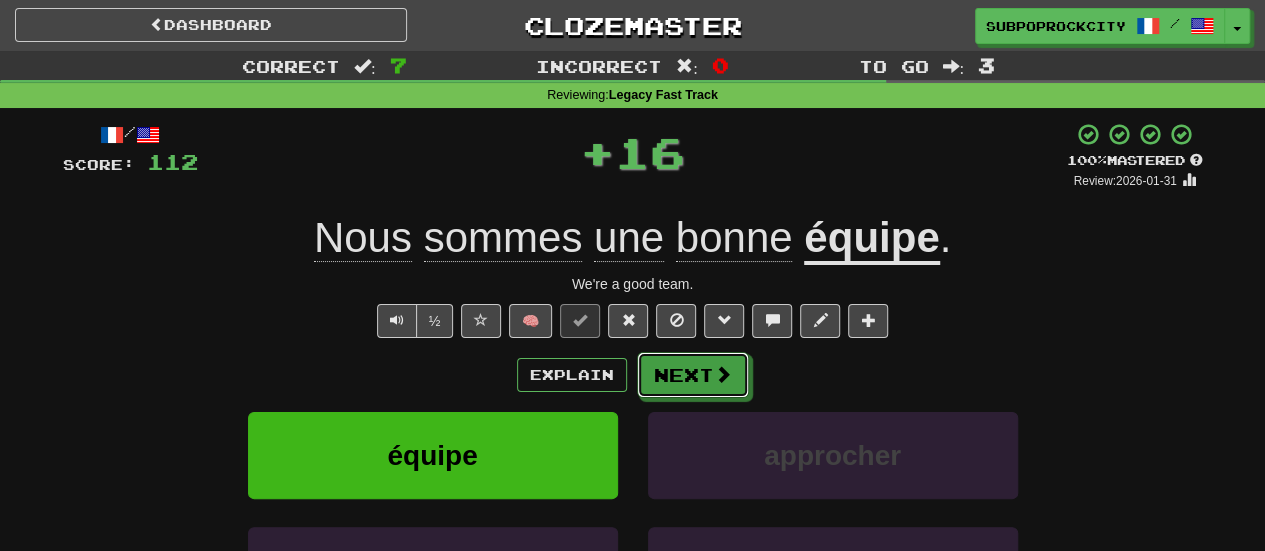 click on "Next" at bounding box center [693, 375] 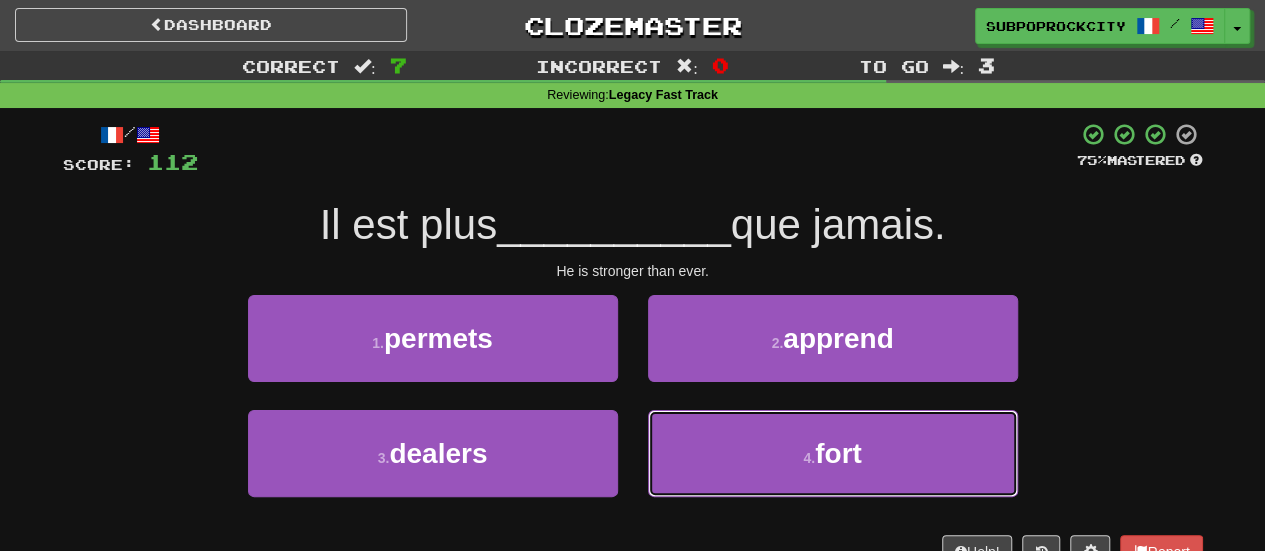 drag, startPoint x: 690, startPoint y: 437, endPoint x: 690, endPoint y: 403, distance: 34 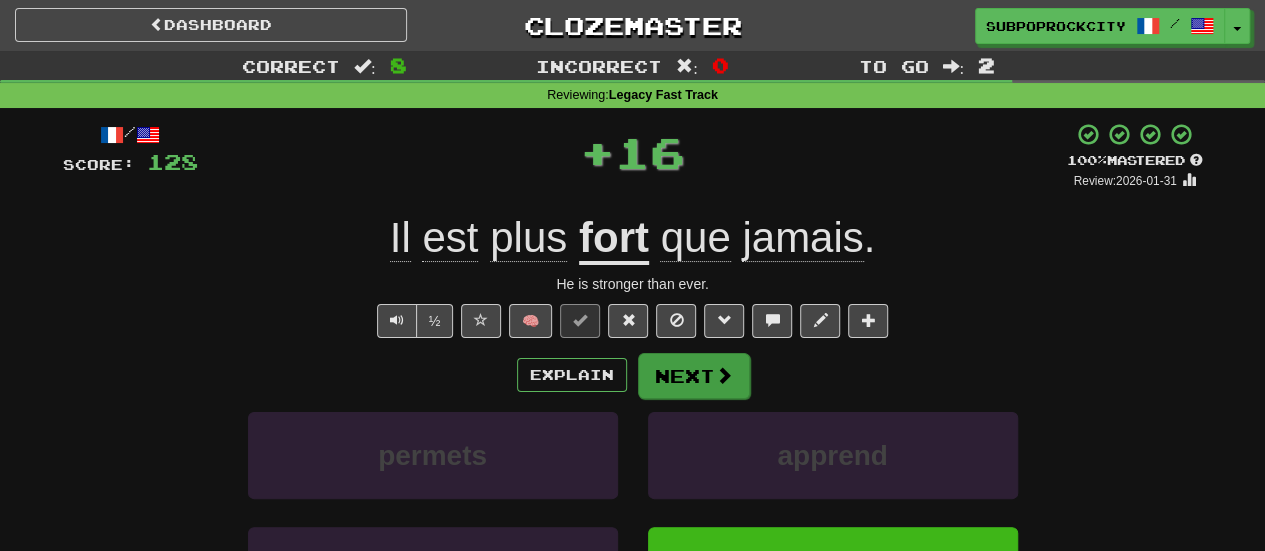 click on "Next" at bounding box center (694, 376) 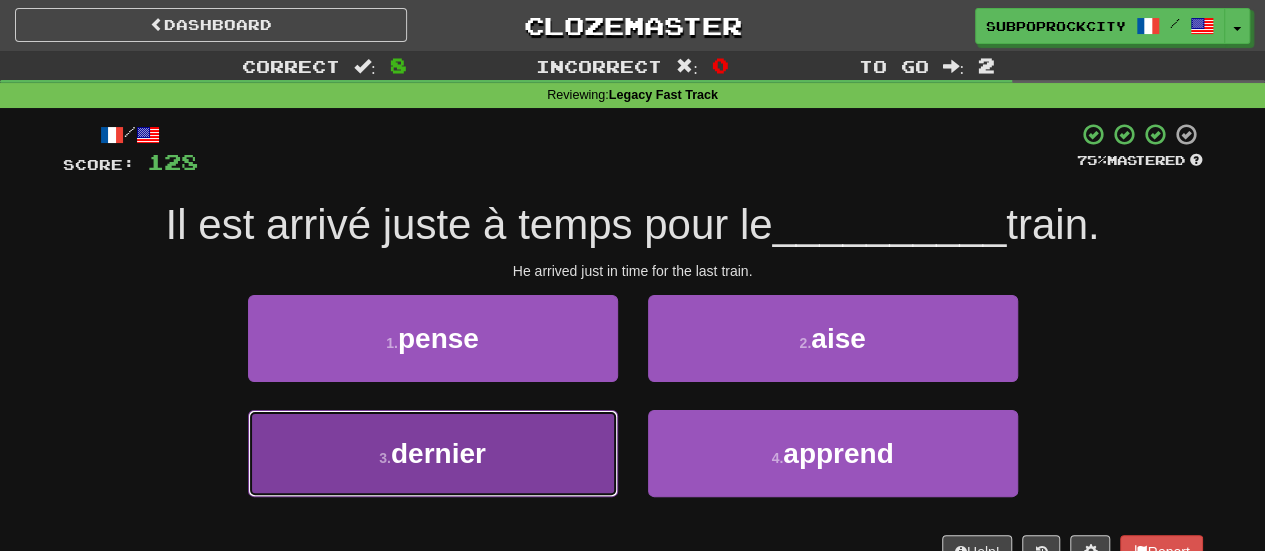 click on "3 .  dernier" at bounding box center [433, 453] 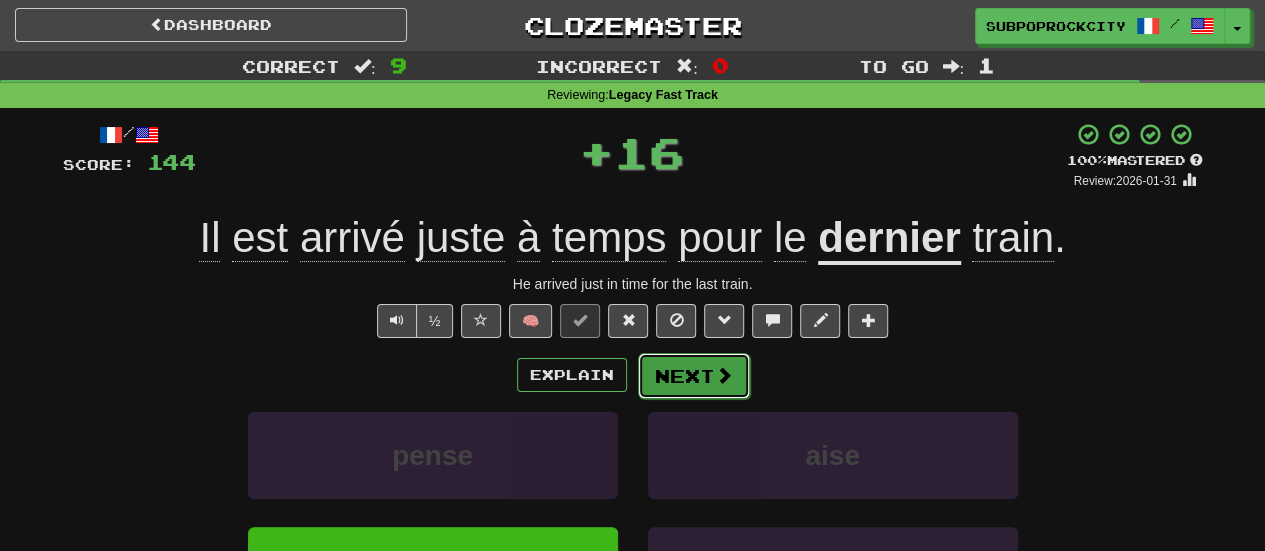 click on "Next" at bounding box center [694, 376] 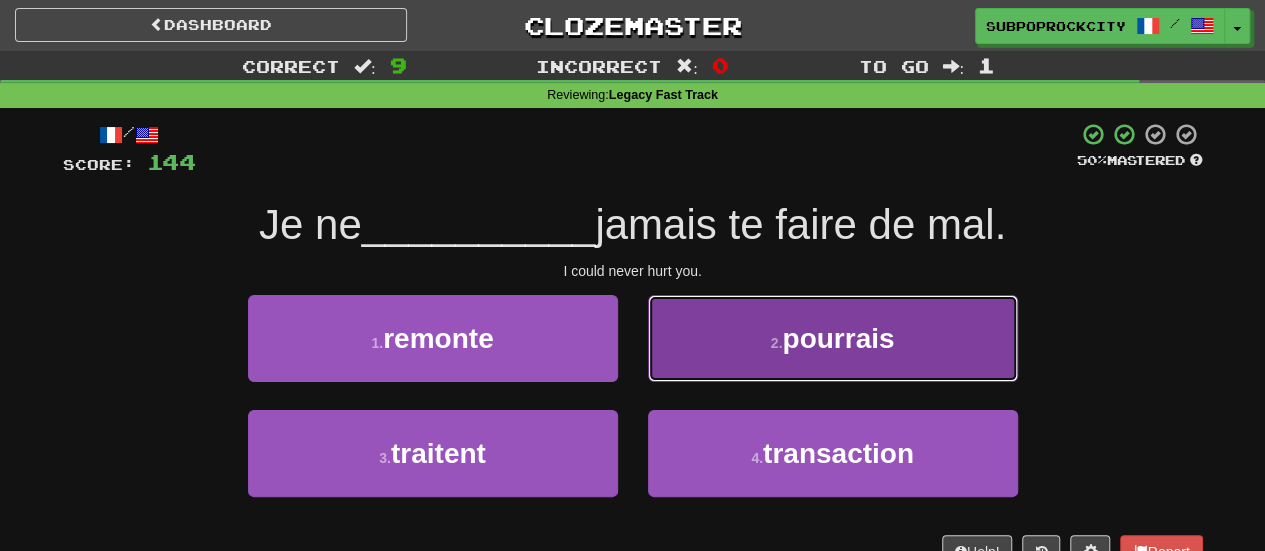 click on "2 .  pourrais" at bounding box center (833, 338) 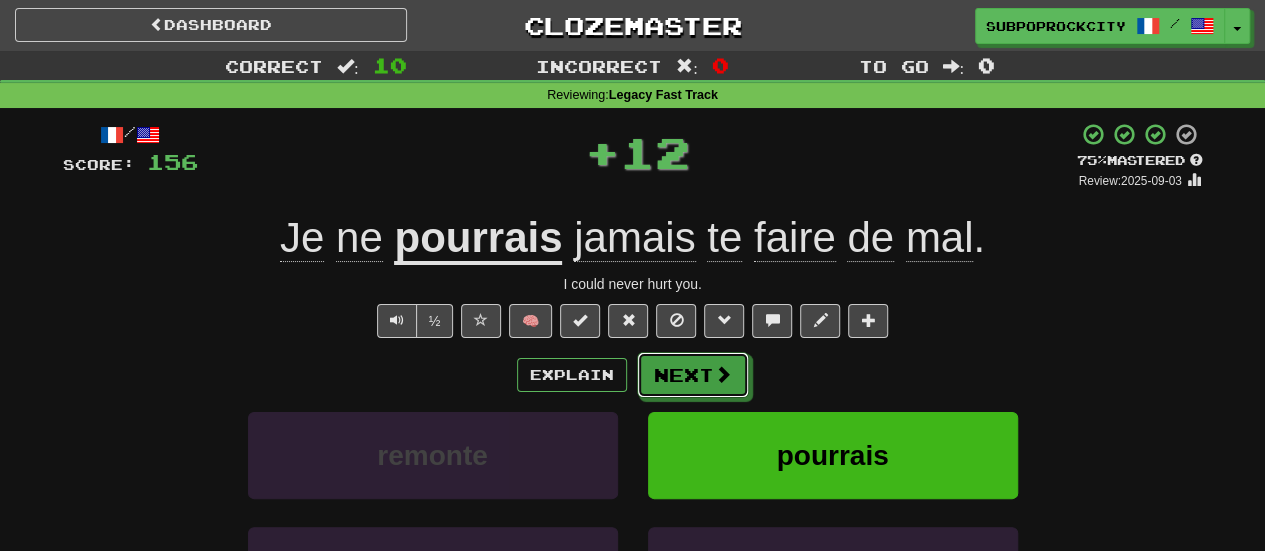 click on "Next" at bounding box center (693, 375) 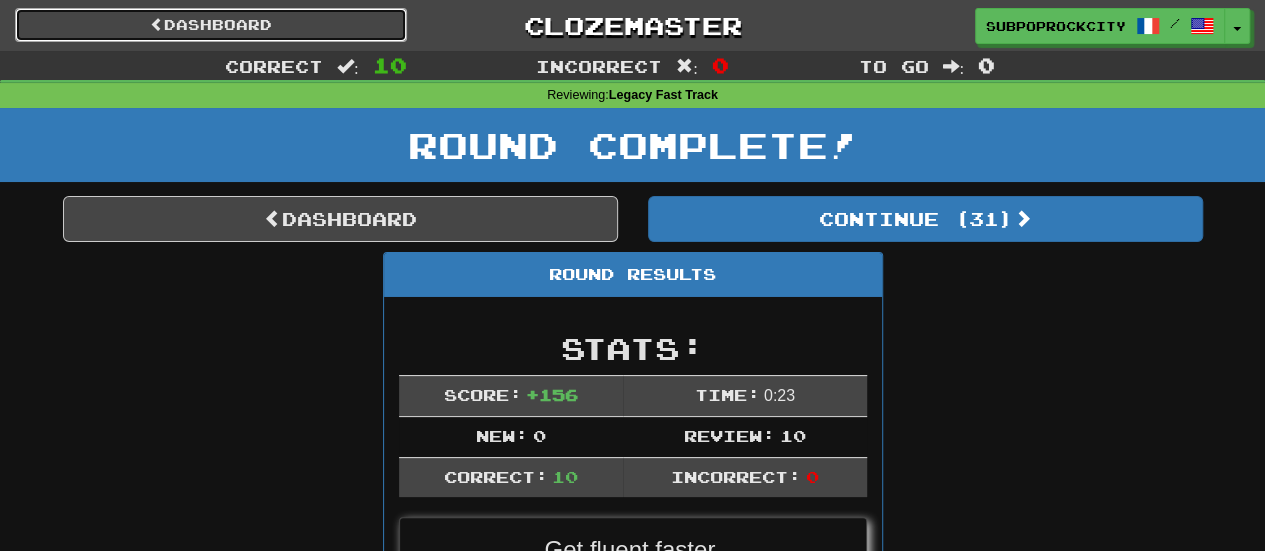 click on "Dashboard" at bounding box center (211, 25) 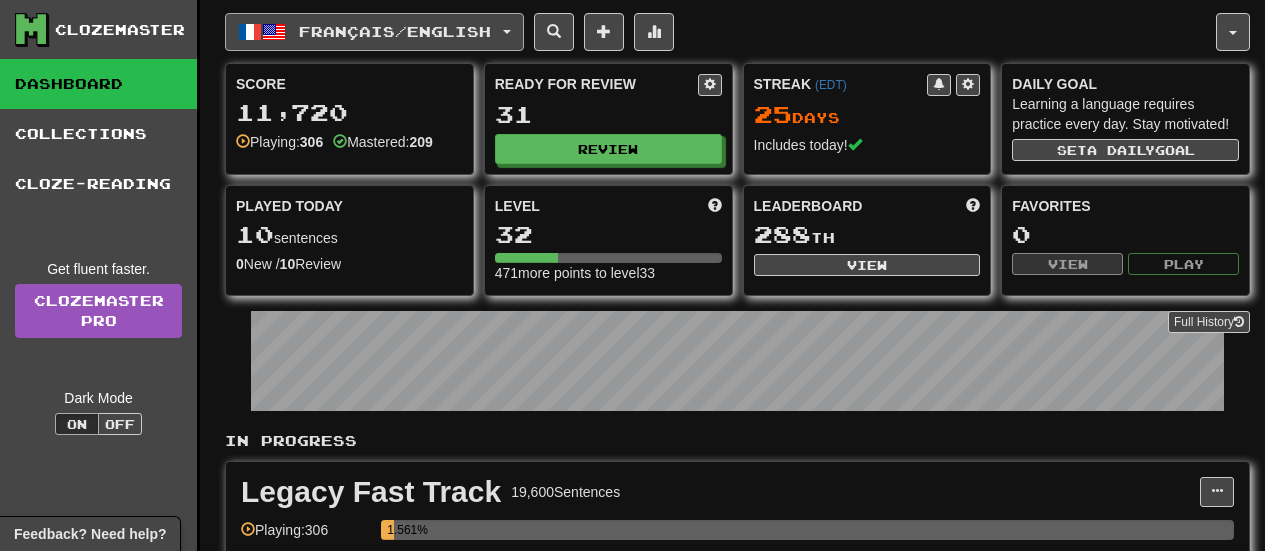 scroll, scrollTop: 0, scrollLeft: 0, axis: both 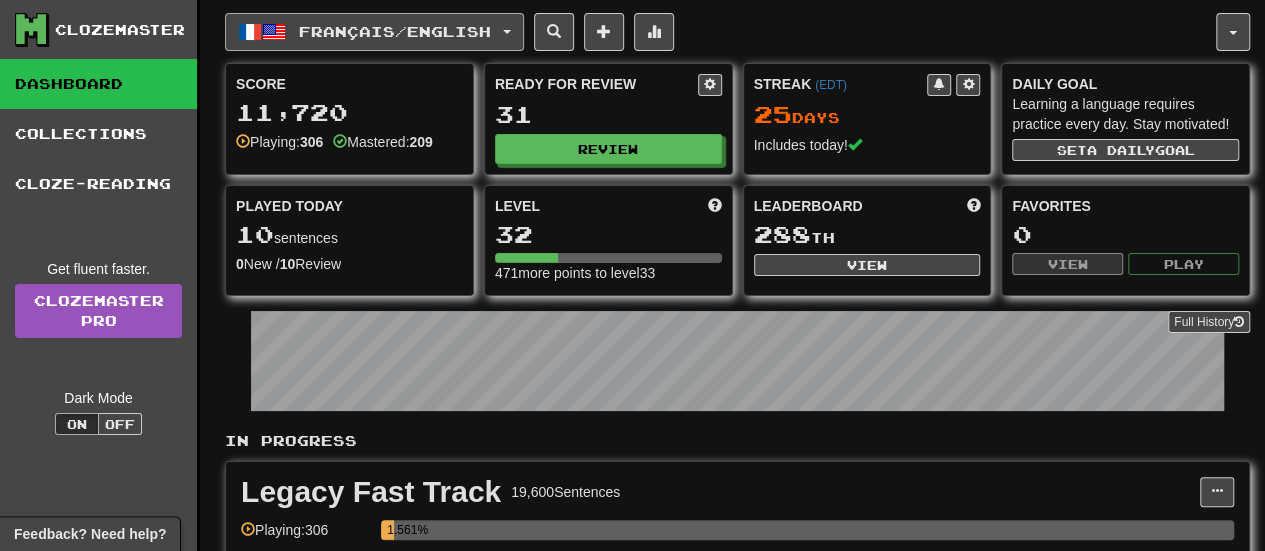 click on "Français  /  English" at bounding box center [395, 31] 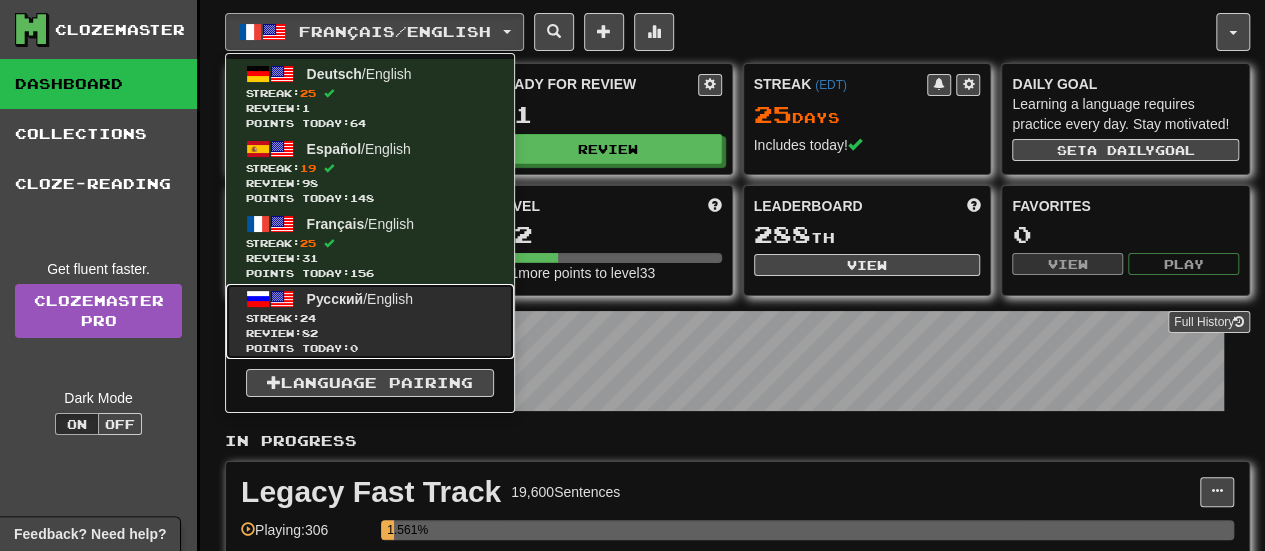 click on "Review:  82" at bounding box center [370, 333] 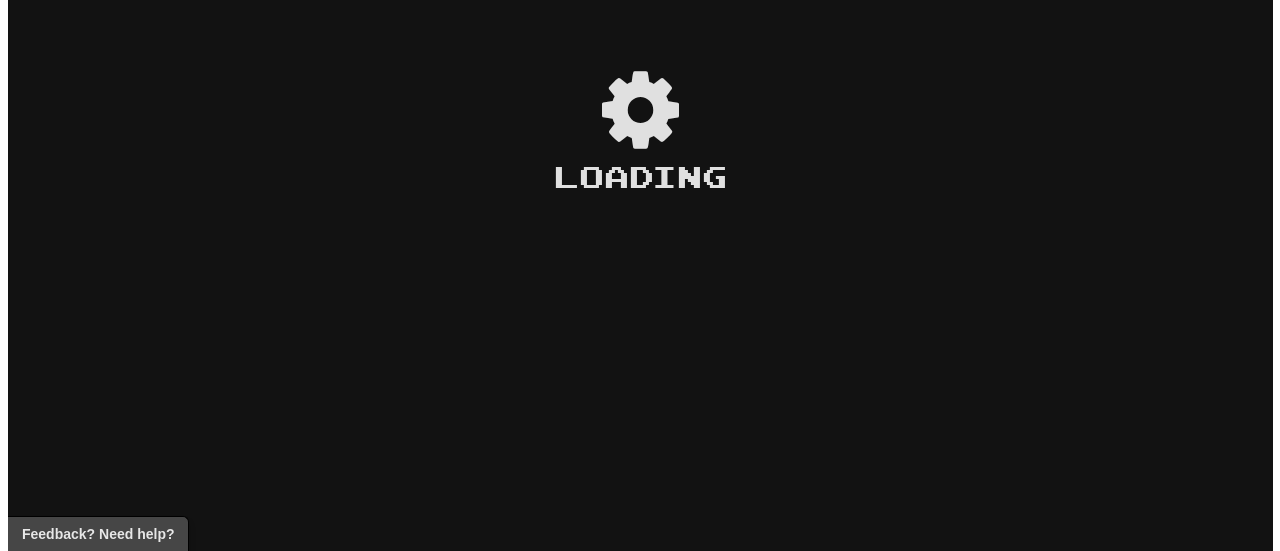 scroll, scrollTop: 0, scrollLeft: 0, axis: both 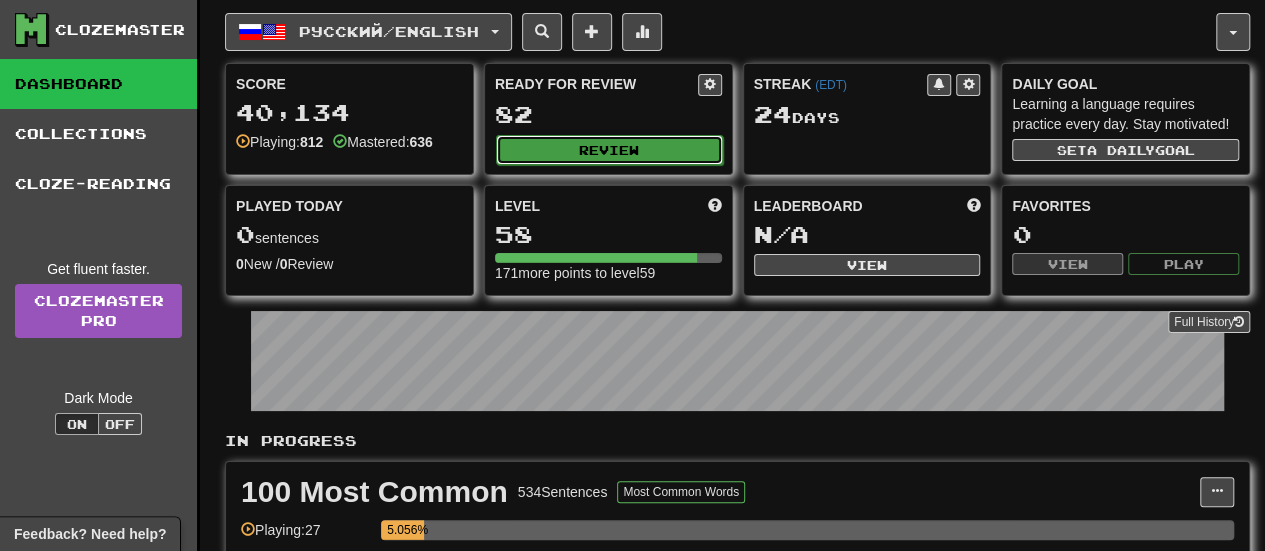click on "Review" at bounding box center (609, 150) 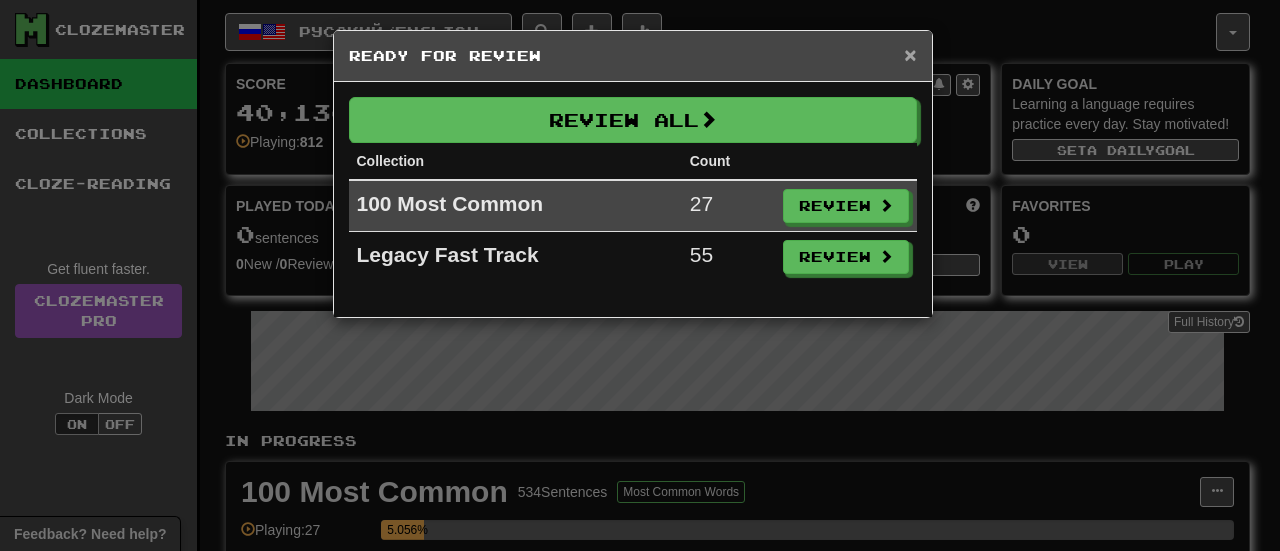 click on "×" at bounding box center (910, 54) 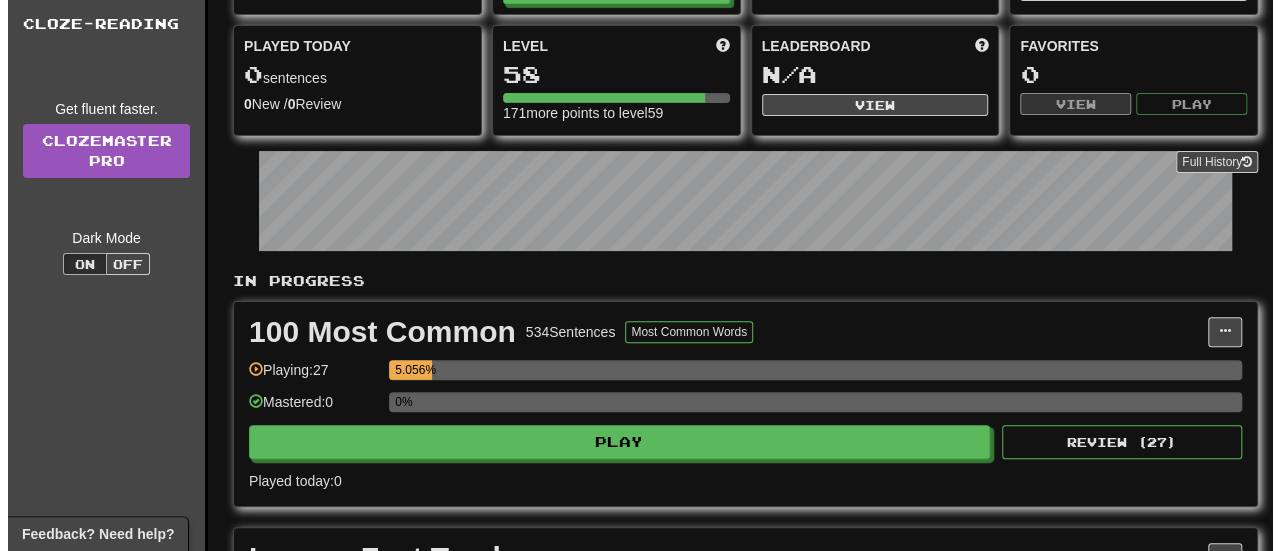 scroll, scrollTop: 200, scrollLeft: 0, axis: vertical 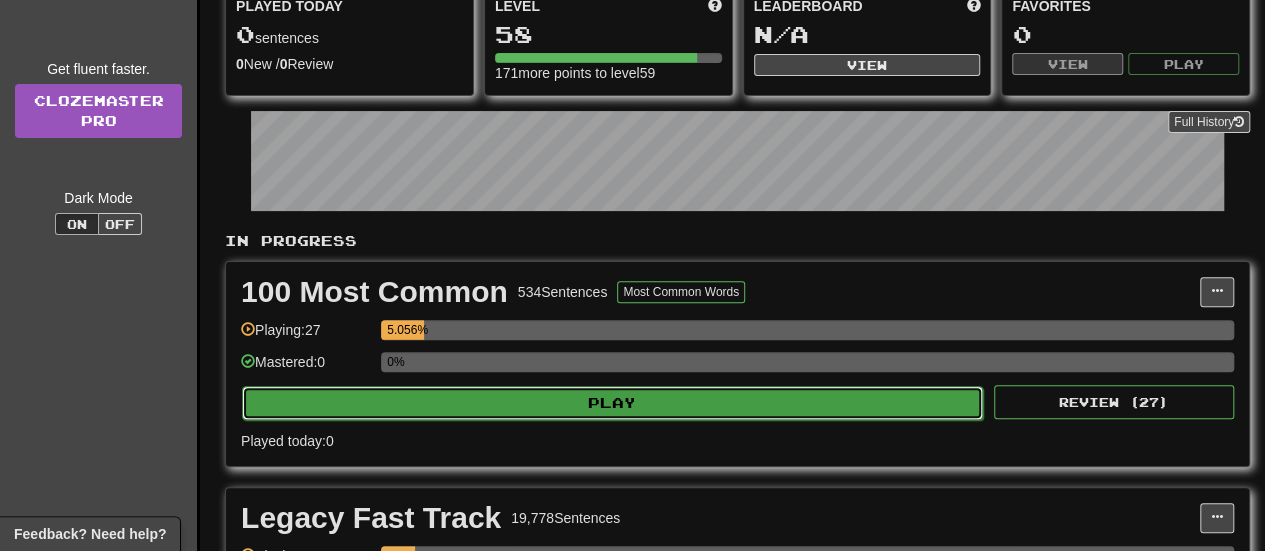 click on "Play" at bounding box center (612, 403) 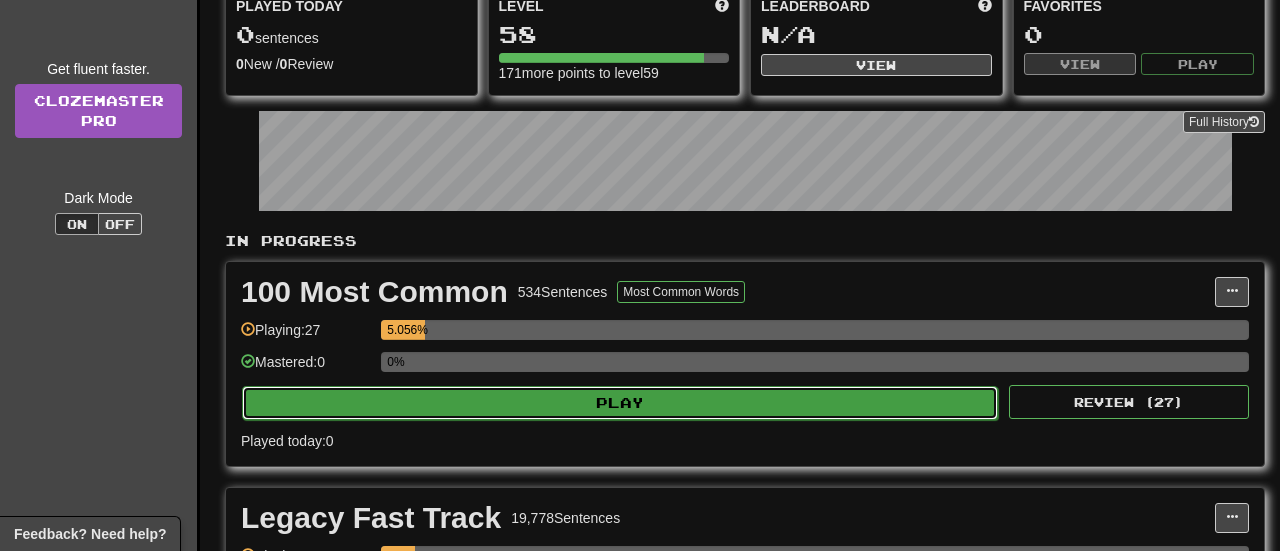 select on "**" 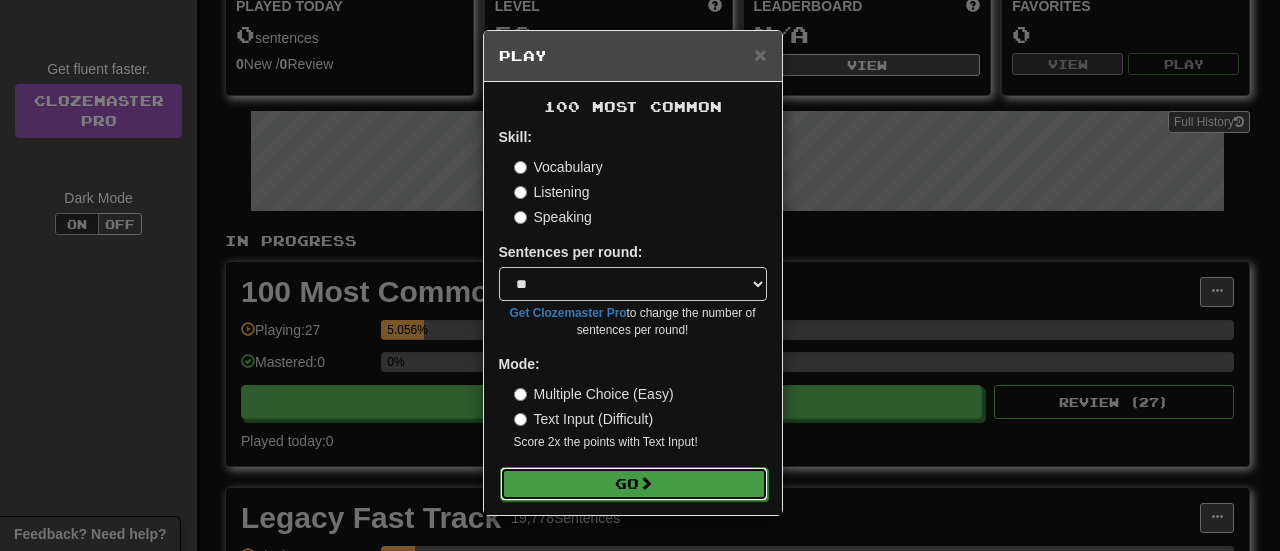 click on "Go" at bounding box center [634, 484] 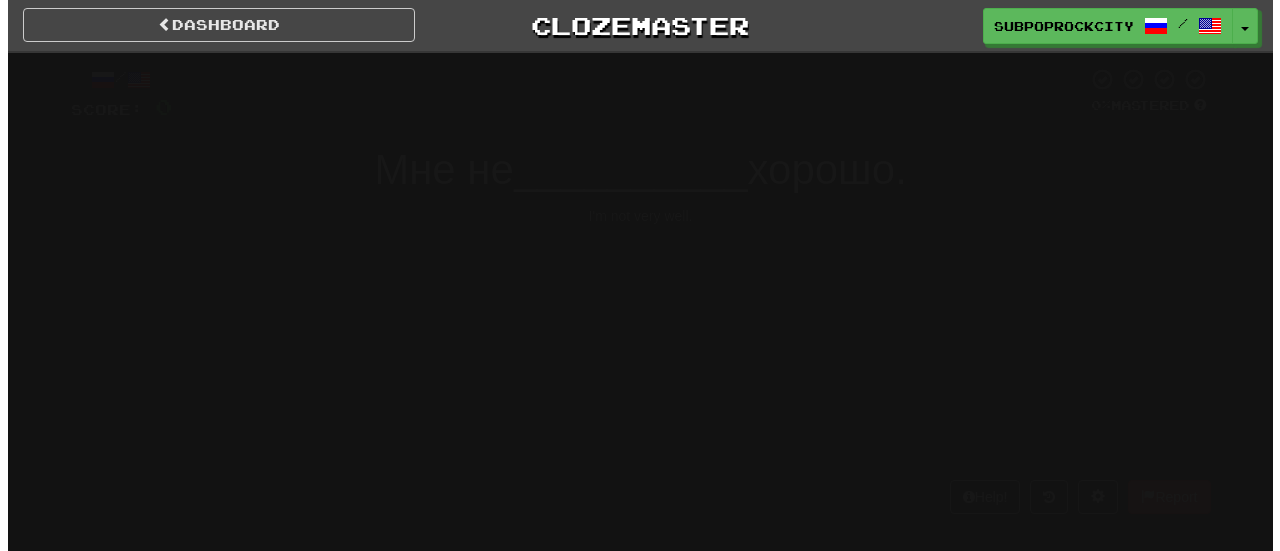 scroll, scrollTop: 0, scrollLeft: 0, axis: both 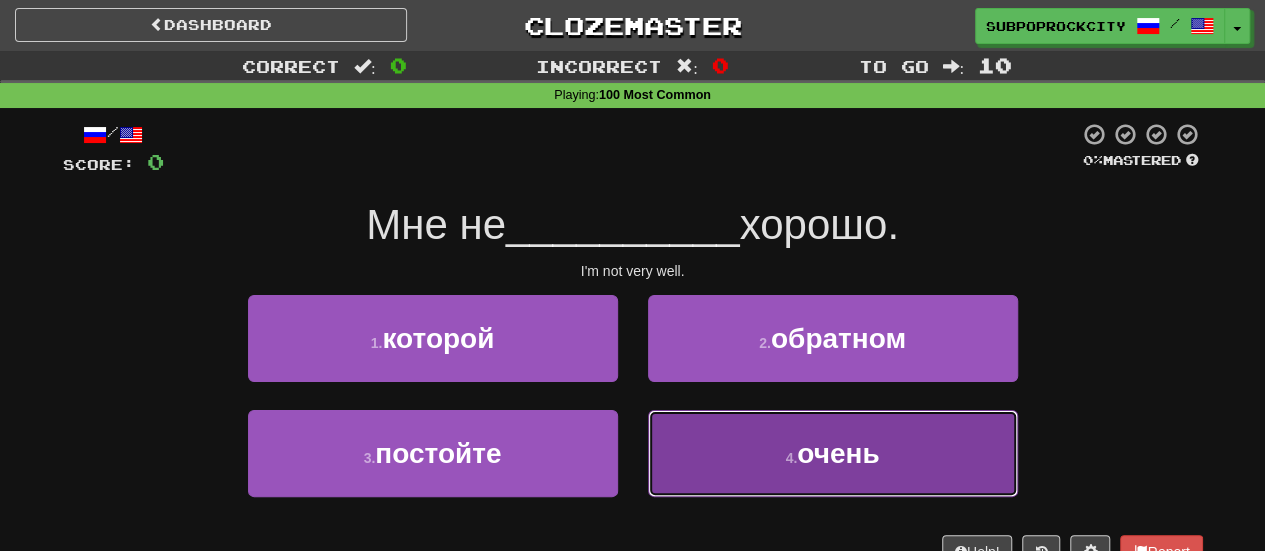 click on "4 .  очень" at bounding box center [833, 453] 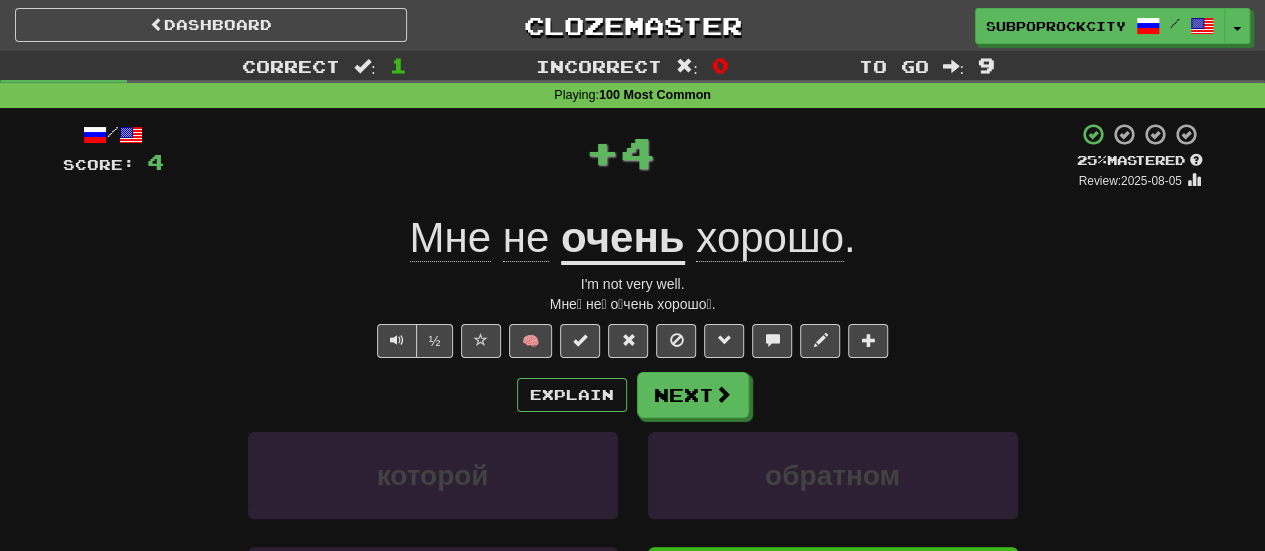 click on "Explain Next" at bounding box center (633, 395) 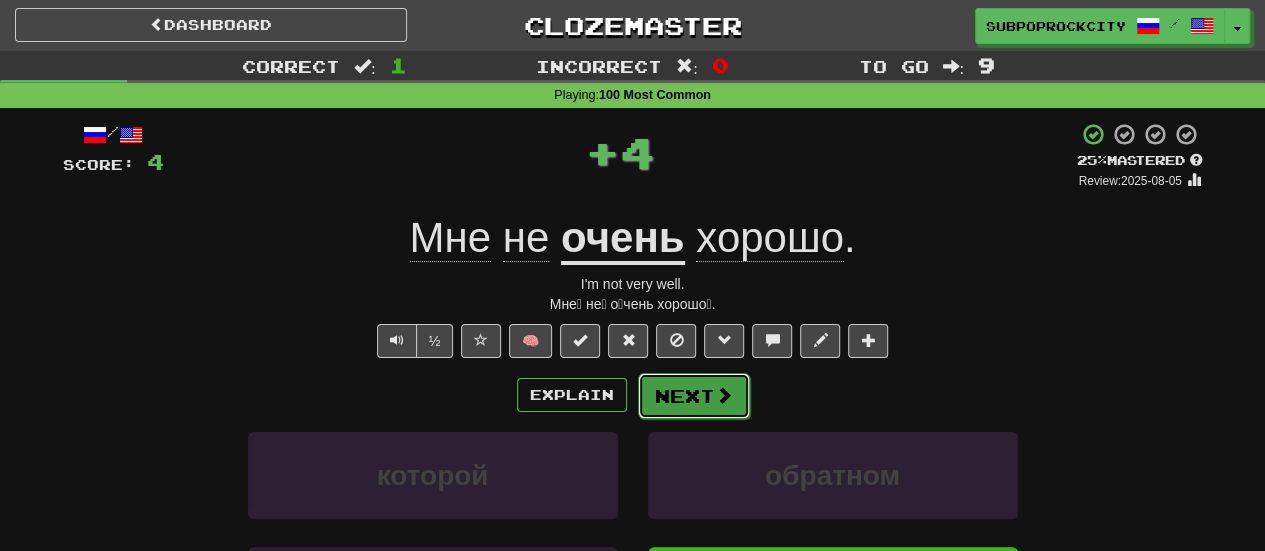 click on "Next" at bounding box center (694, 396) 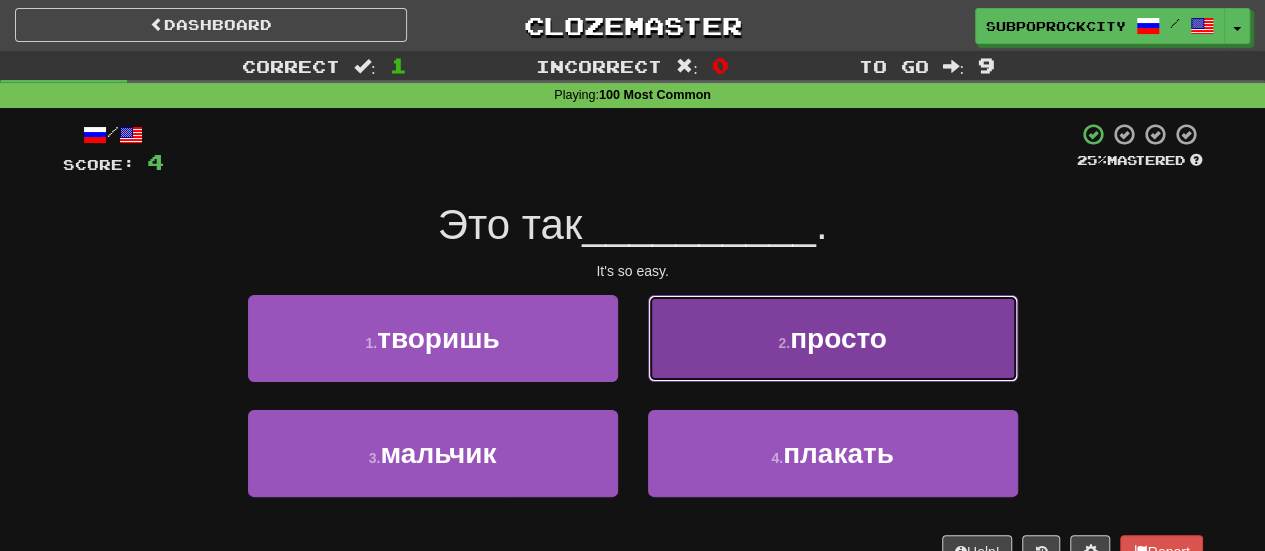 click on "2 .  просто" at bounding box center [833, 338] 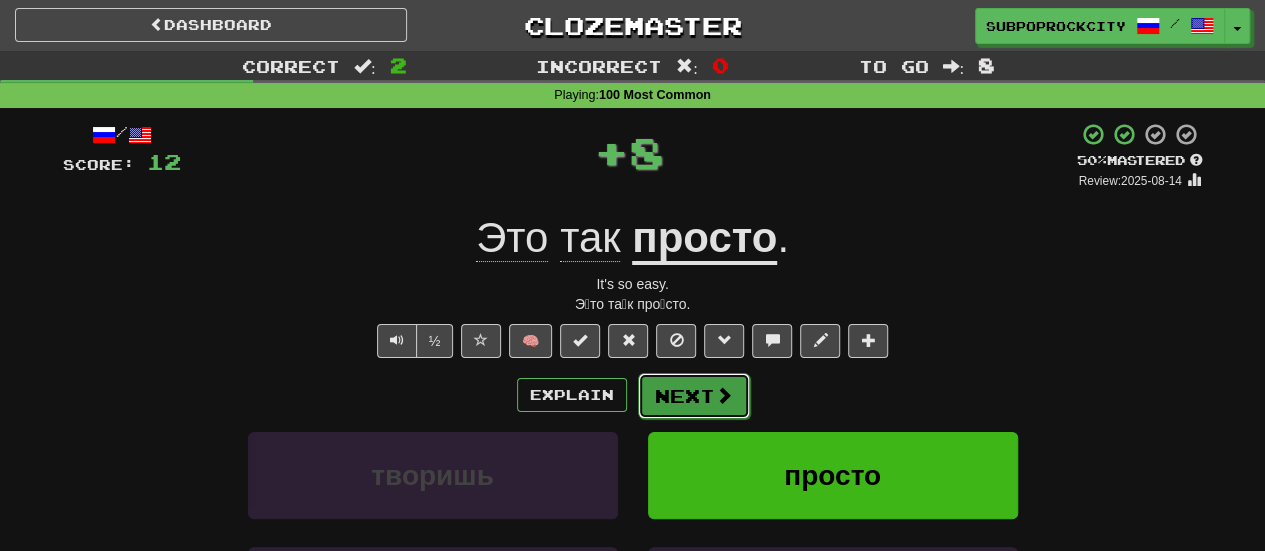 click on "Next" at bounding box center (694, 396) 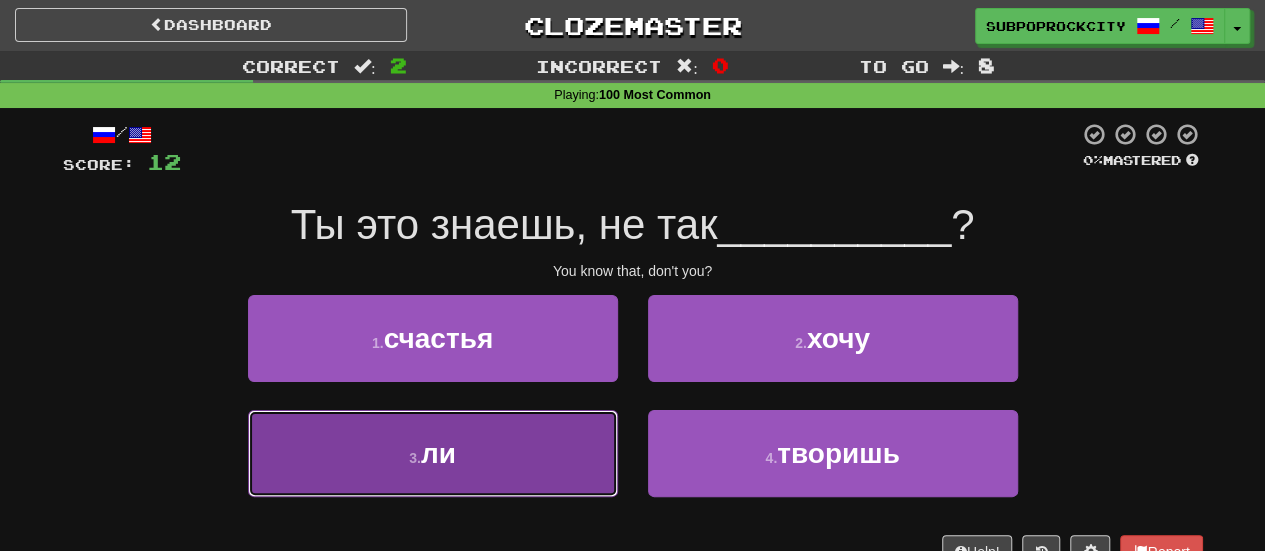click on "3 .  ли" at bounding box center [433, 453] 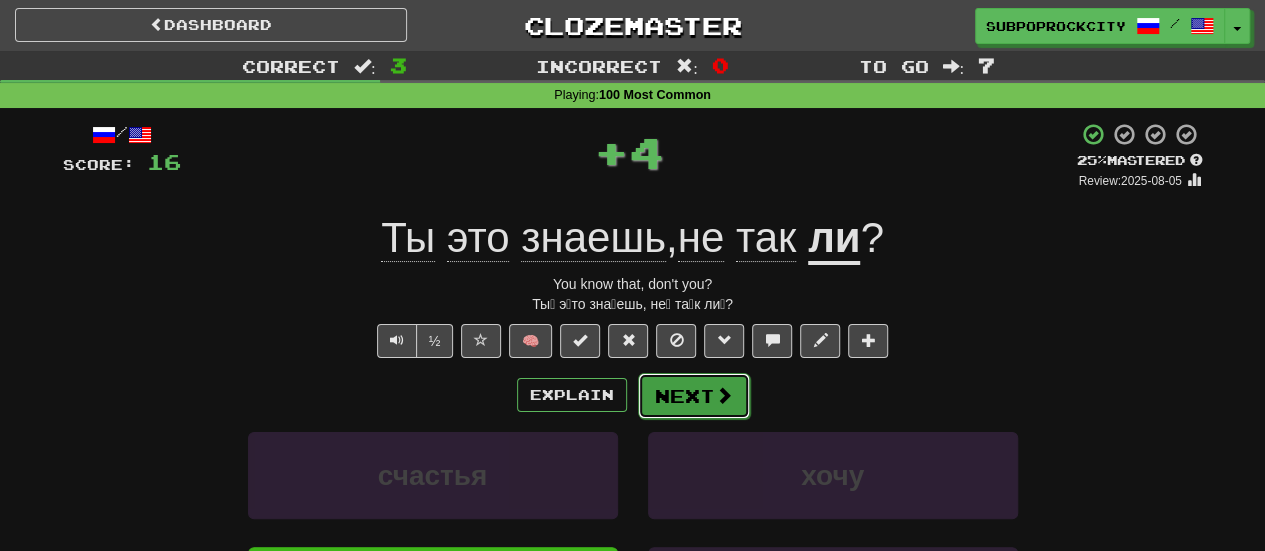click on "Next" at bounding box center [694, 396] 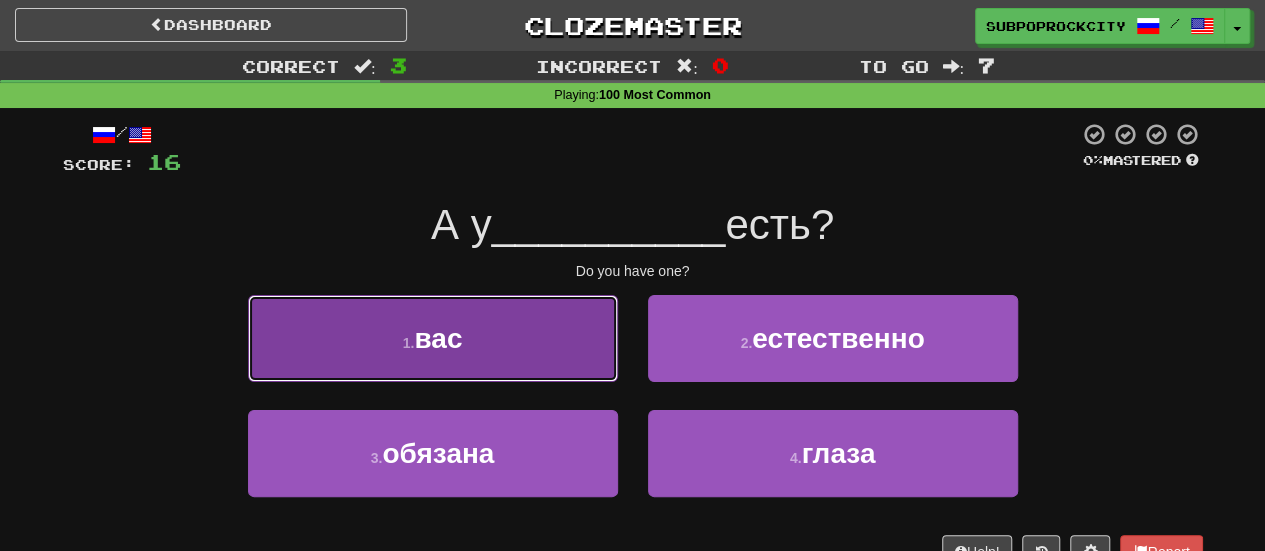 click on "1 .  вас" at bounding box center [433, 338] 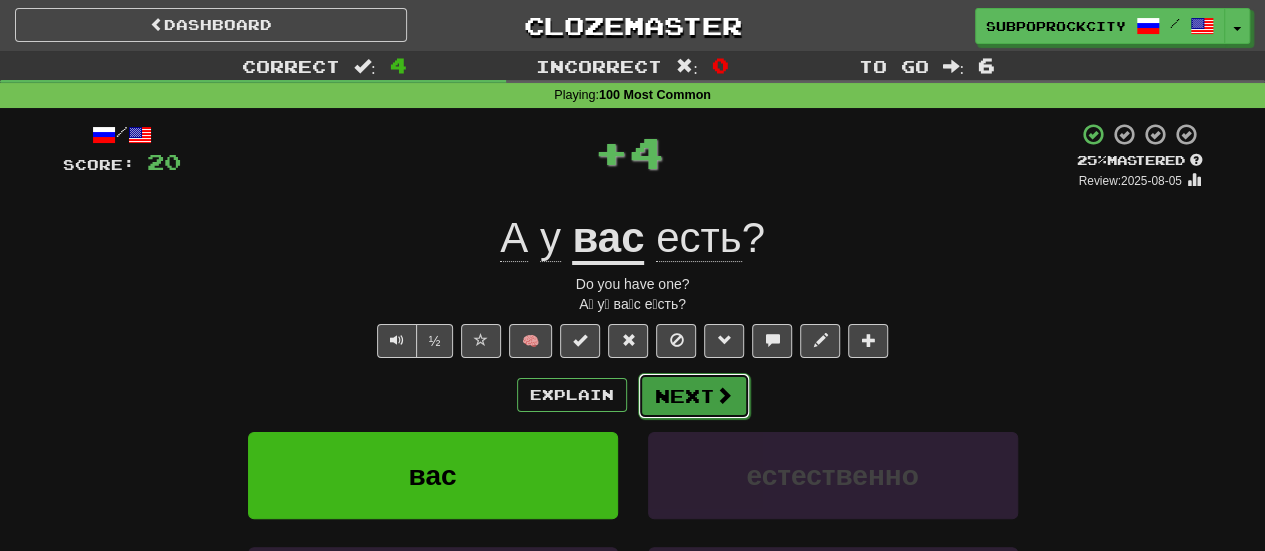 click on "Next" at bounding box center (694, 396) 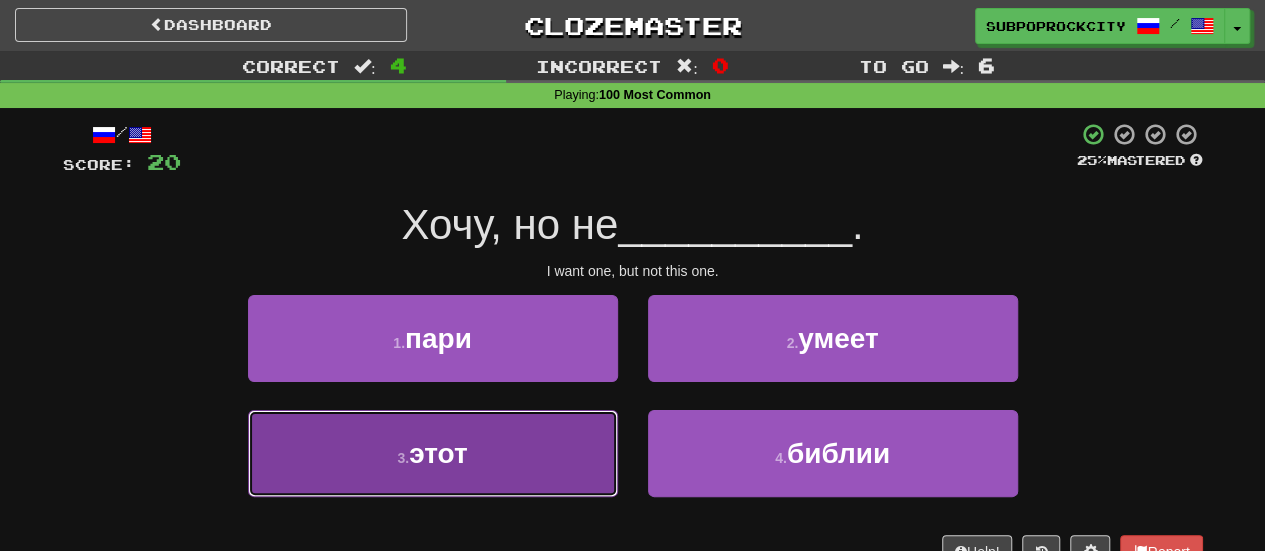click on "3 .  этот" at bounding box center (433, 453) 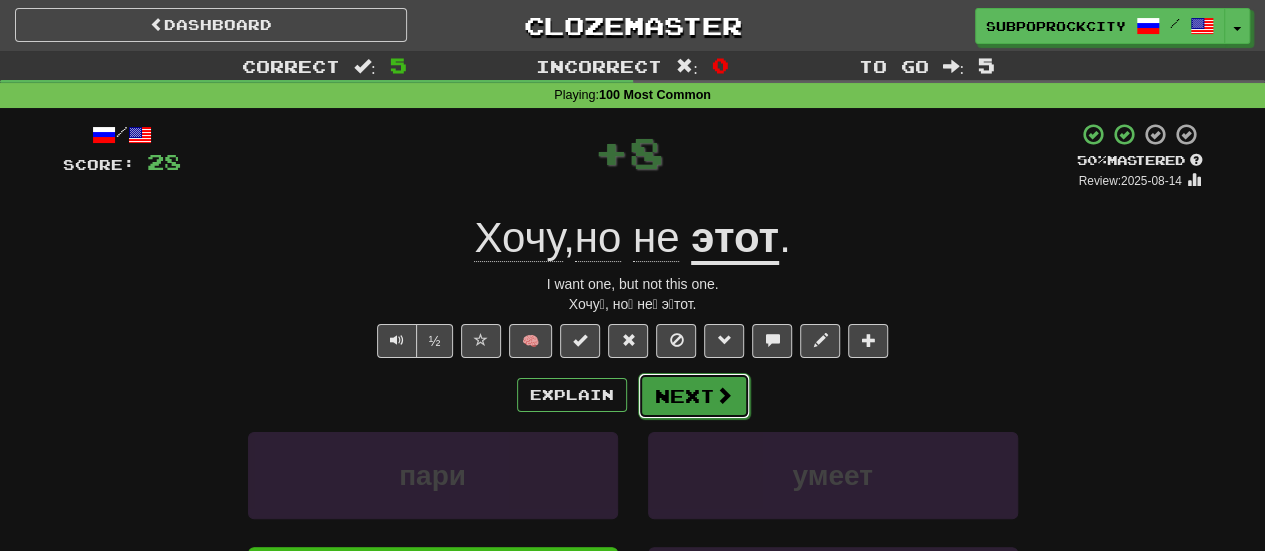 click on "Next" at bounding box center [694, 396] 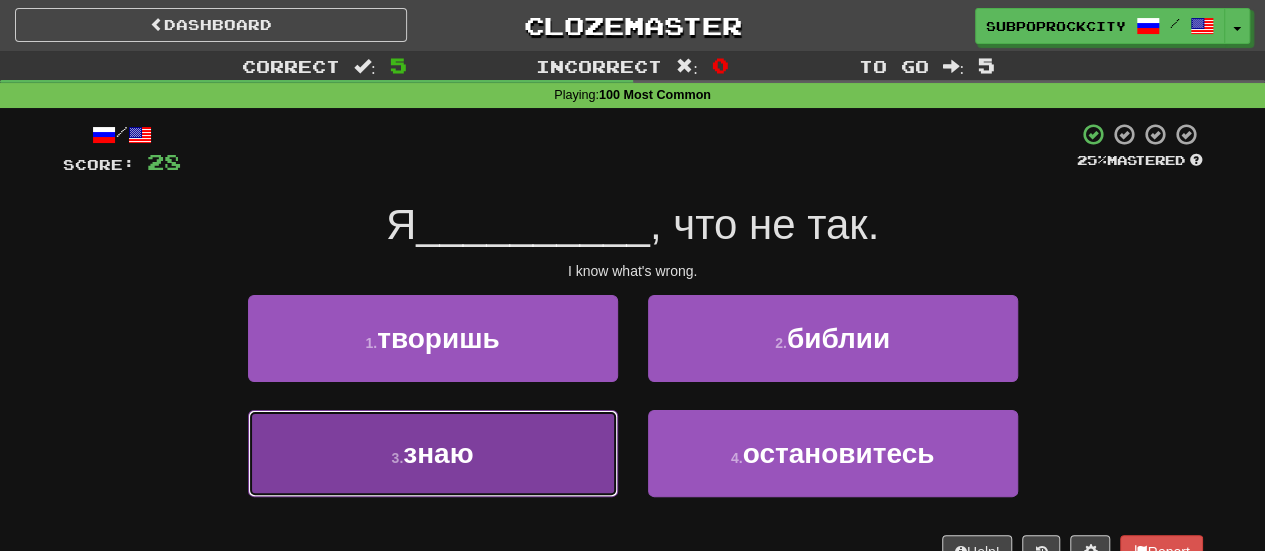 click on "3 .  знаю" at bounding box center (433, 453) 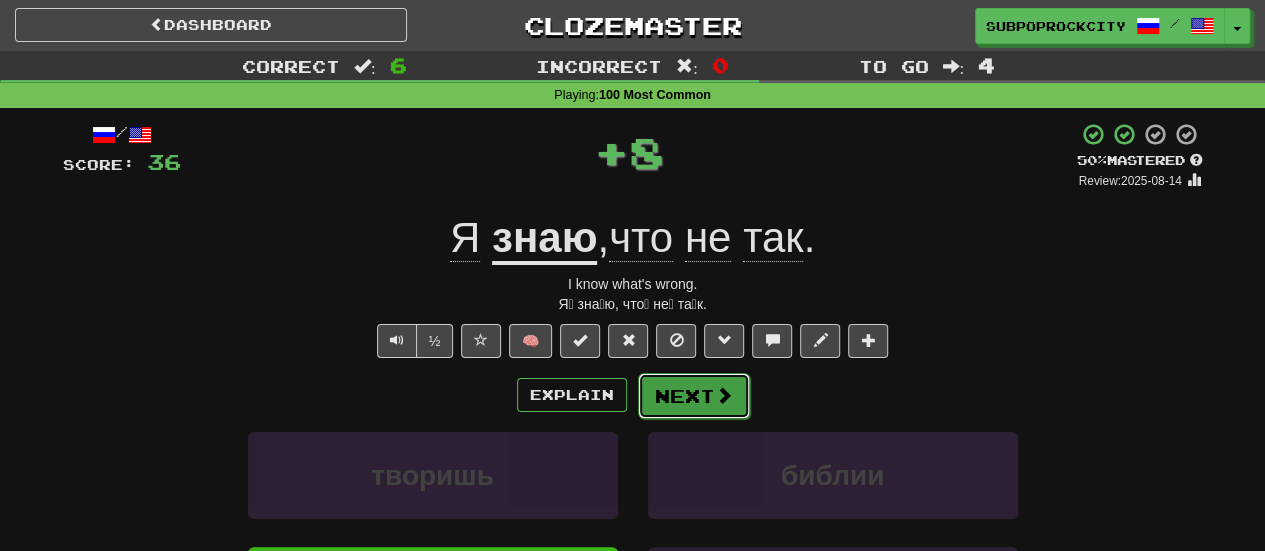 click on "Next" at bounding box center [694, 396] 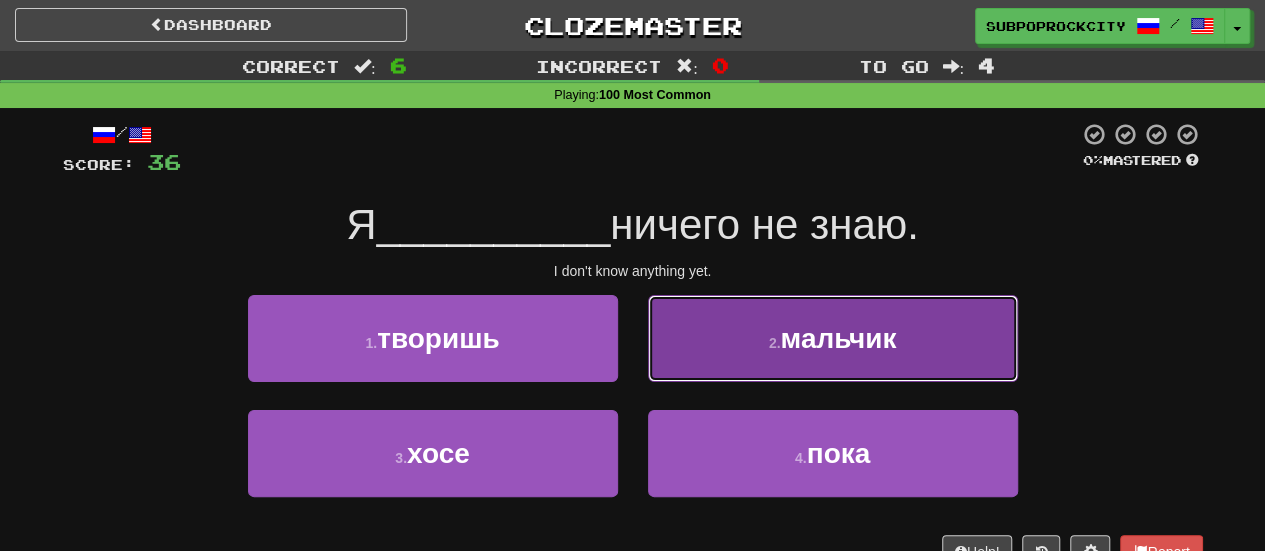 click on "2 .  мальчик" at bounding box center [833, 338] 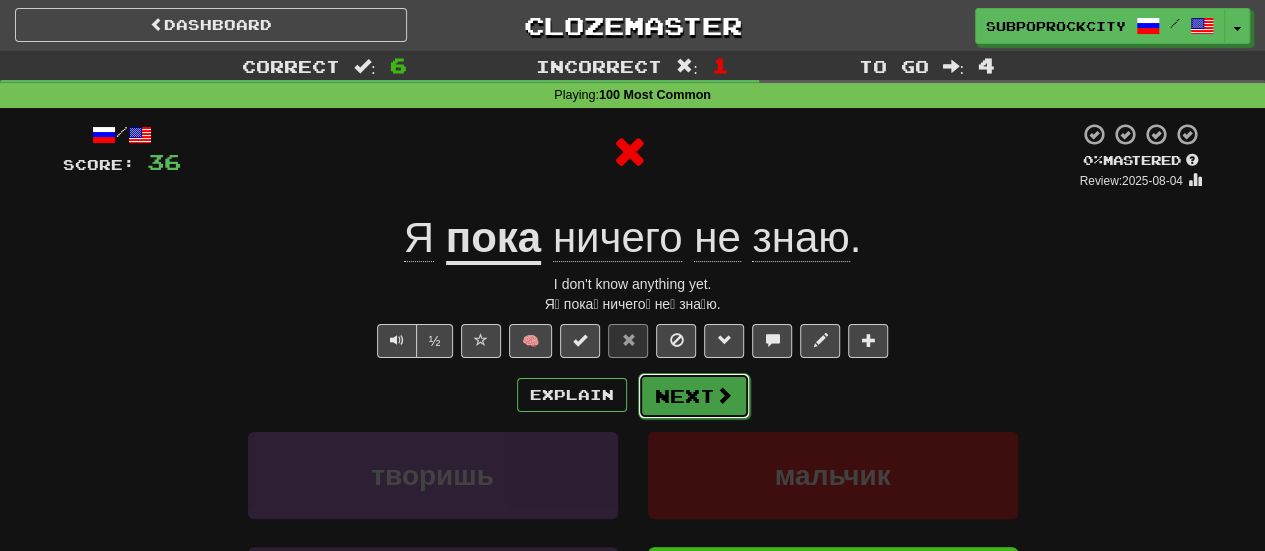 click on "Next" at bounding box center (694, 396) 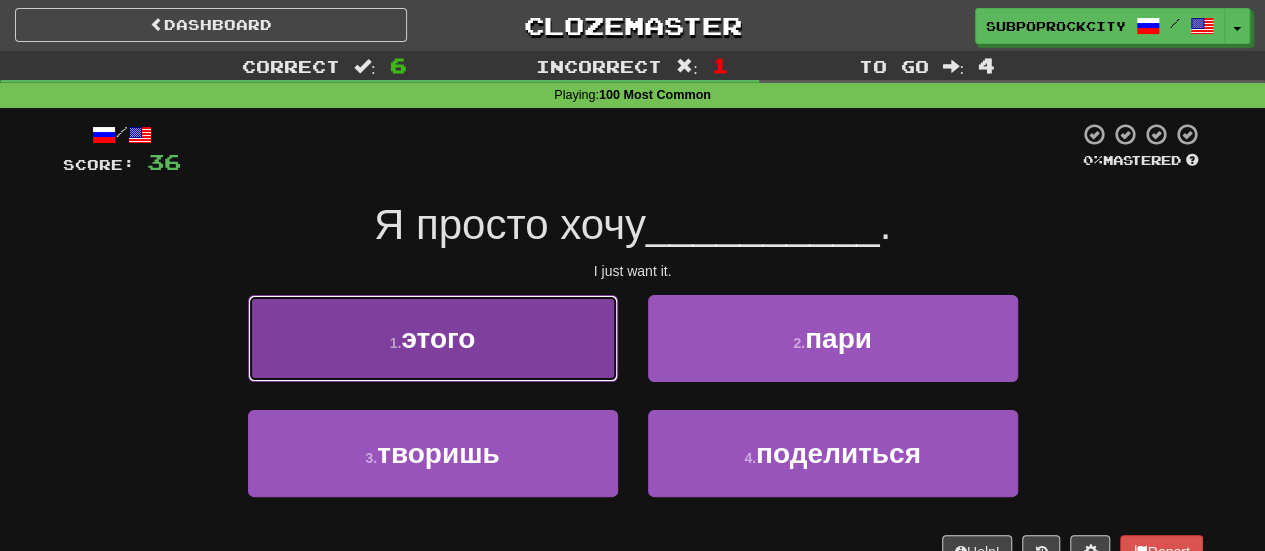 click on "1 .  этого" at bounding box center [433, 338] 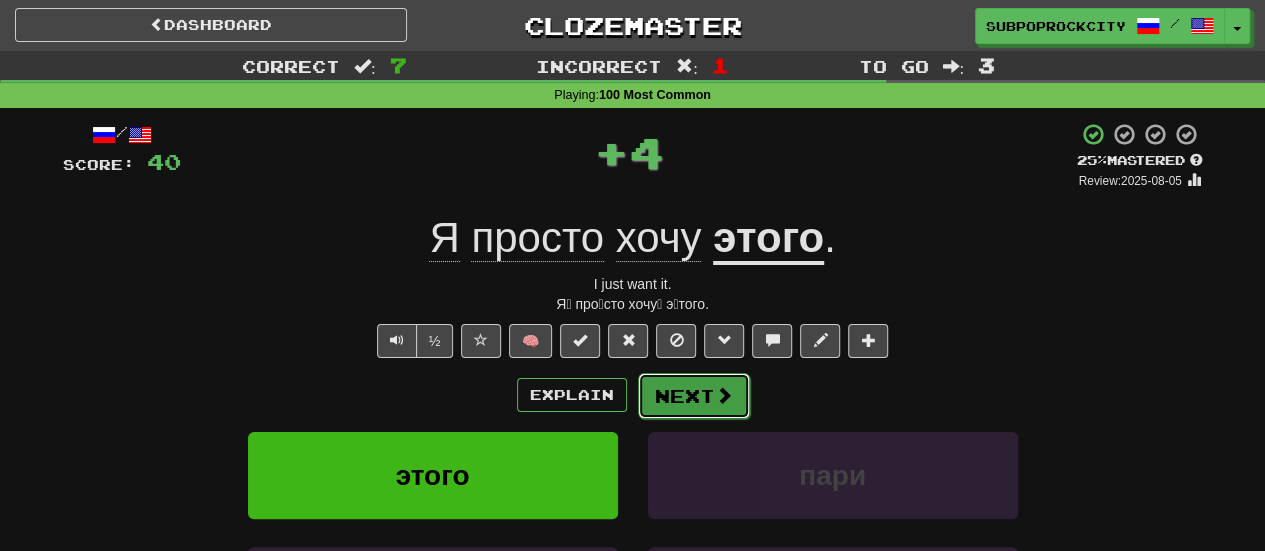 click on "Next" at bounding box center (694, 396) 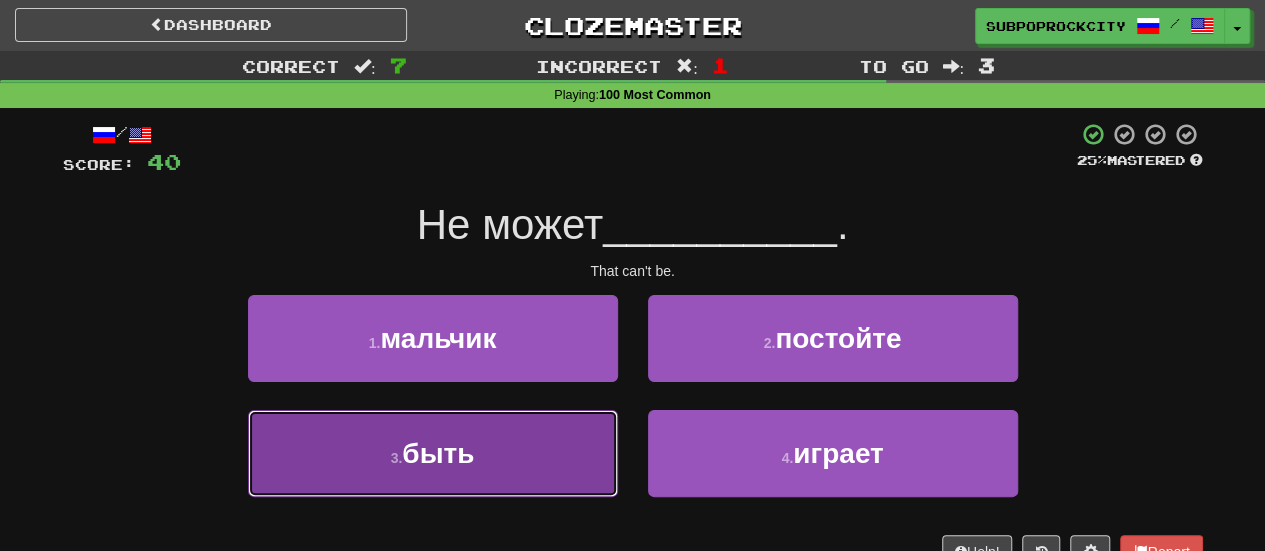 click on "3 .  быть" at bounding box center (433, 453) 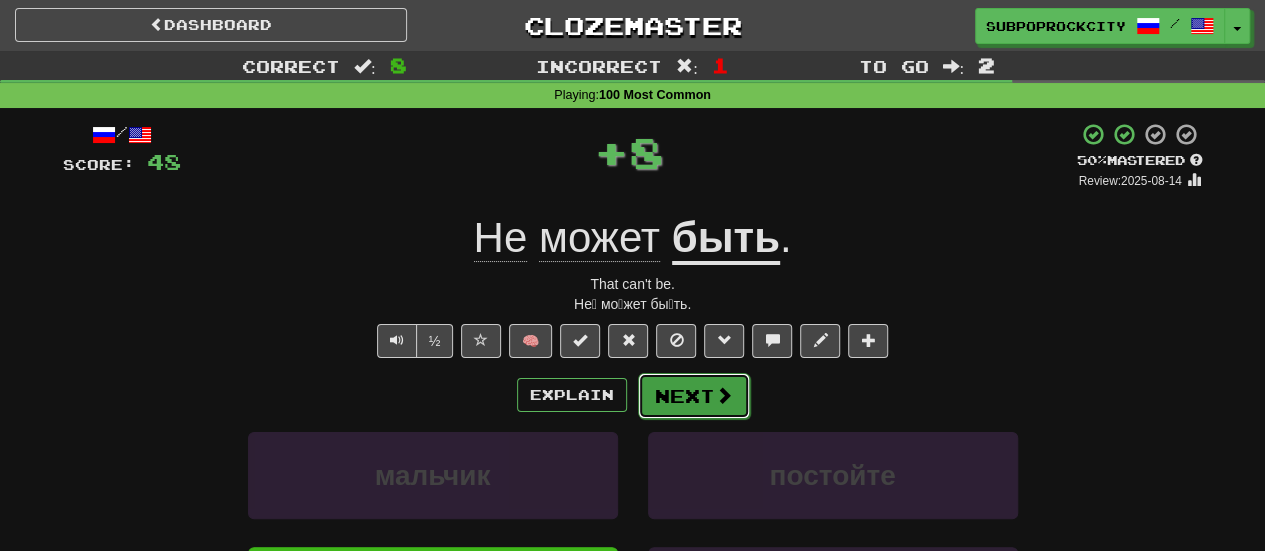 click on "Next" at bounding box center (694, 396) 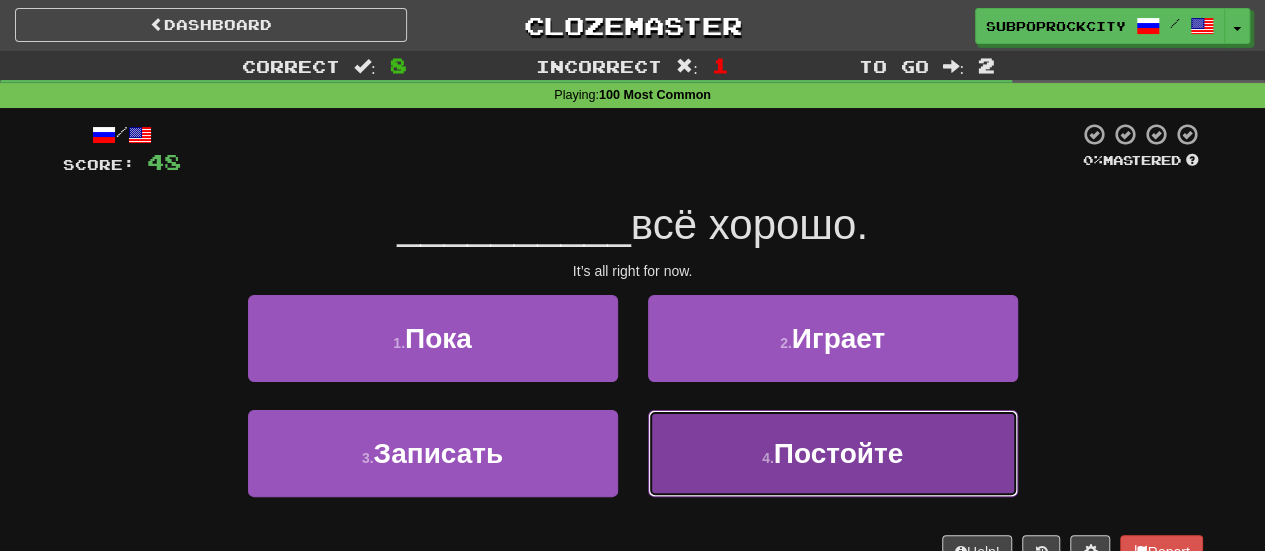 click on "4 .  Постойте" at bounding box center [833, 453] 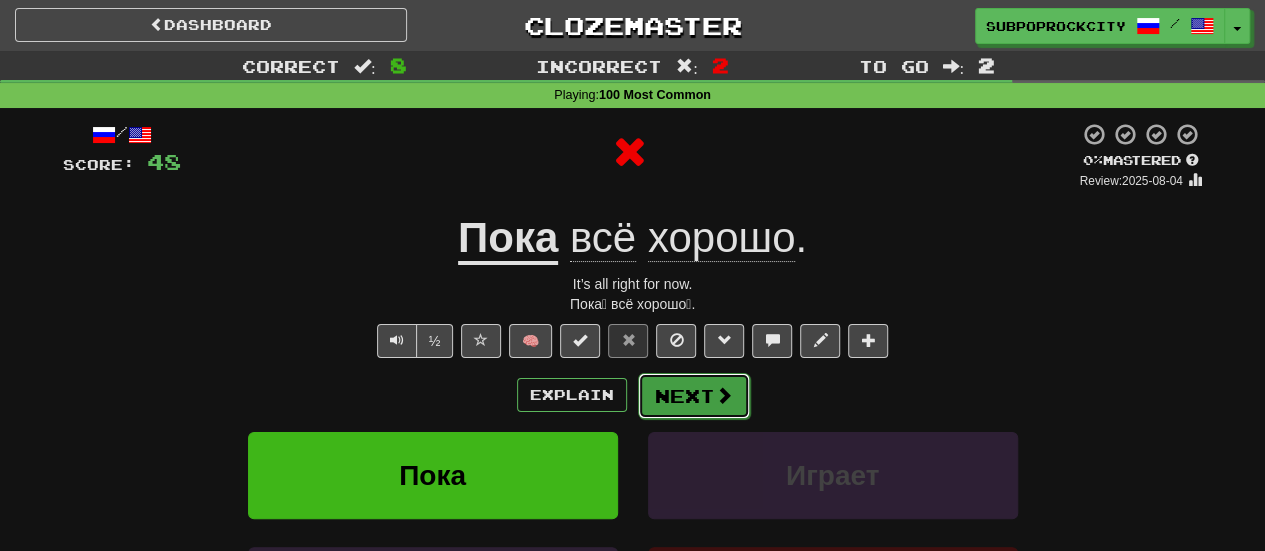 click on "Next" at bounding box center (694, 396) 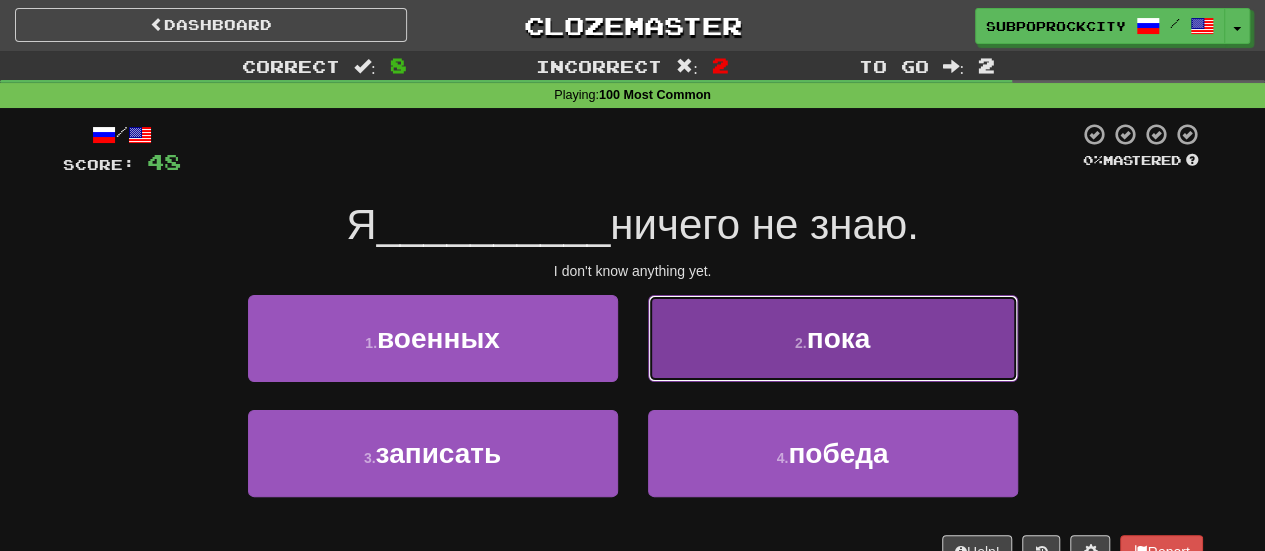 click on "2 .  пока" at bounding box center [833, 338] 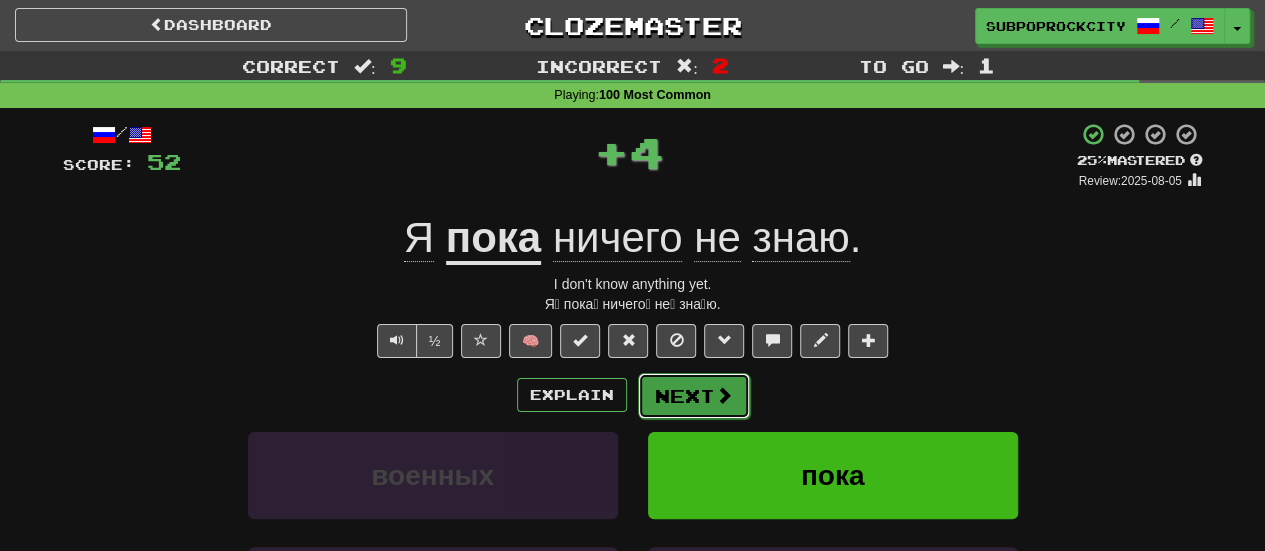 click on "Next" at bounding box center [694, 396] 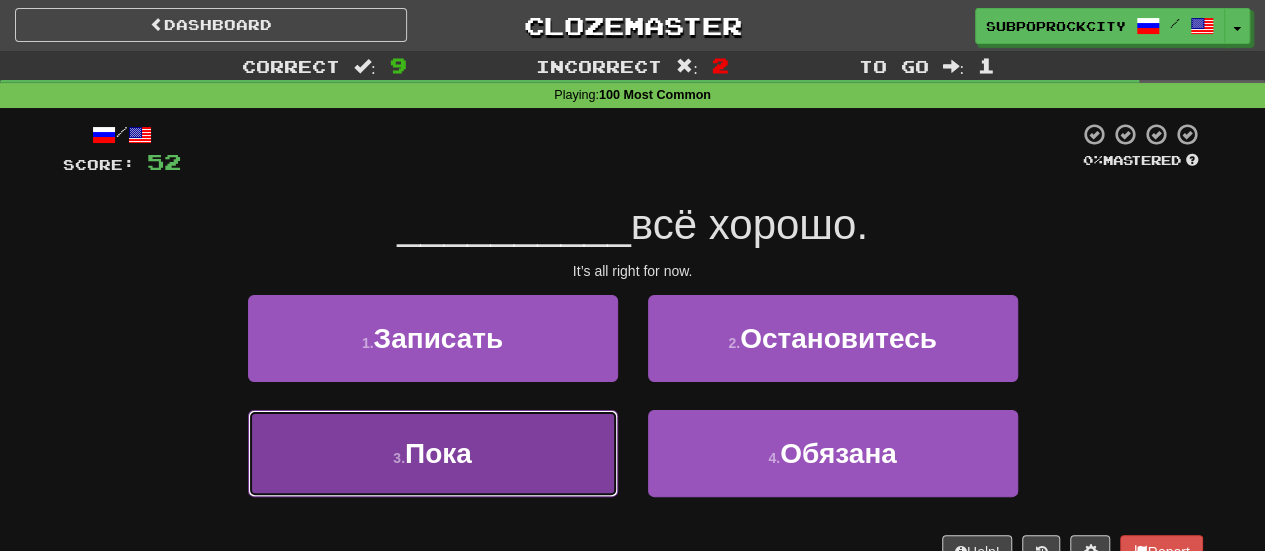 click on "3 .  Пока" at bounding box center [433, 453] 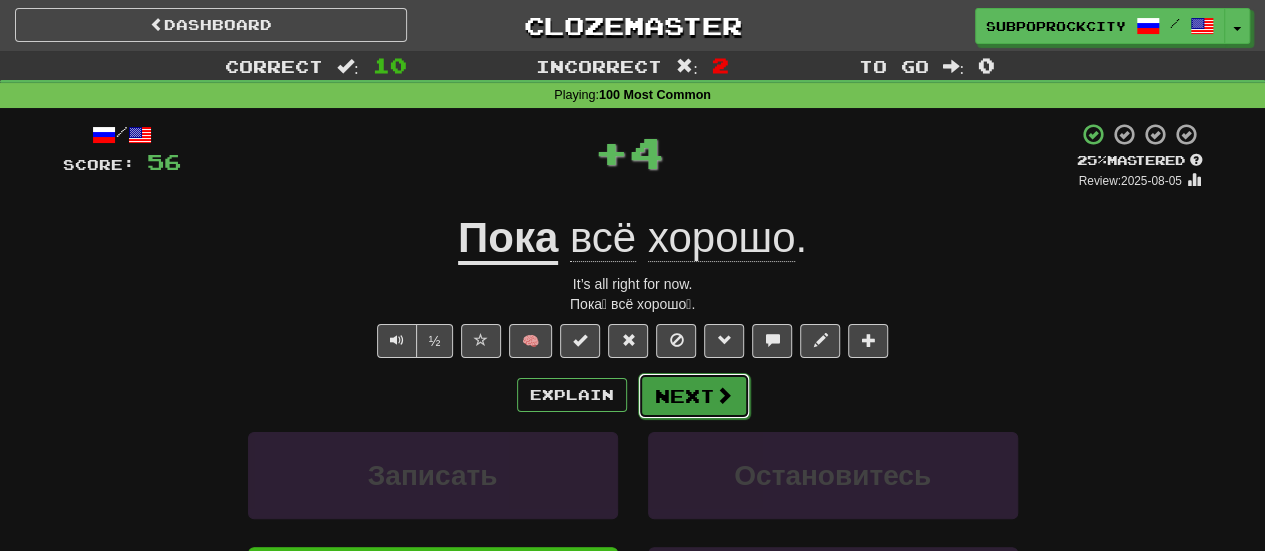 click on "Next" at bounding box center [694, 396] 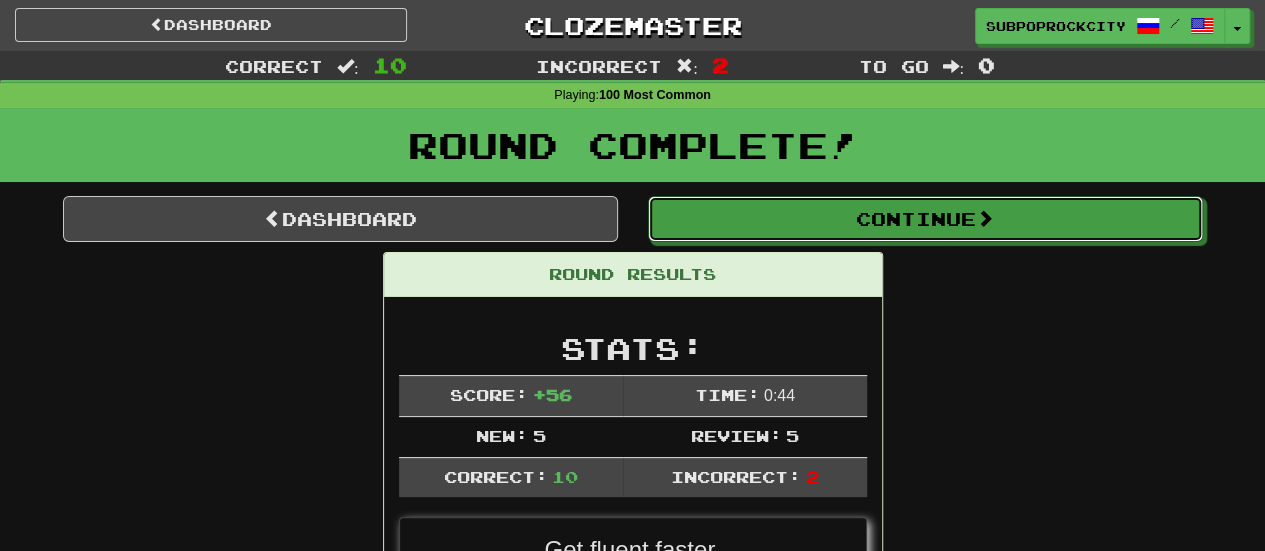 click on "Continue" at bounding box center (925, 219) 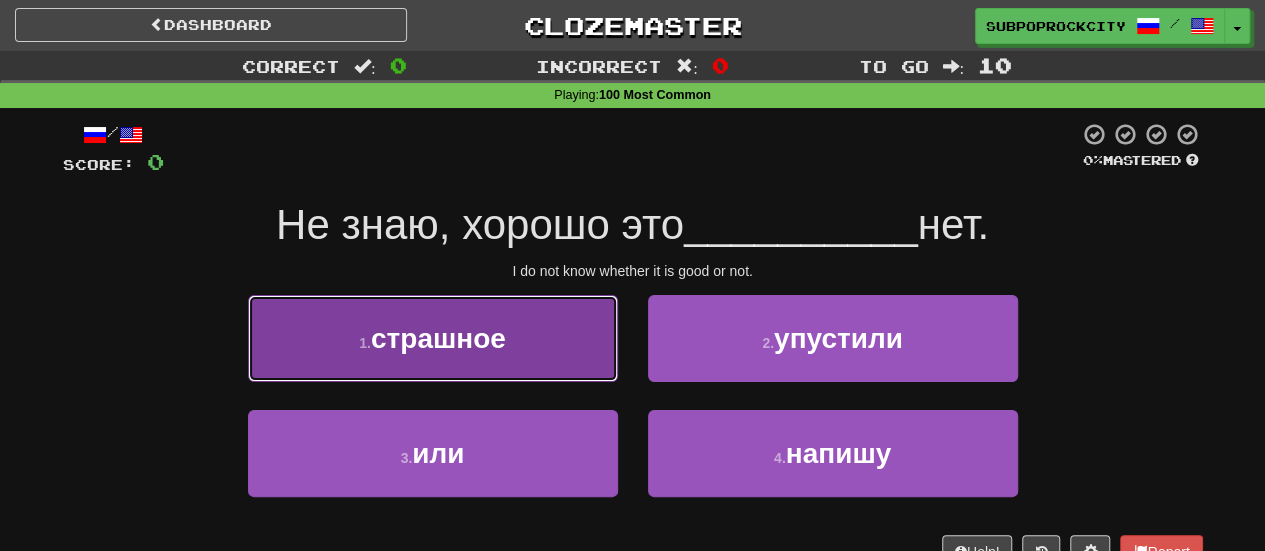 click on "1 .  страшное" at bounding box center (433, 338) 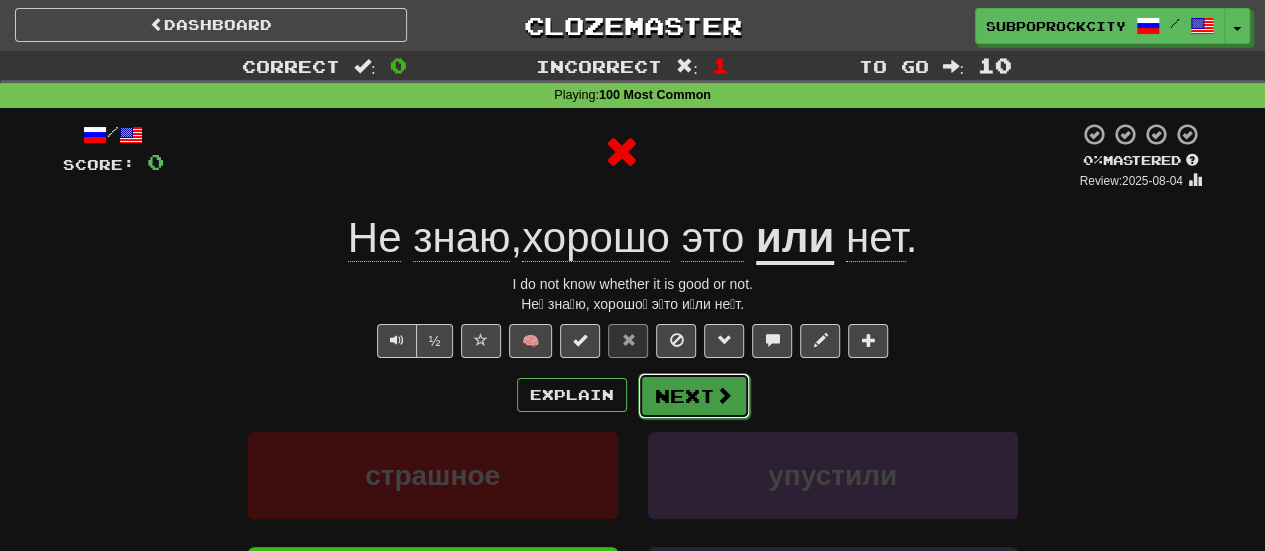 click on "Next" at bounding box center [694, 396] 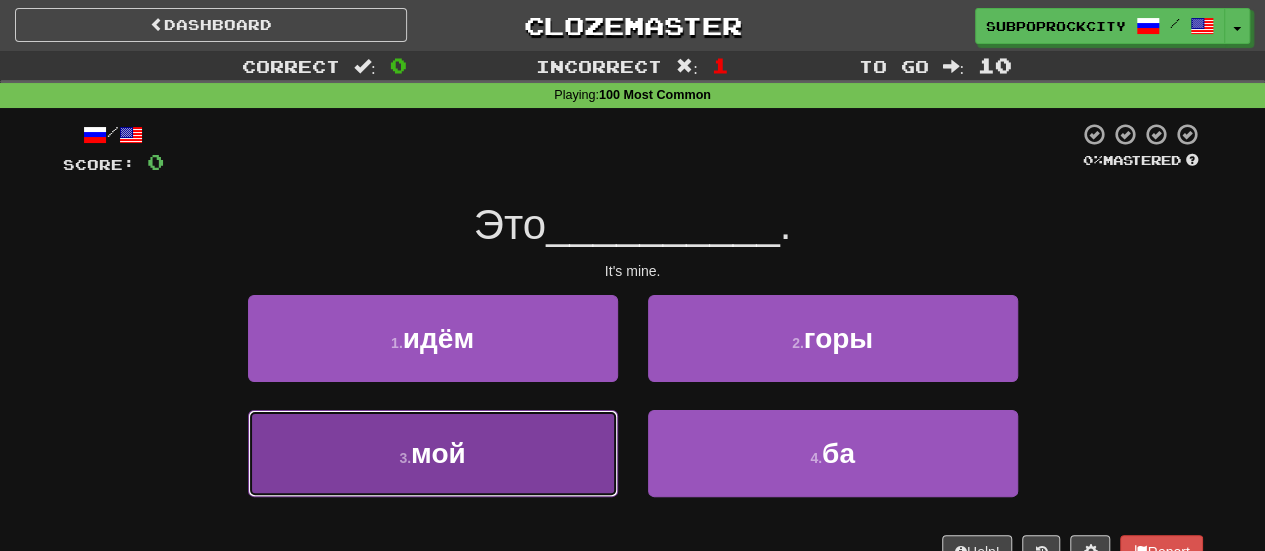 click on "3 .  мой" at bounding box center (433, 453) 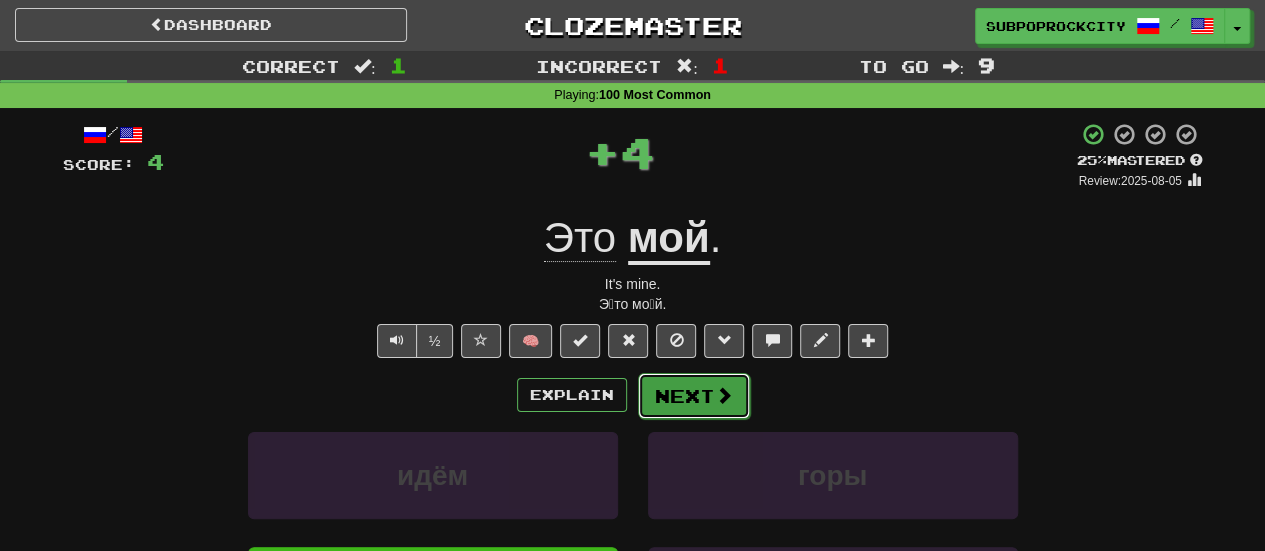 click on "Next" at bounding box center (694, 396) 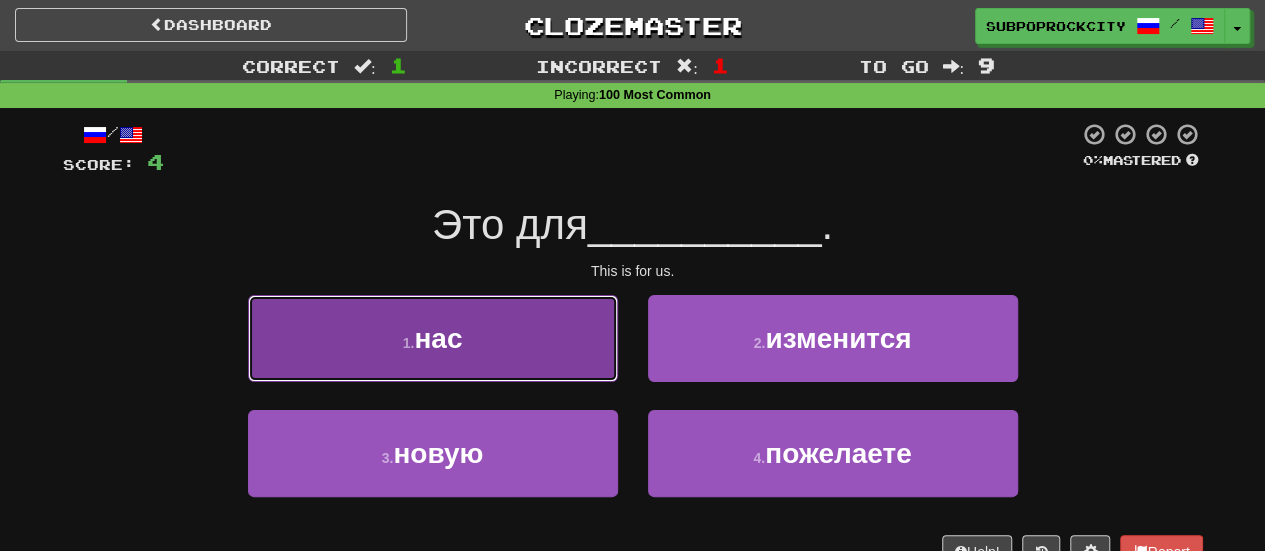 click on "1 .  нас" at bounding box center [433, 338] 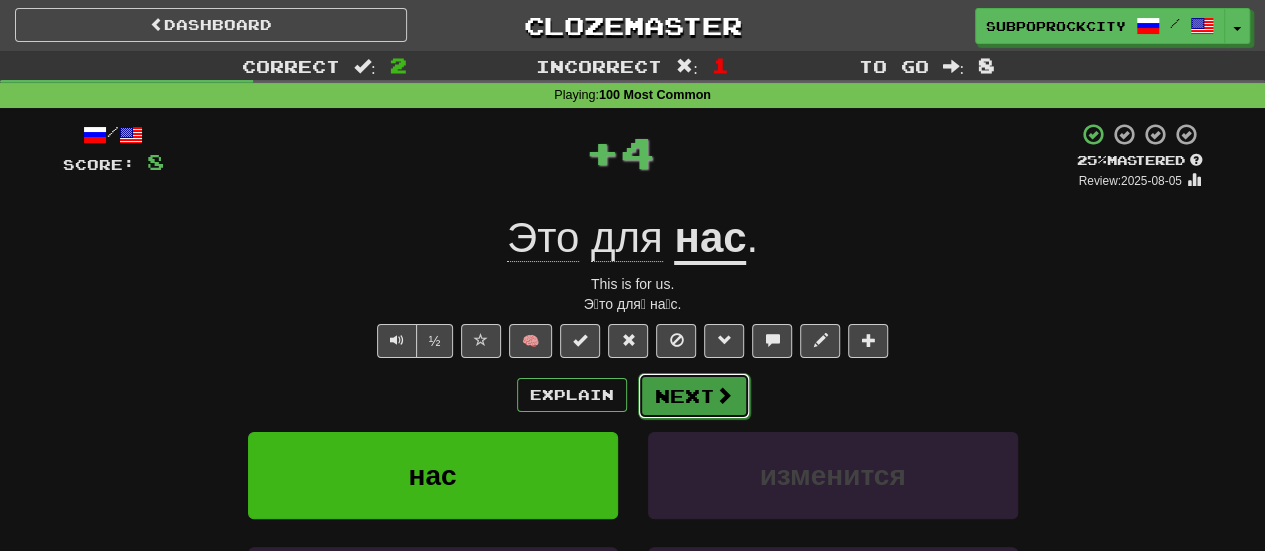 click on "Next" at bounding box center [694, 396] 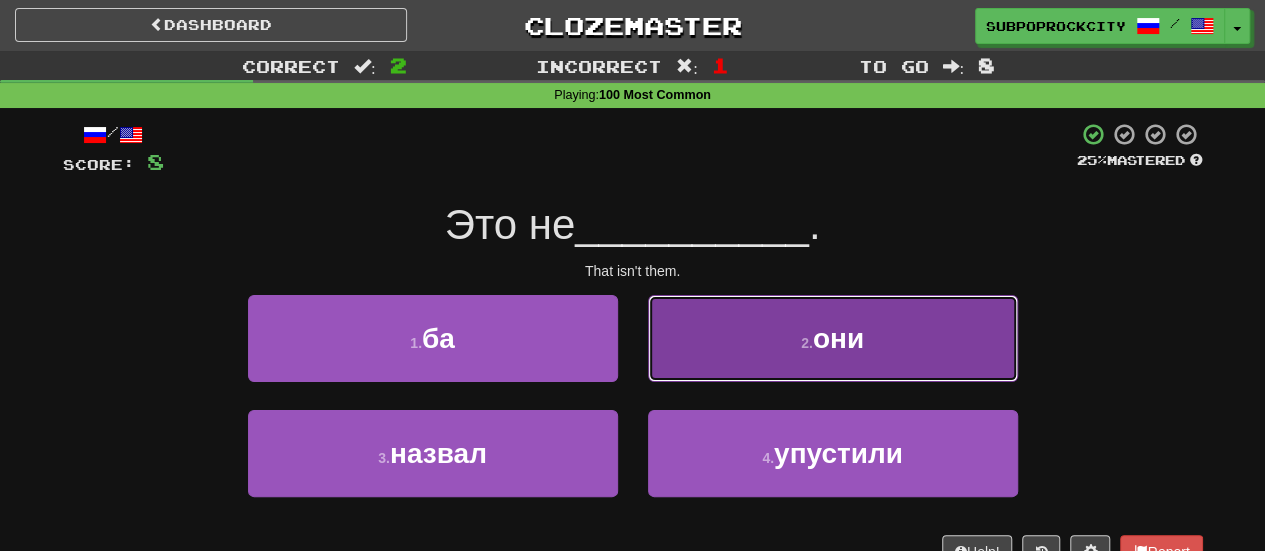 click on "2 .  они" at bounding box center (833, 338) 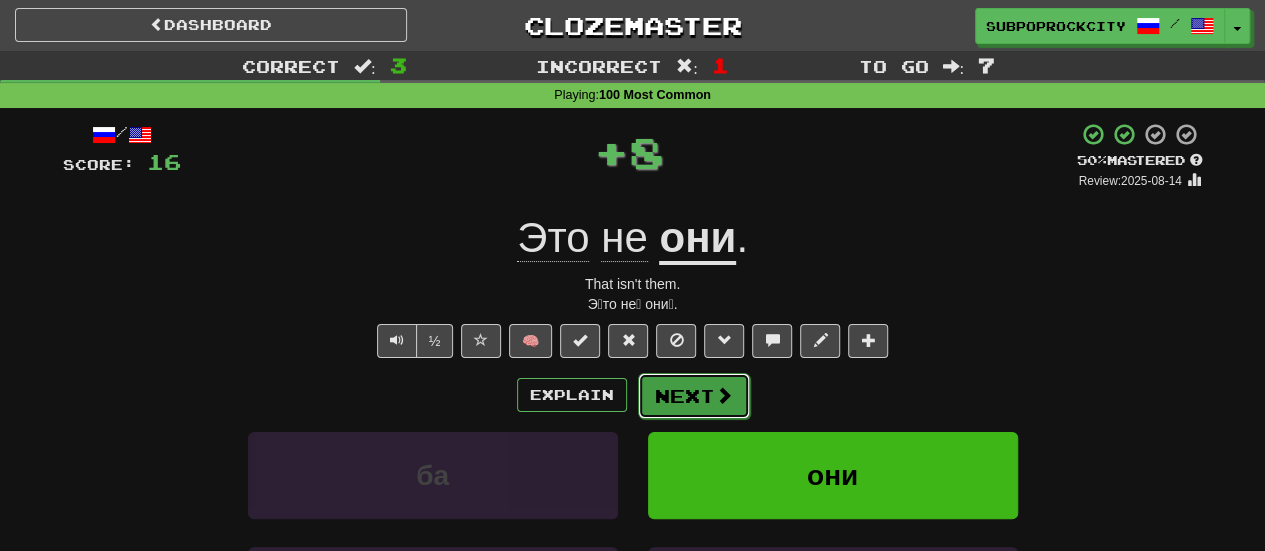 click on "Next" at bounding box center [694, 396] 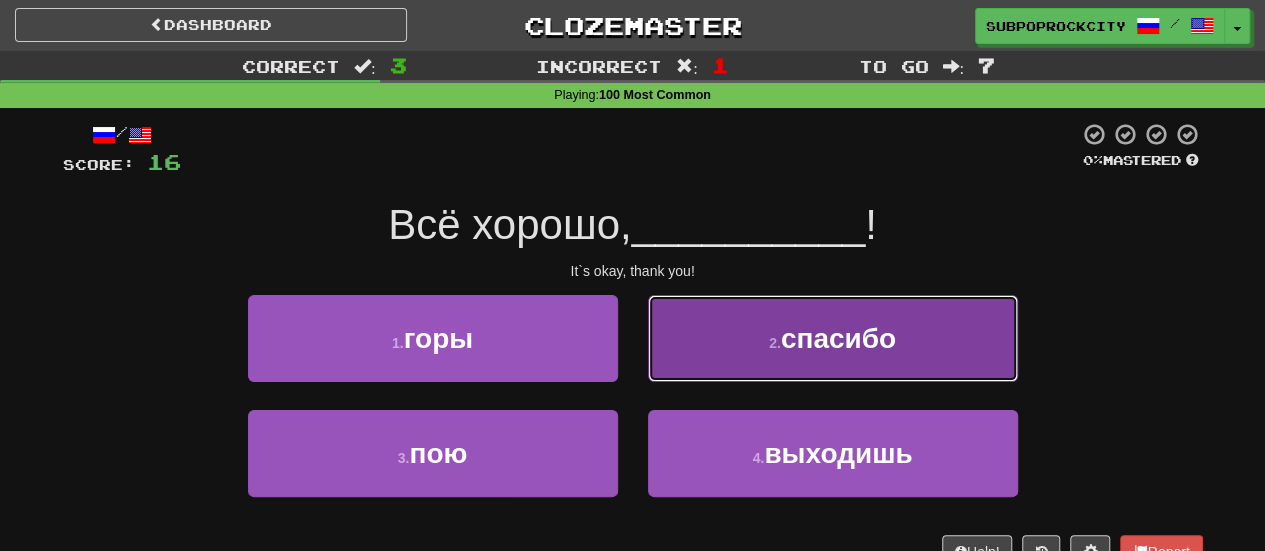 click on "2 .  спасибо" at bounding box center [833, 338] 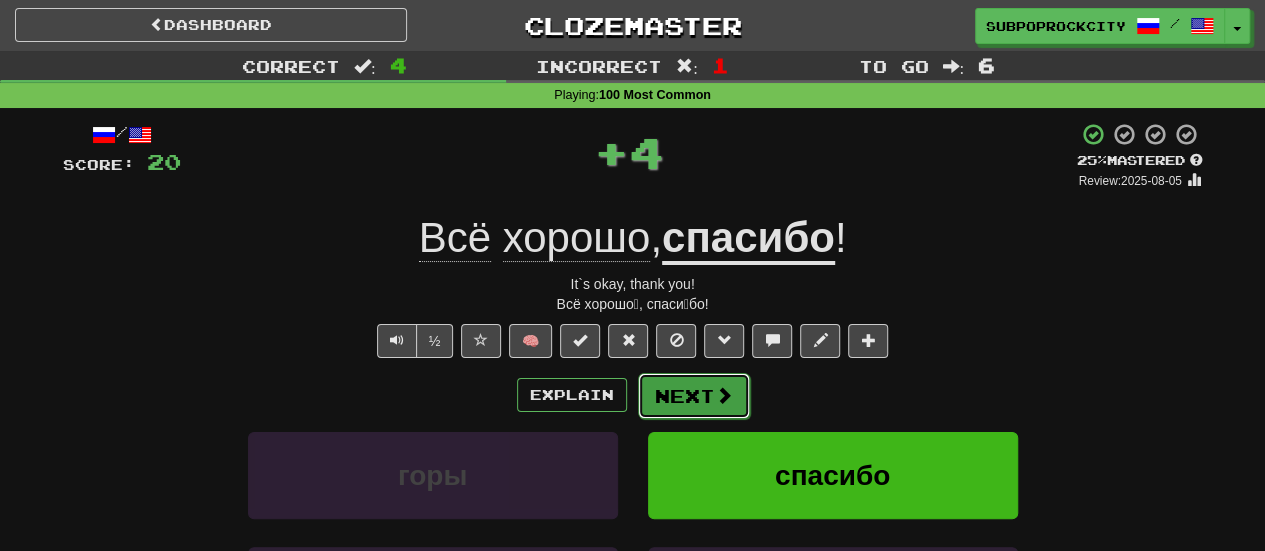 click on "Next" at bounding box center [694, 396] 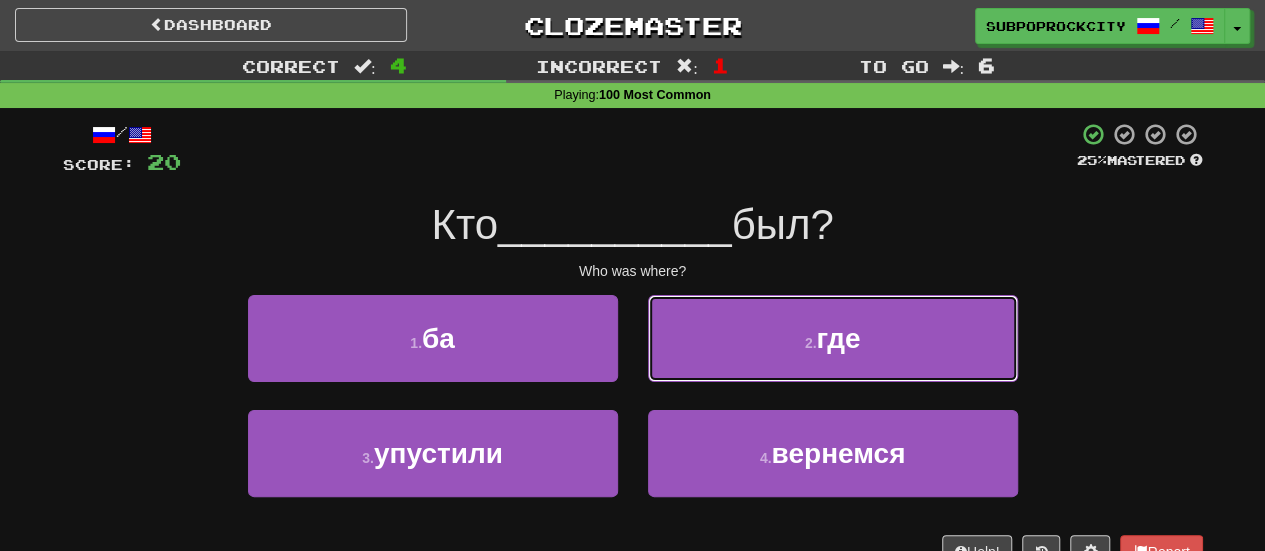 click on "2 .  где" at bounding box center [833, 338] 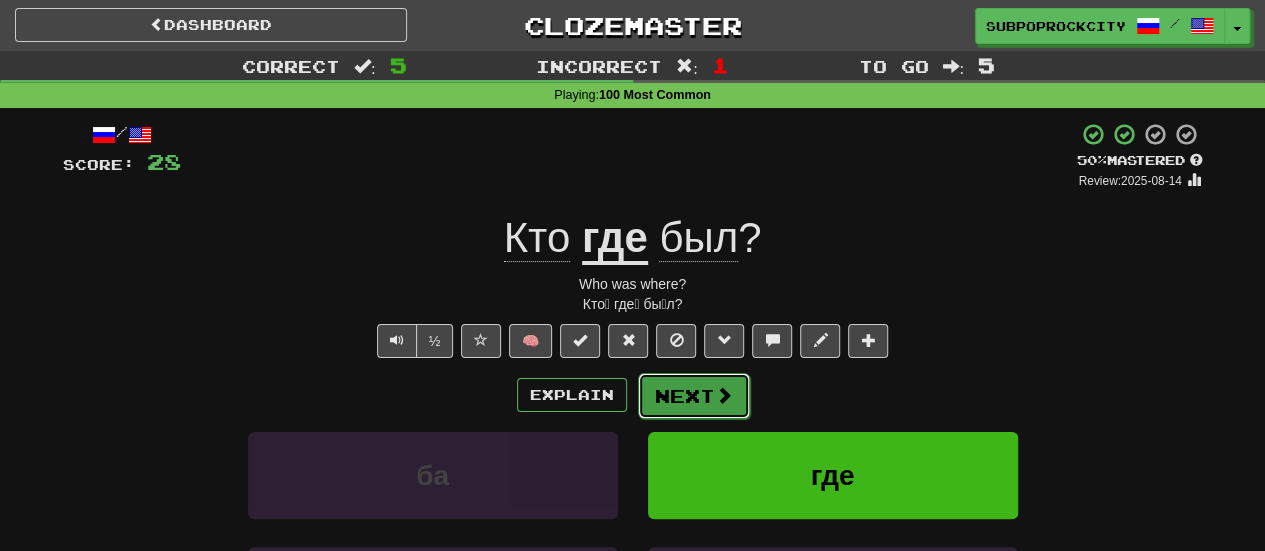 click on "Next" at bounding box center (694, 396) 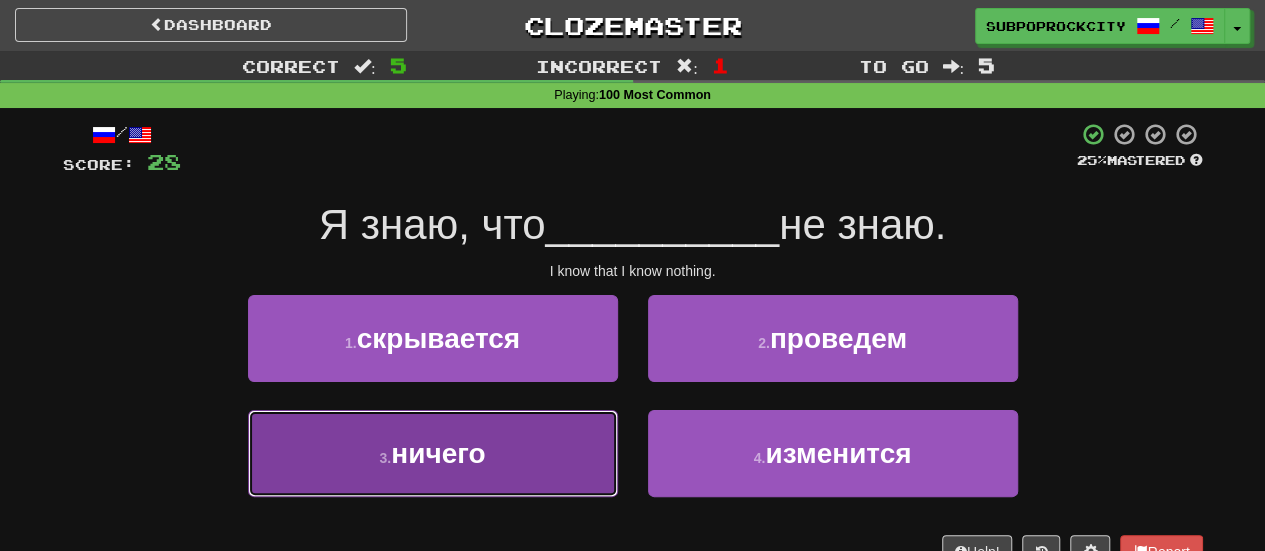click on "3 .  ничего" at bounding box center (433, 453) 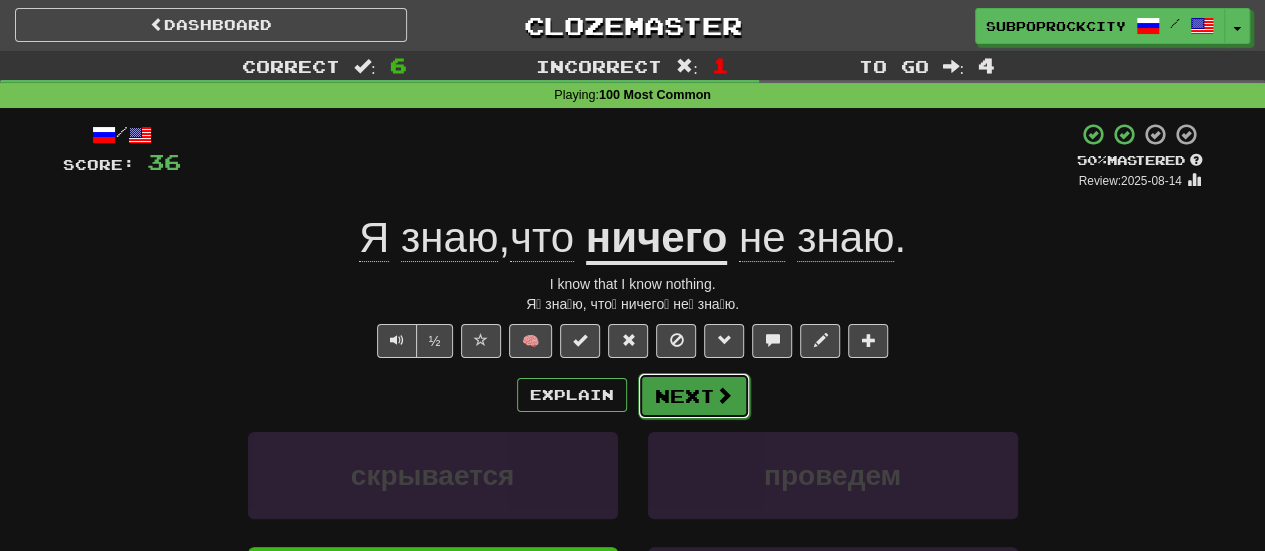 click on "Next" at bounding box center (694, 396) 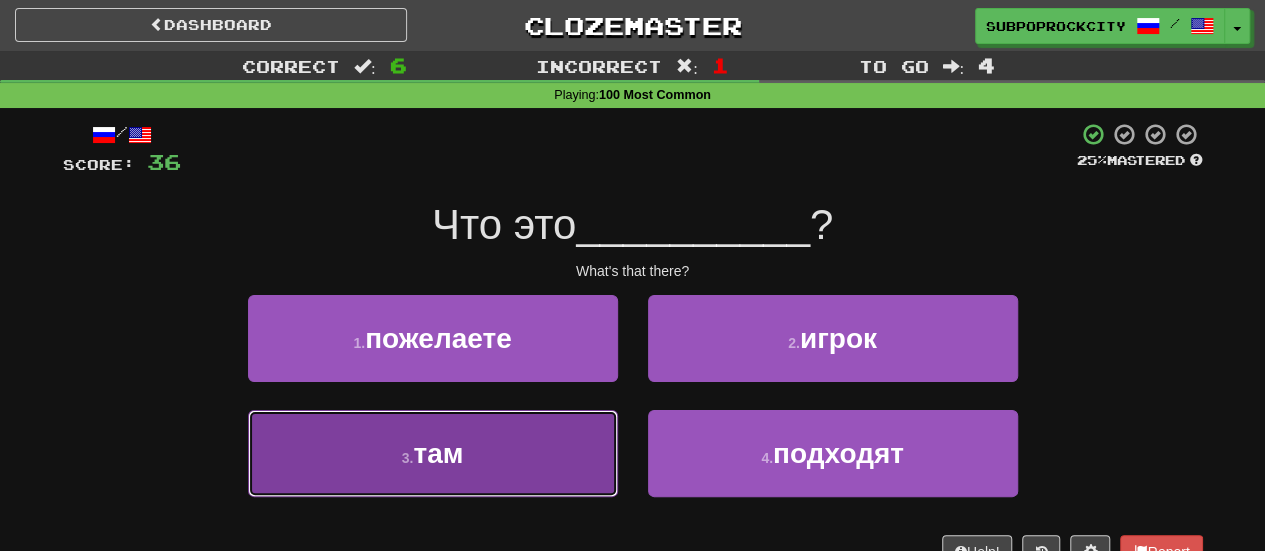 click on "3 .  там" at bounding box center (433, 453) 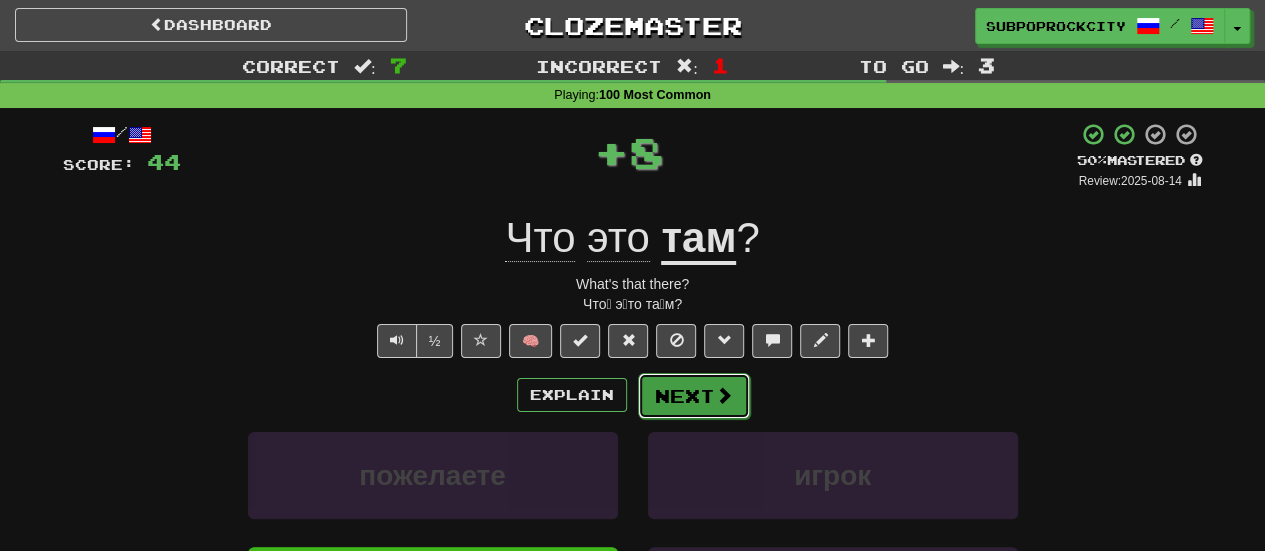 click on "Next" at bounding box center [694, 396] 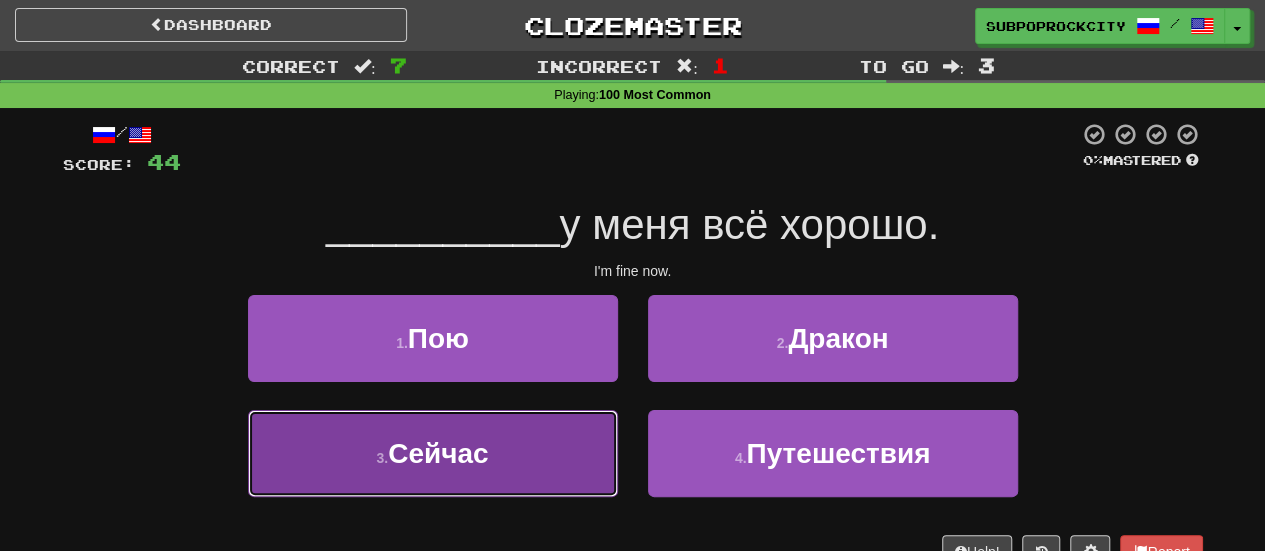 click on "3 .  Сейчас" at bounding box center [433, 453] 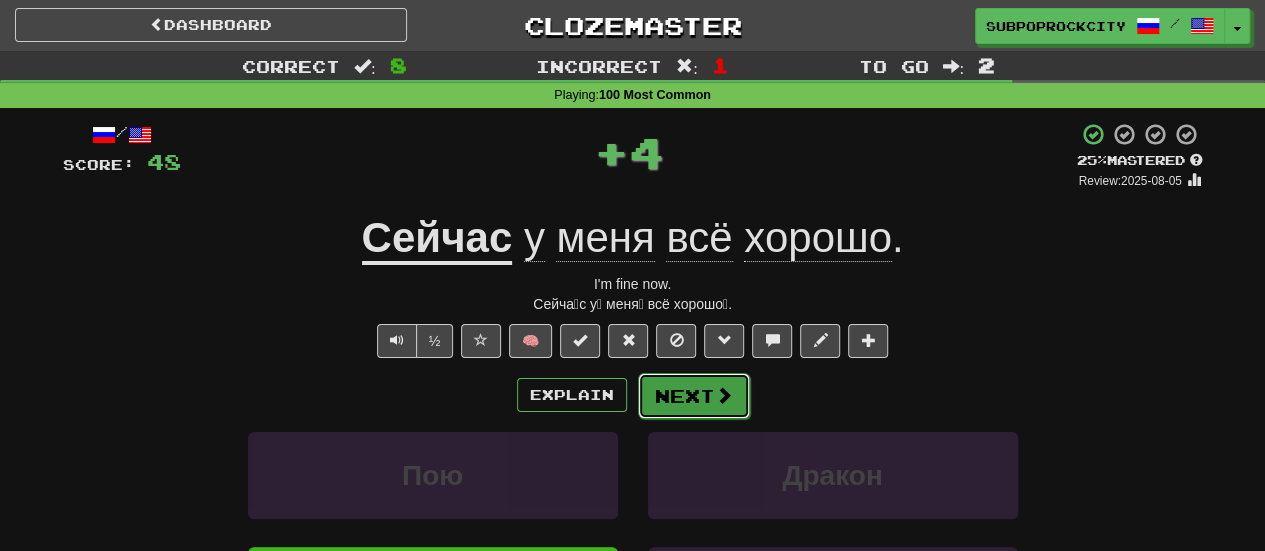 click on "Next" at bounding box center (694, 396) 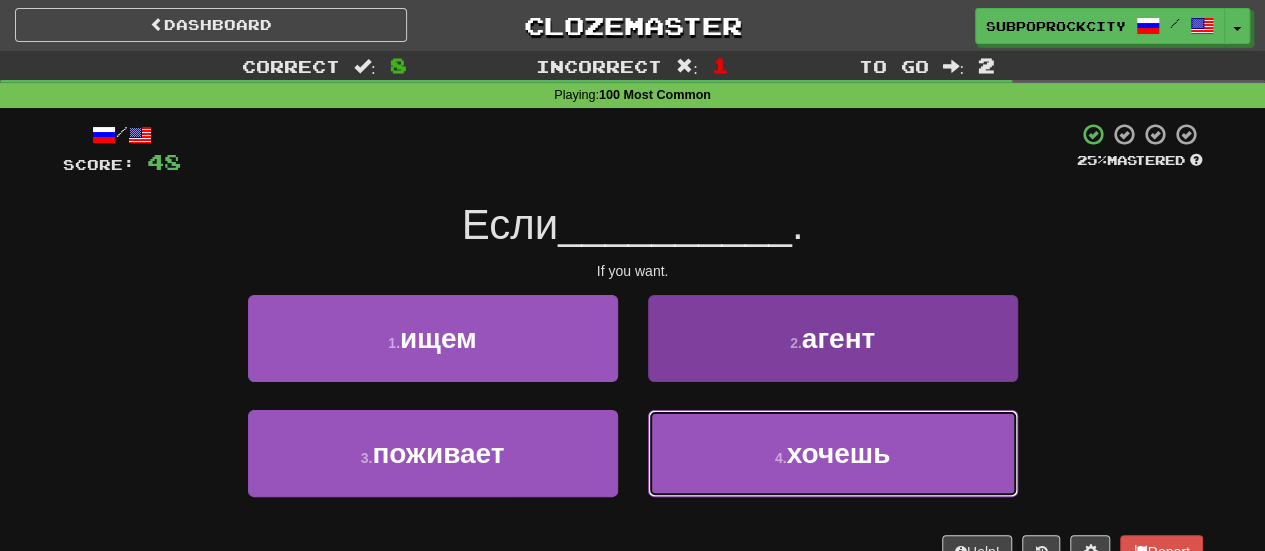 click on "4 .  хочешь" at bounding box center (833, 453) 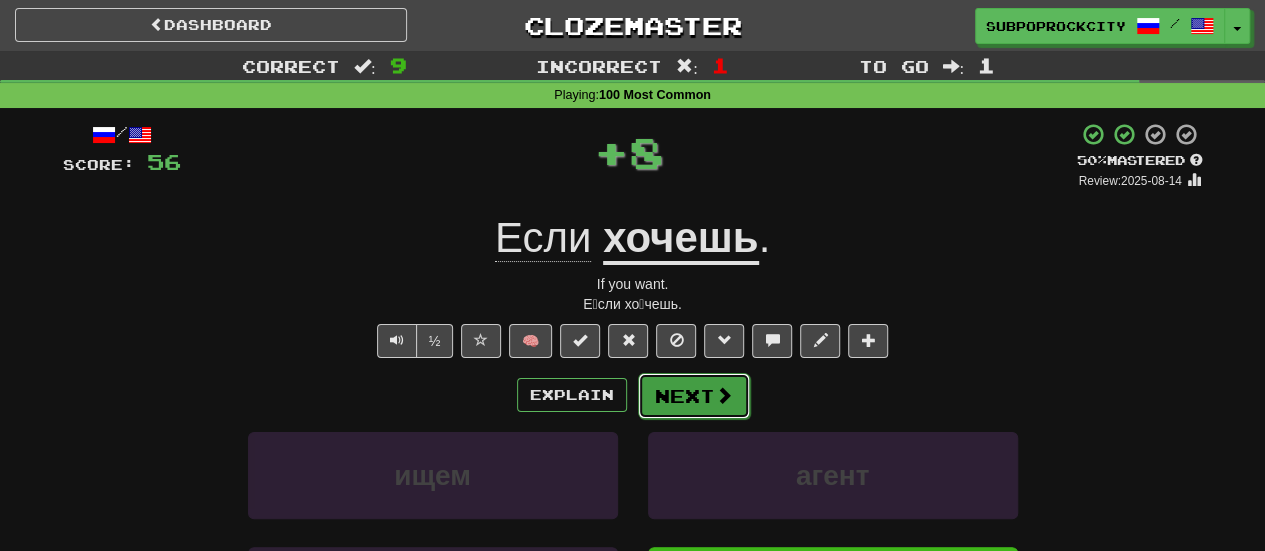 click on "Next" at bounding box center [694, 396] 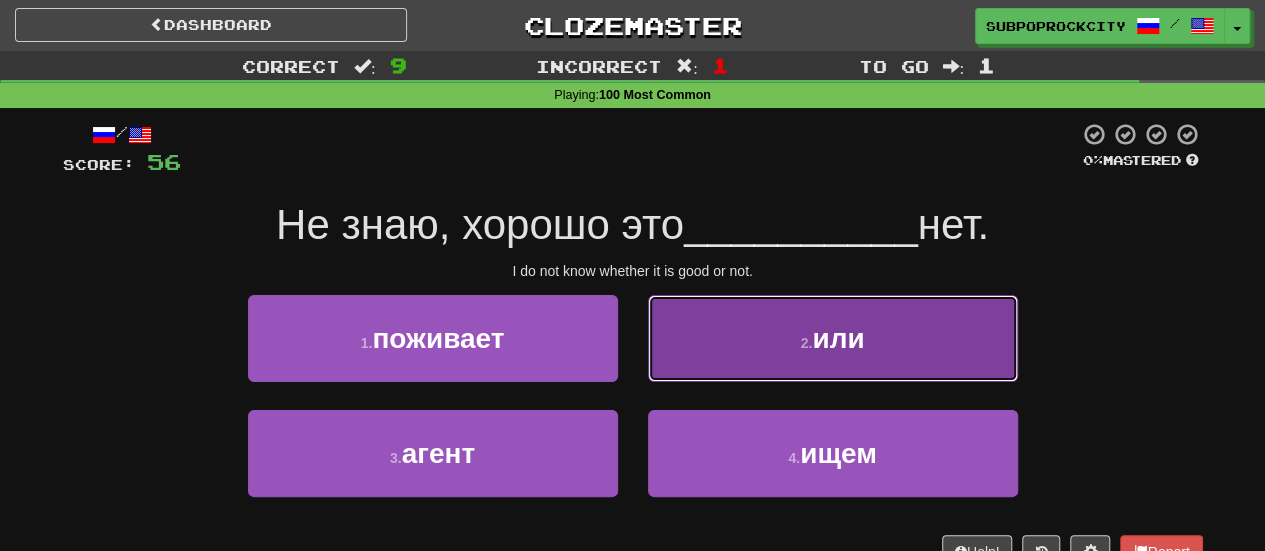 click on "2 .  или" at bounding box center (833, 338) 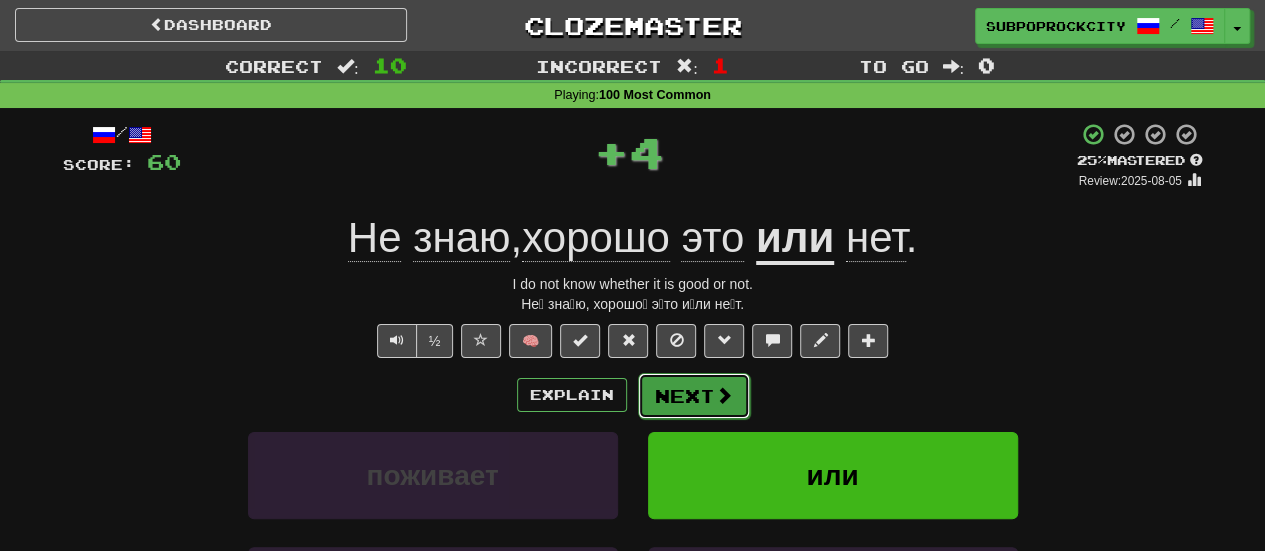 click on "Next" at bounding box center (694, 396) 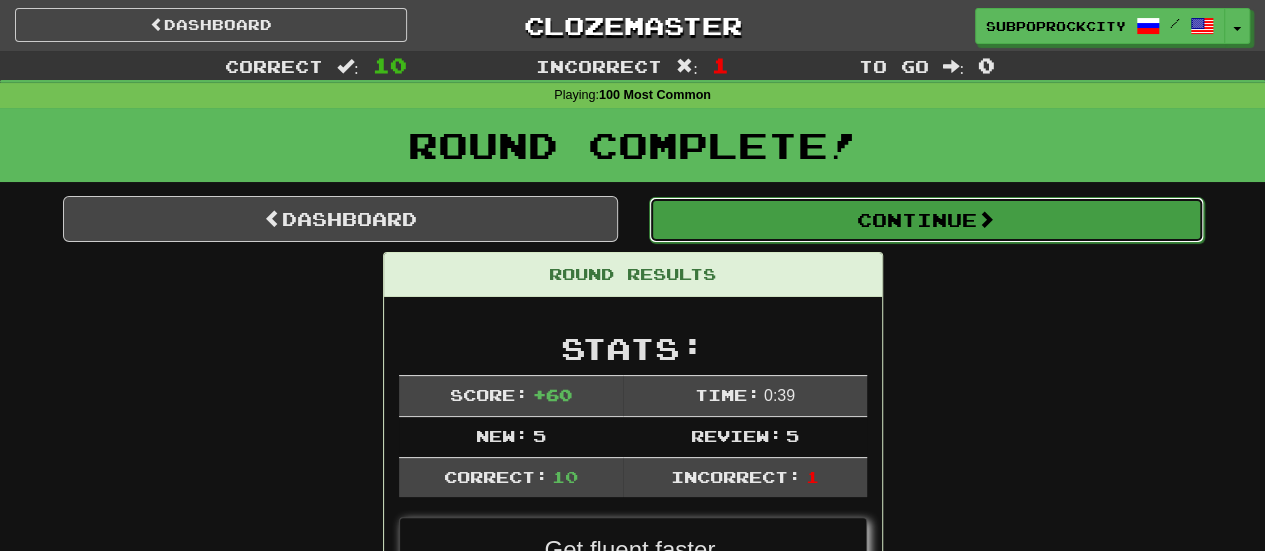 click on "Continue" at bounding box center [926, 220] 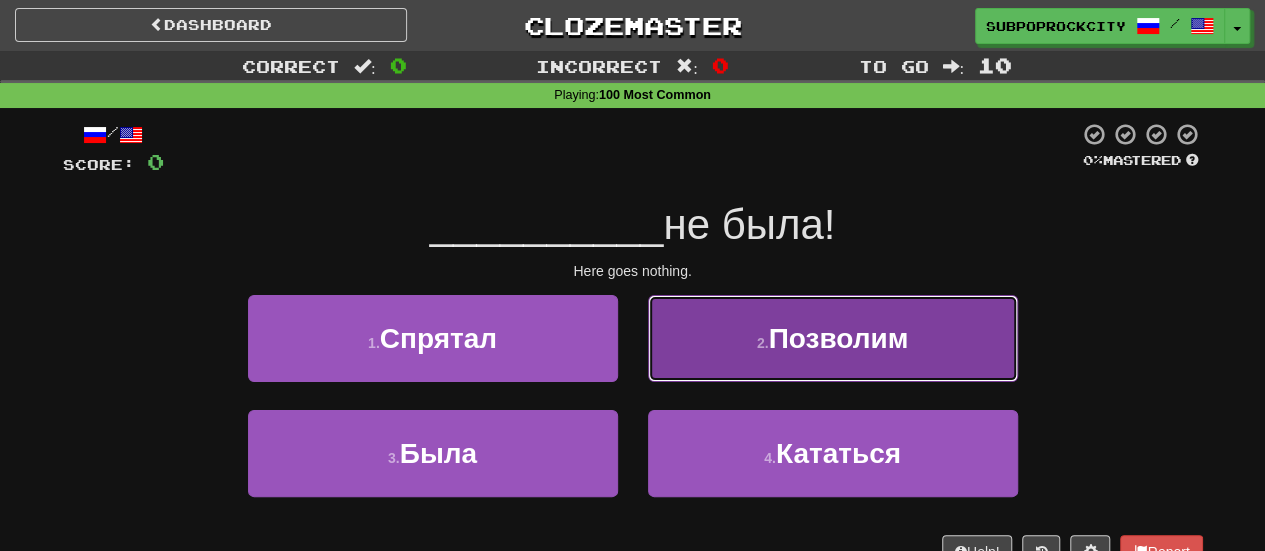 click on "2 .  Позволим" at bounding box center (833, 338) 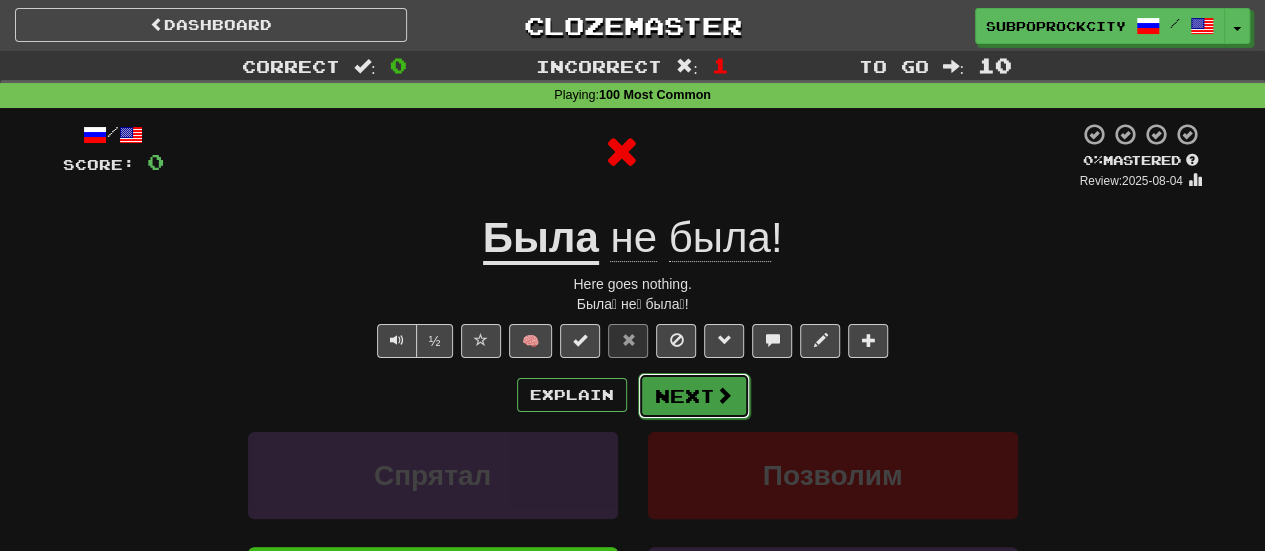 click on "Next" at bounding box center [694, 396] 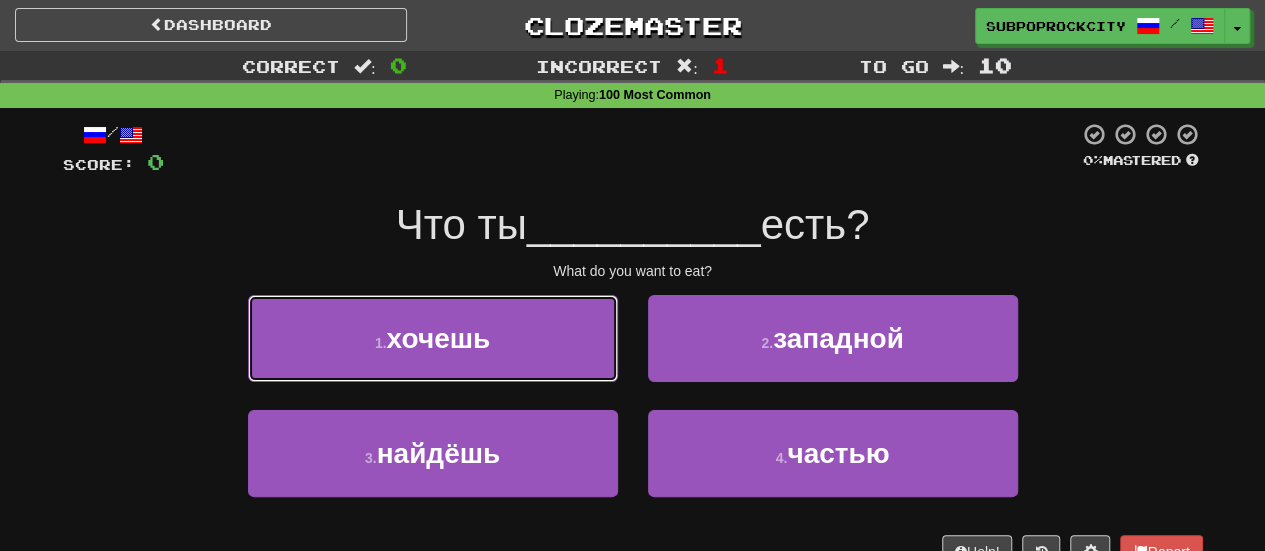 click on "1 .  хочешь" at bounding box center [433, 338] 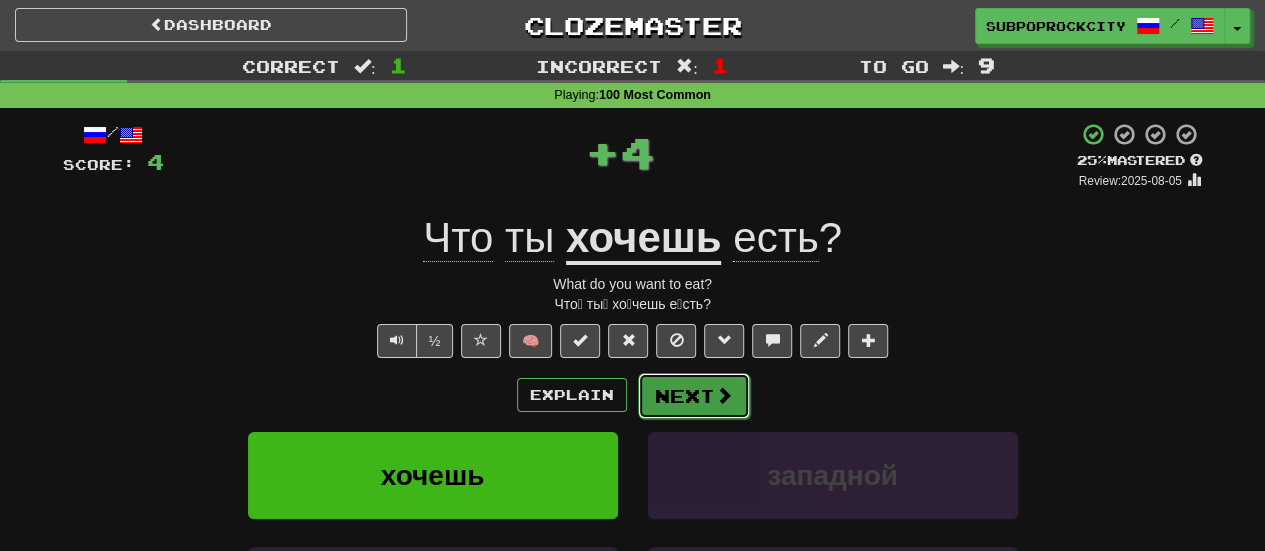 click on "Next" at bounding box center [694, 396] 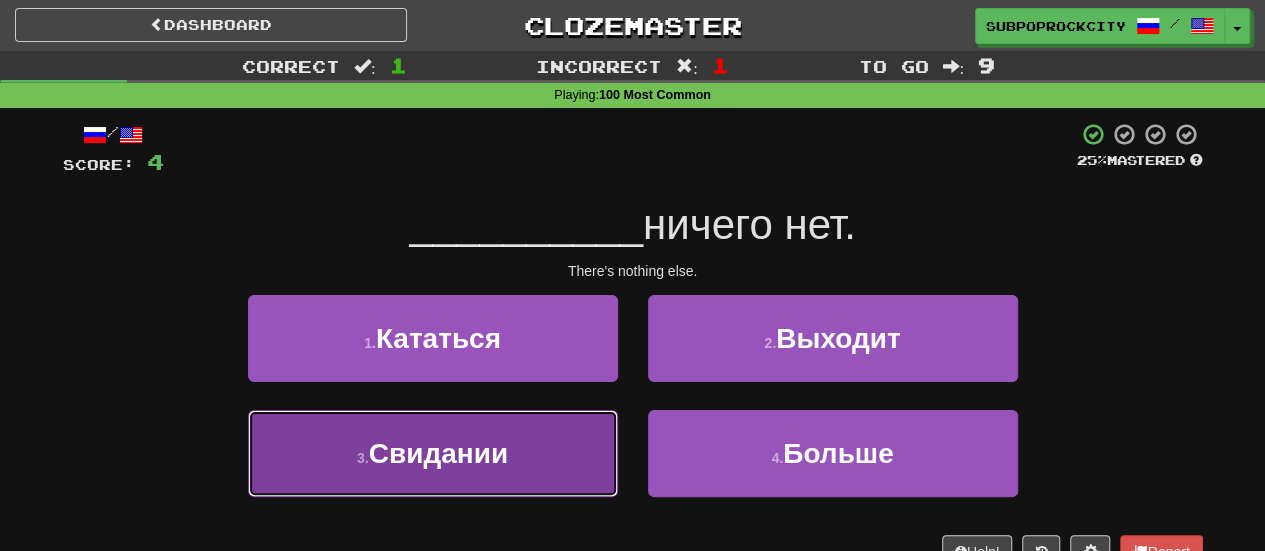click on "3 .  Свидании" at bounding box center [433, 453] 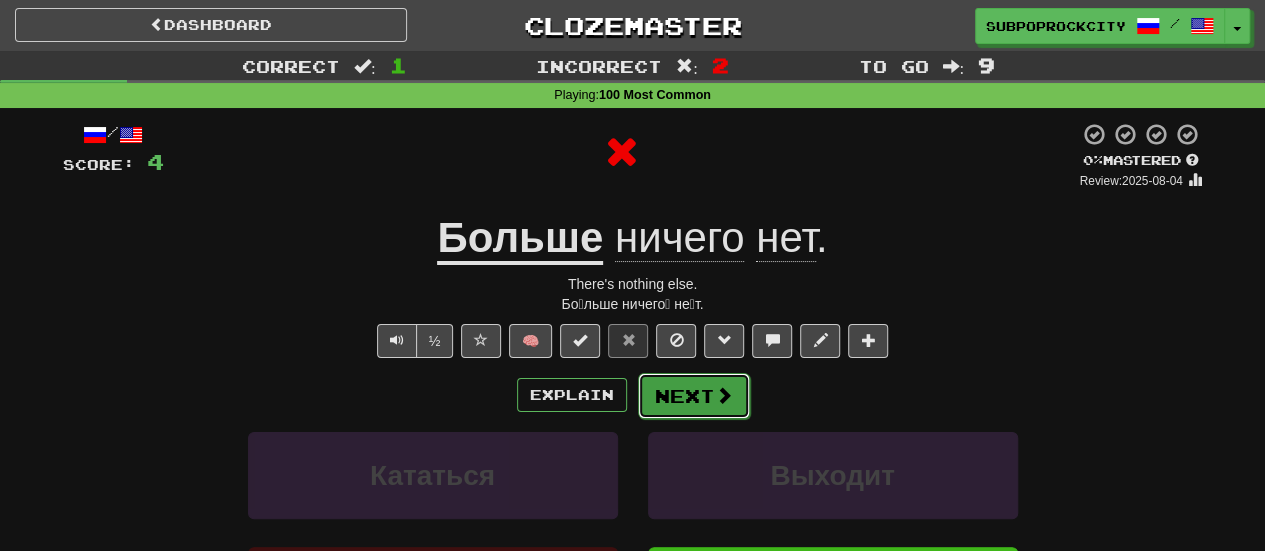 click on "Next" at bounding box center [694, 396] 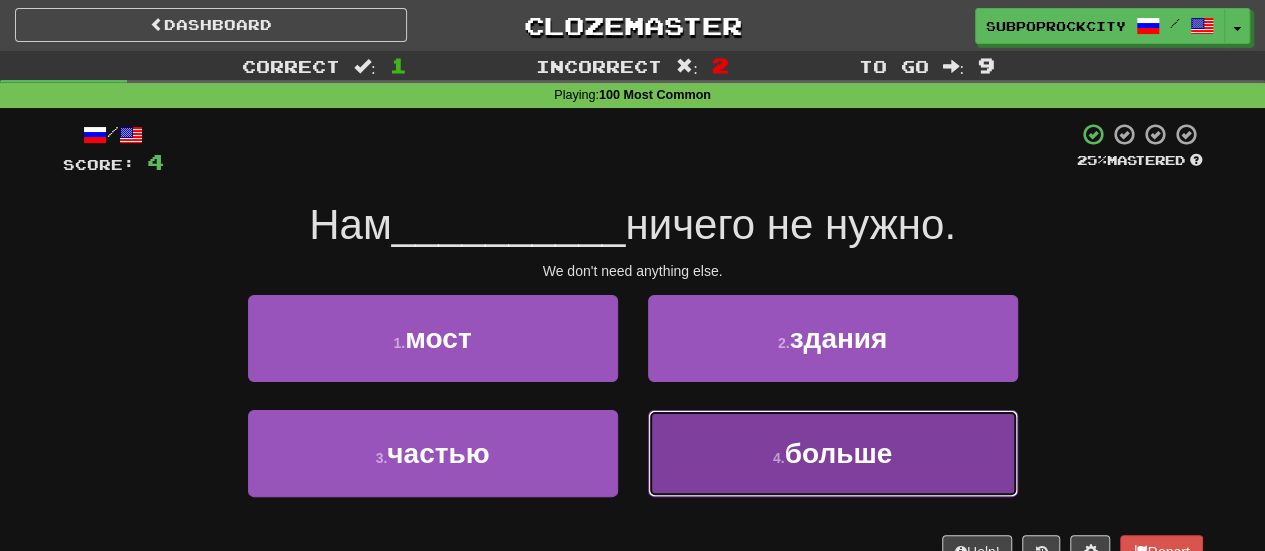 click on "4 .  больше" at bounding box center [833, 453] 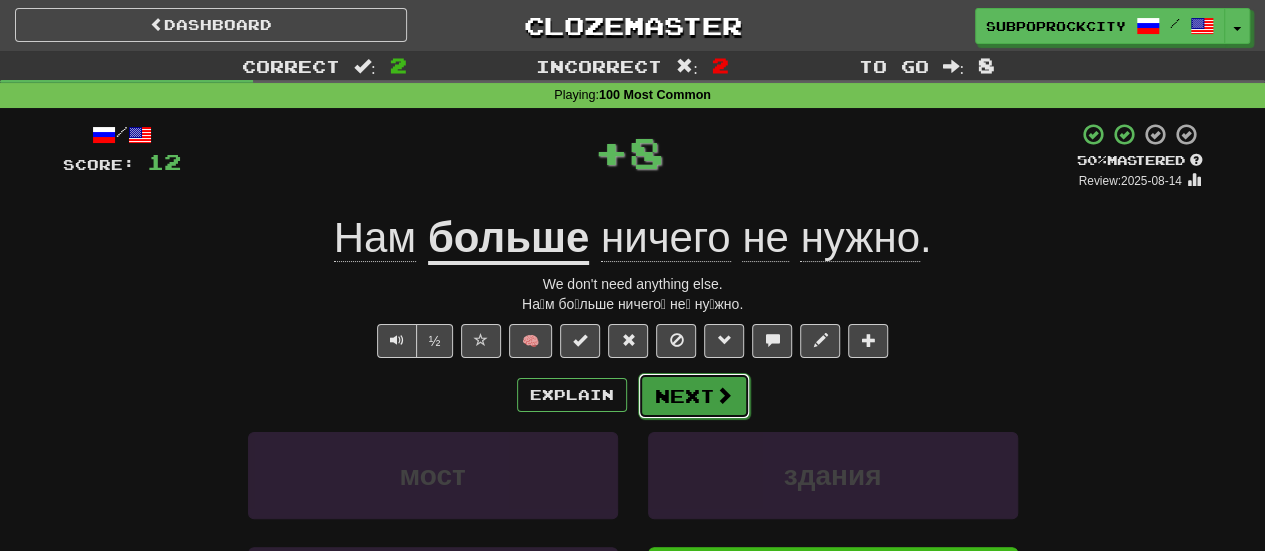 click on "Next" at bounding box center (694, 396) 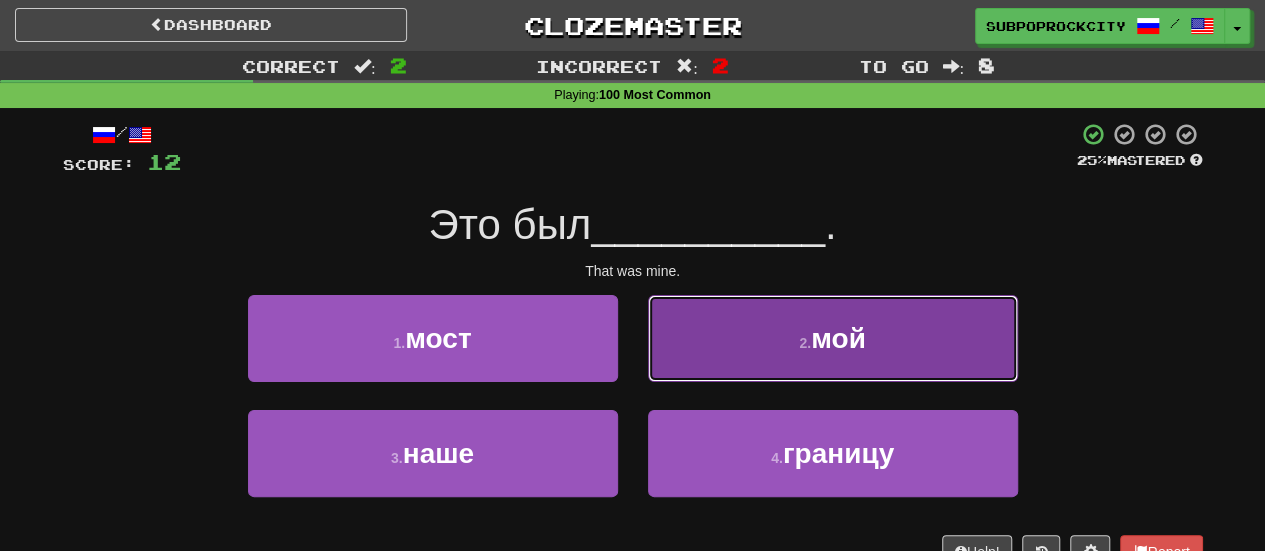 click on "2 .  мой" at bounding box center (833, 338) 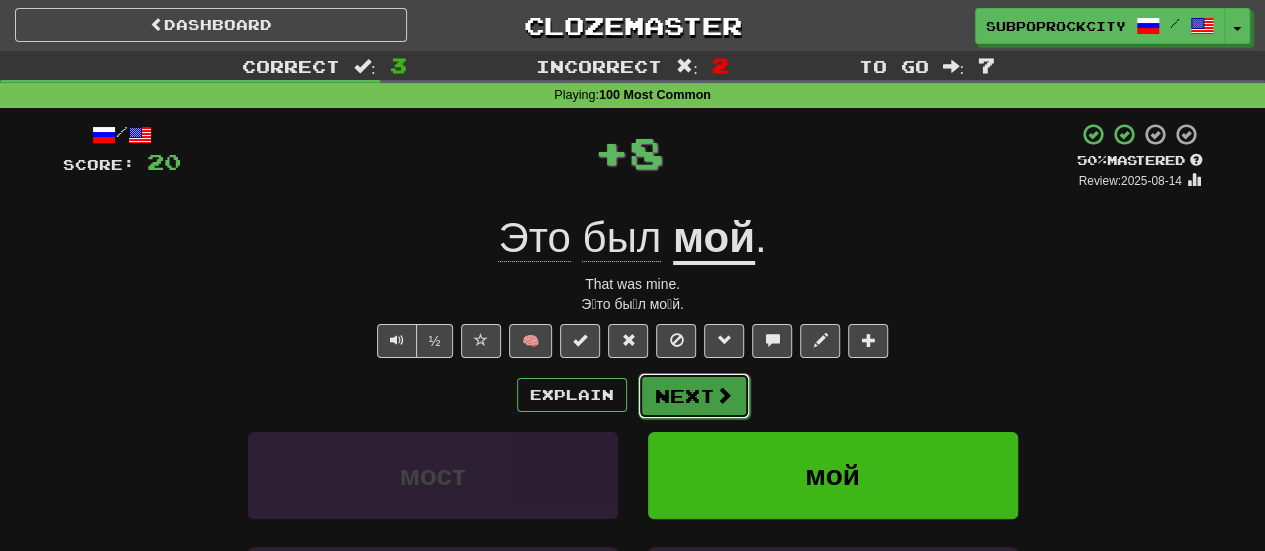 click on "Next" at bounding box center (694, 396) 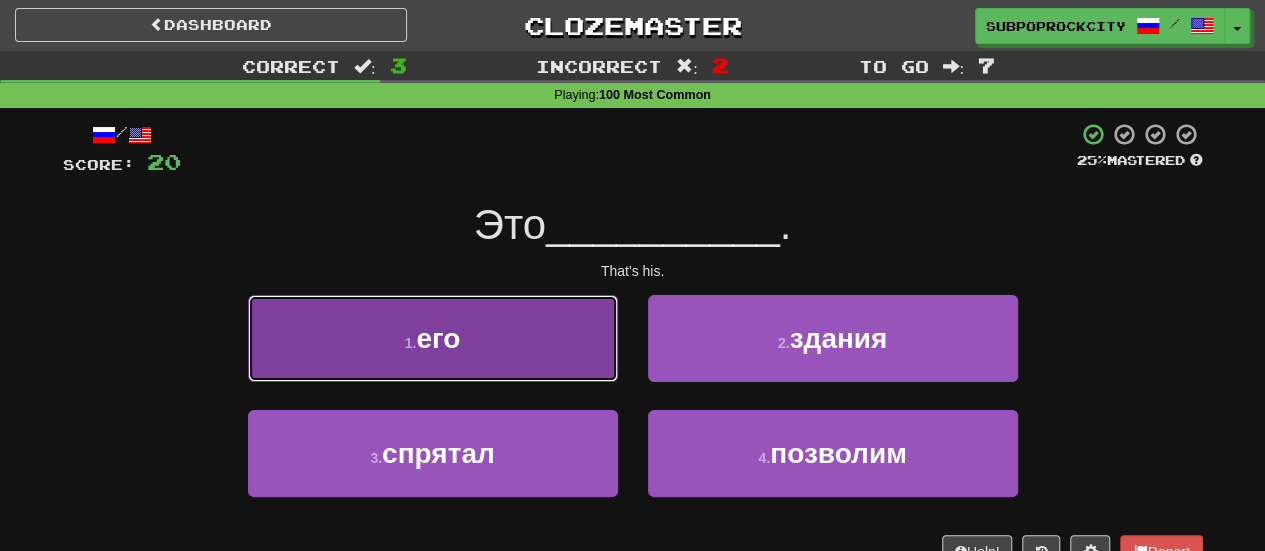 click on "1 .  его" at bounding box center [433, 338] 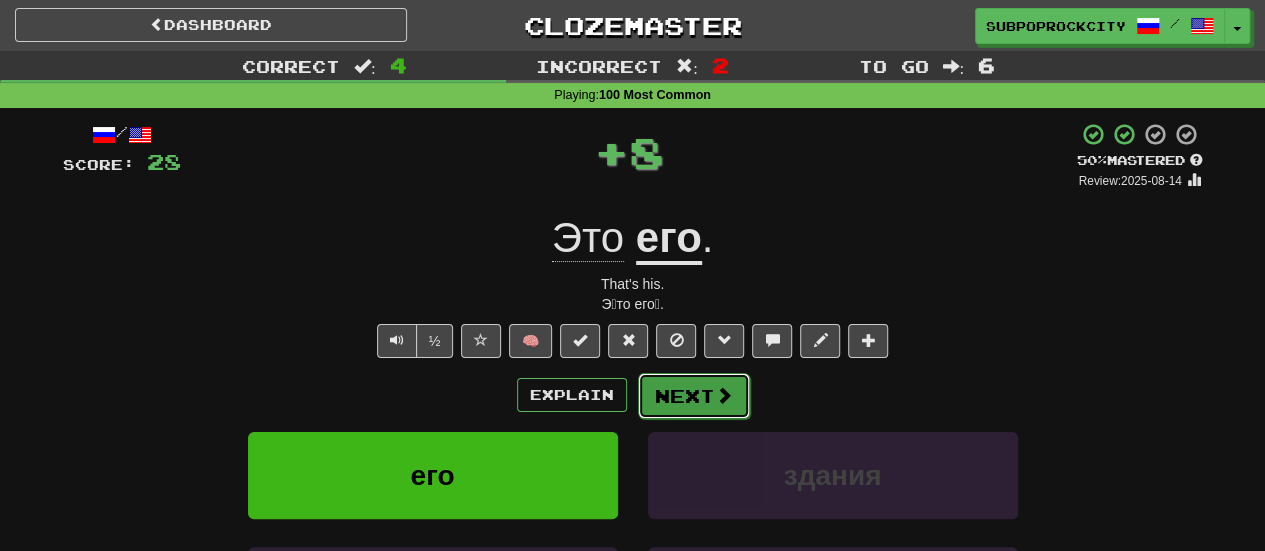 click on "Next" at bounding box center (694, 396) 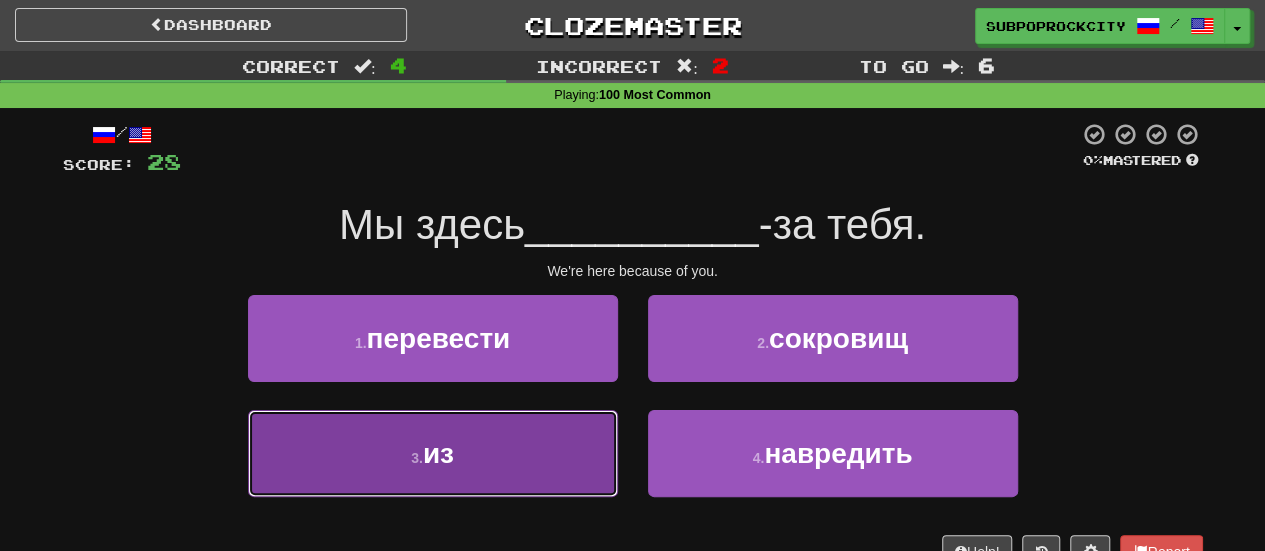 click on "3 .  из" at bounding box center [433, 453] 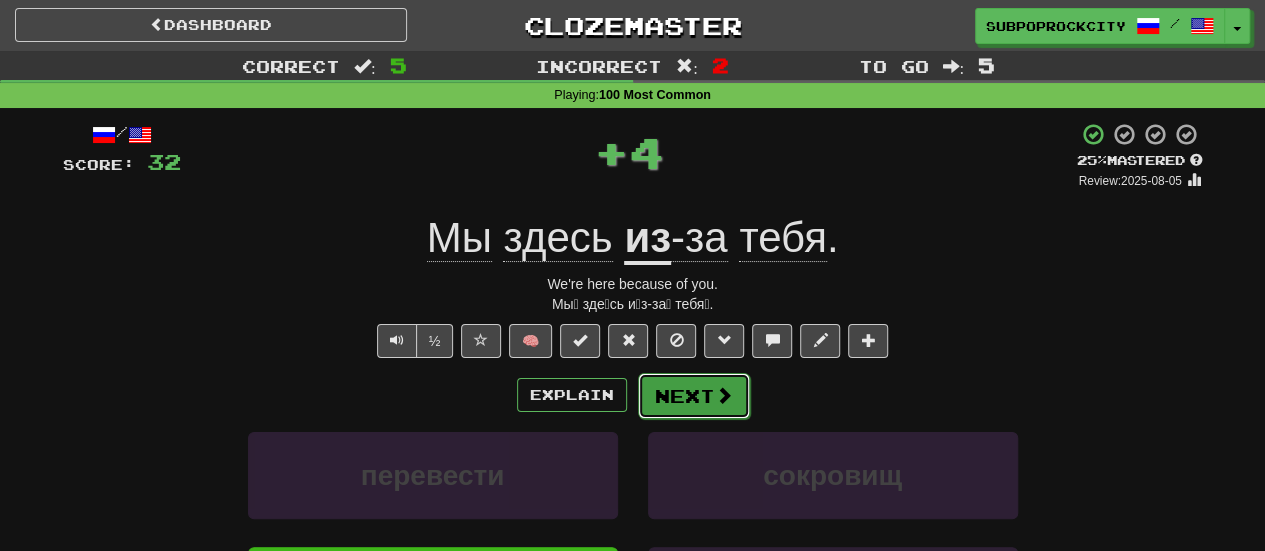 click on "Next" at bounding box center [694, 396] 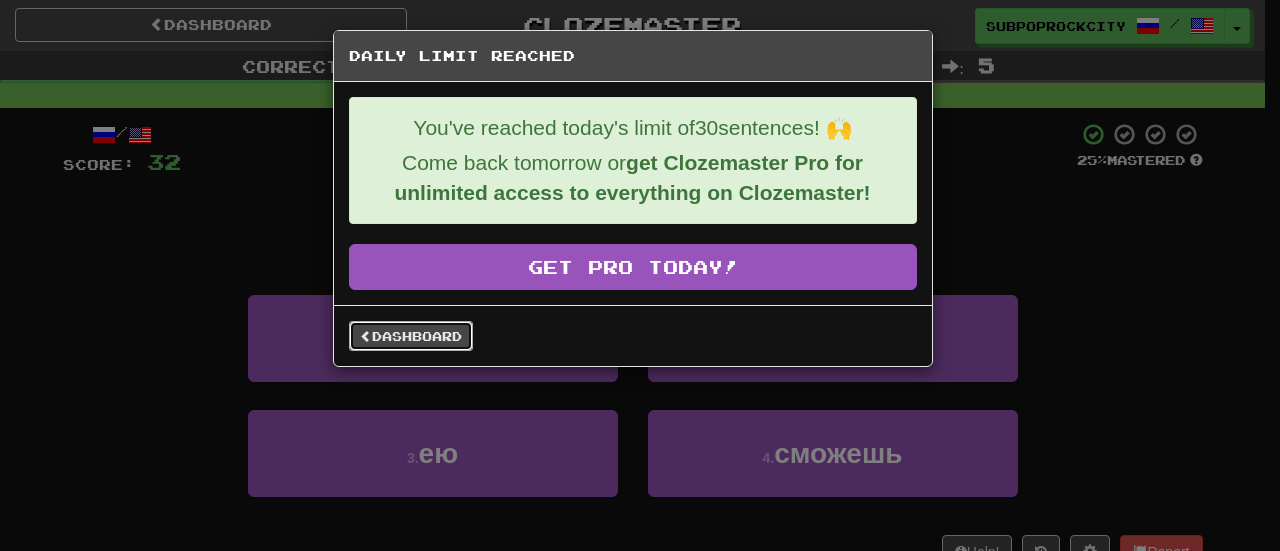 click on "Dashboard" at bounding box center (411, 336) 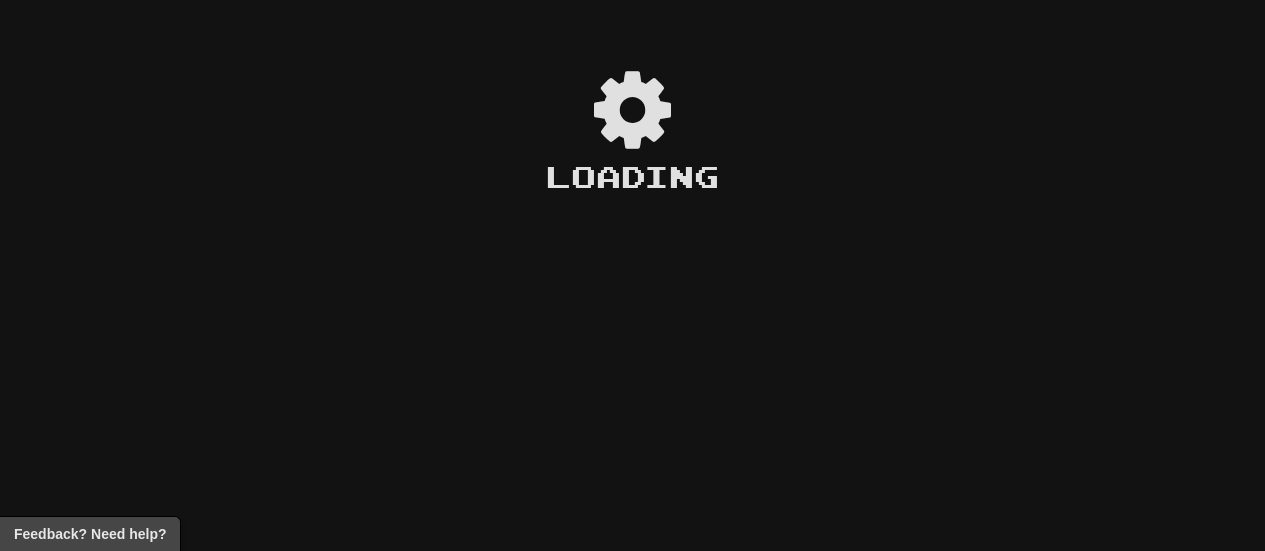 scroll, scrollTop: 0, scrollLeft: 0, axis: both 